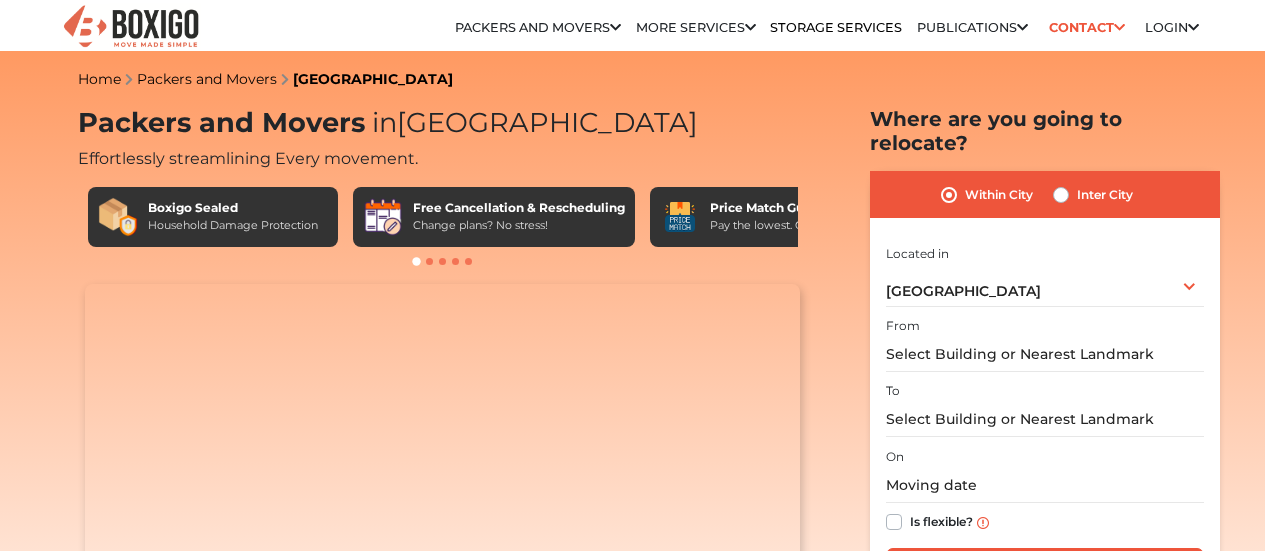 scroll, scrollTop: 0, scrollLeft: 0, axis: both 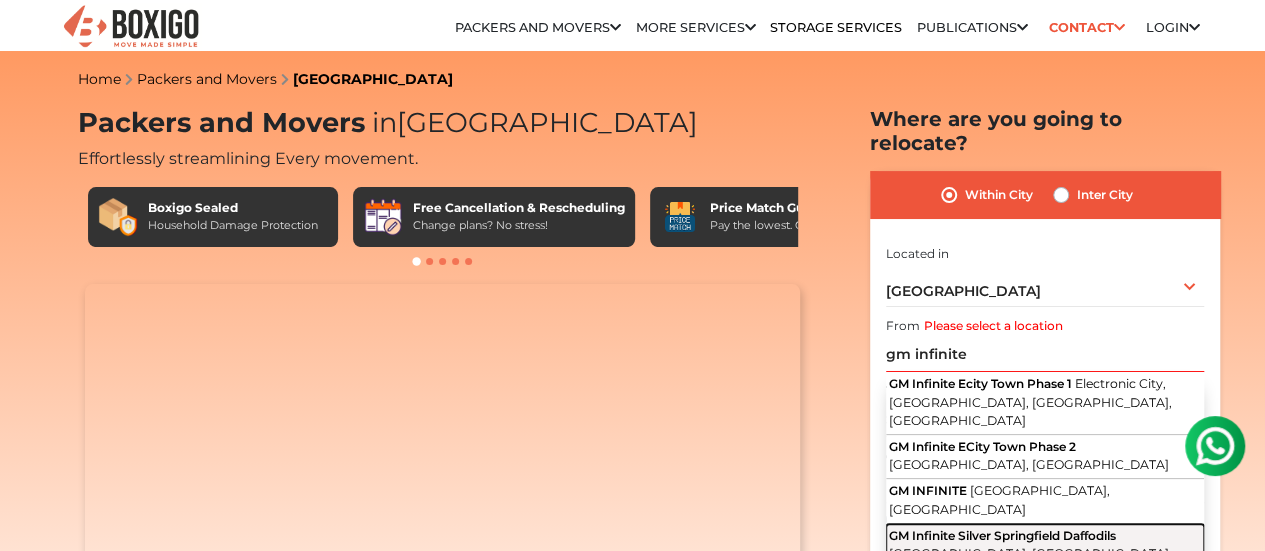 click on "[GEOGRAPHIC_DATA], [GEOGRAPHIC_DATA]" at bounding box center [1029, 553] 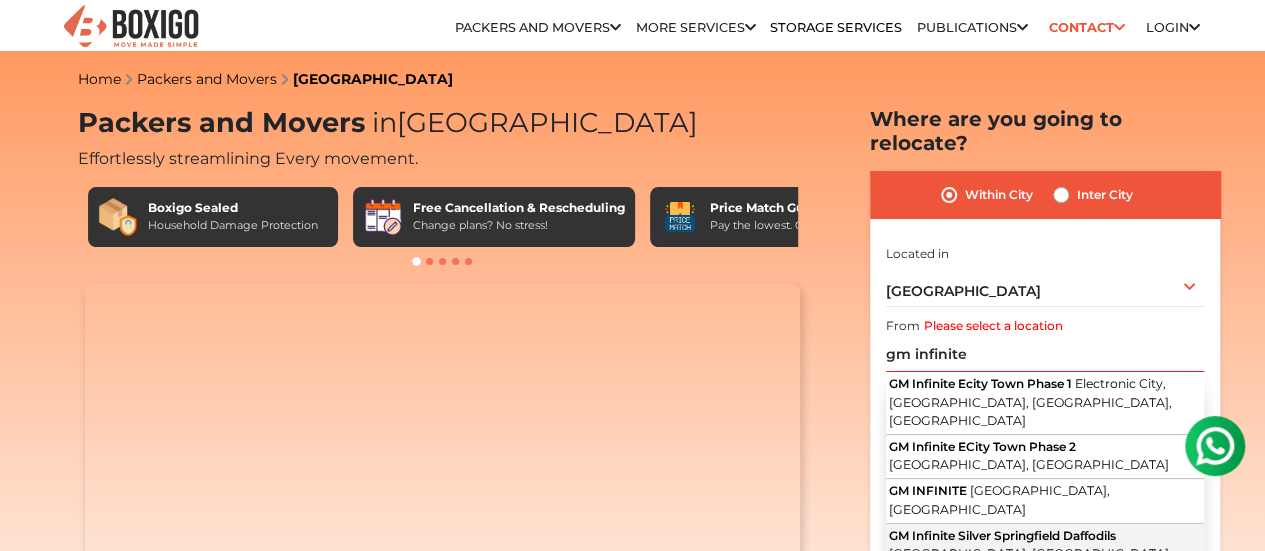 type on "GM Infinite Silver Springfield Daffodils, [GEOGRAPHIC_DATA], [GEOGRAPHIC_DATA]" 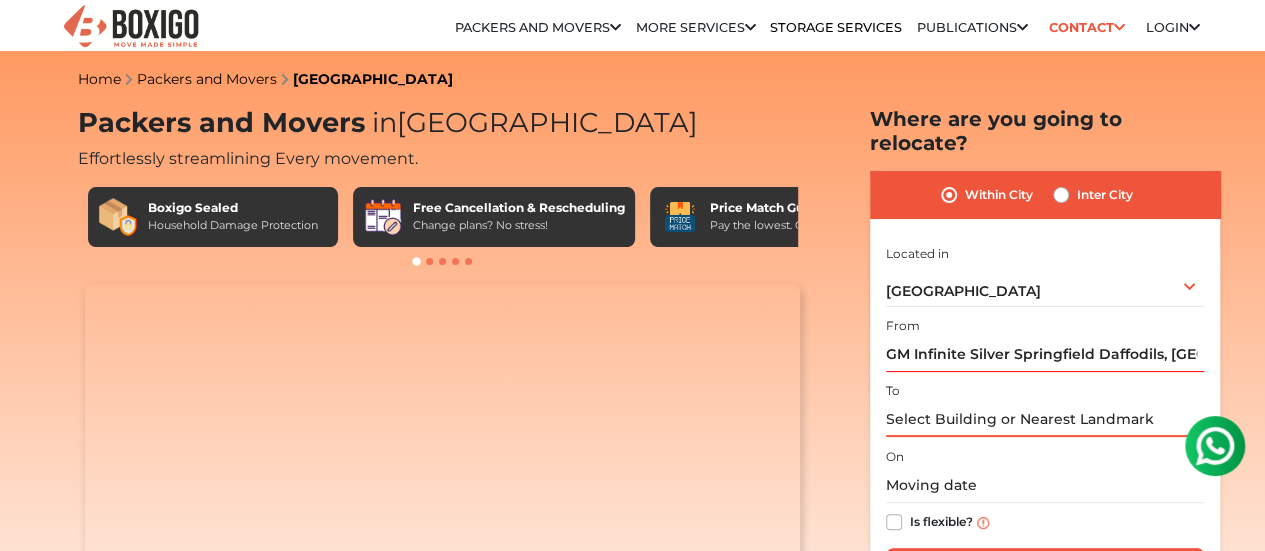 click at bounding box center (1045, 419) 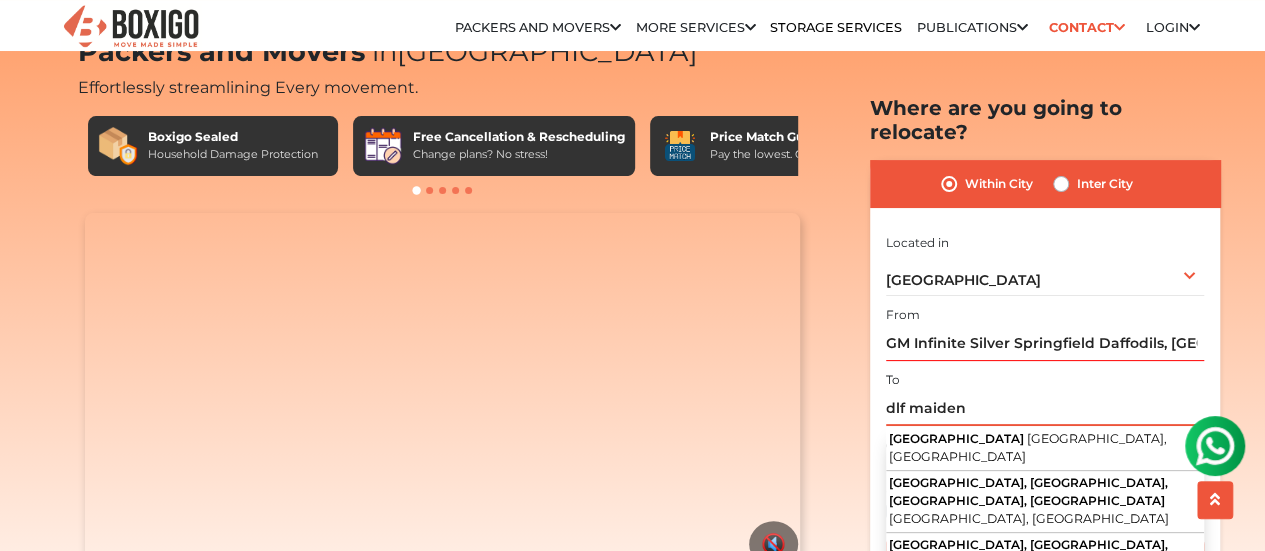 scroll, scrollTop: 72, scrollLeft: 0, axis: vertical 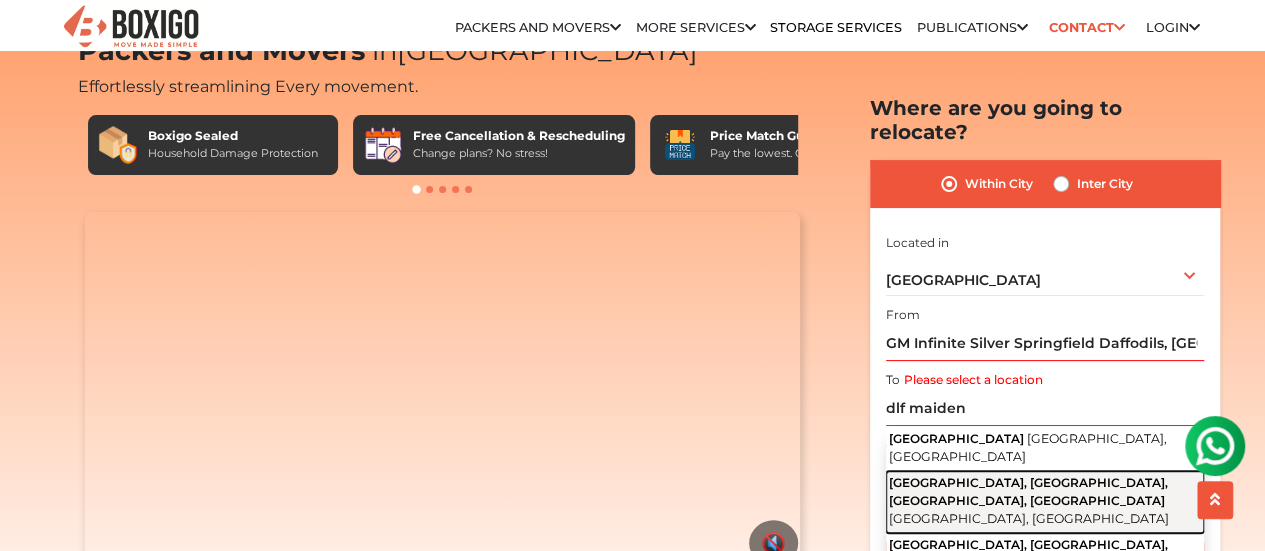 click on "[GEOGRAPHIC_DATA], [GEOGRAPHIC_DATA], [GEOGRAPHIC_DATA], [GEOGRAPHIC_DATA]" at bounding box center [1028, 491] 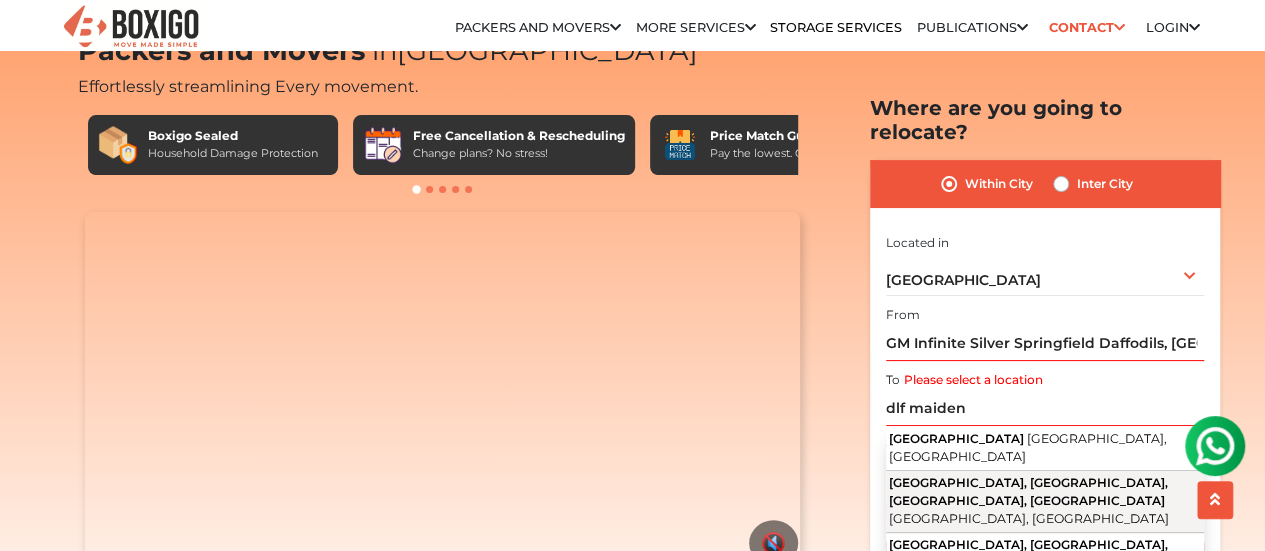 type on "[GEOGRAPHIC_DATA], [GEOGRAPHIC_DATA], [GEOGRAPHIC_DATA], [GEOGRAPHIC_DATA], [GEOGRAPHIC_DATA]" 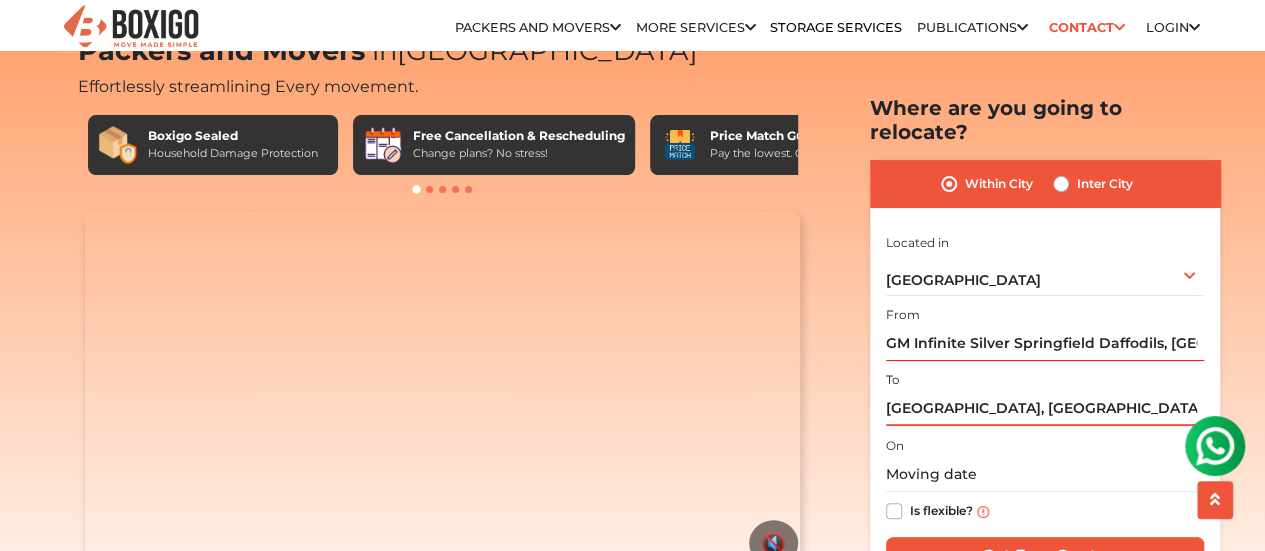 click on "[GEOGRAPHIC_DATA], [GEOGRAPHIC_DATA], [GEOGRAPHIC_DATA], [GEOGRAPHIC_DATA], [GEOGRAPHIC_DATA]" at bounding box center (1045, 408) 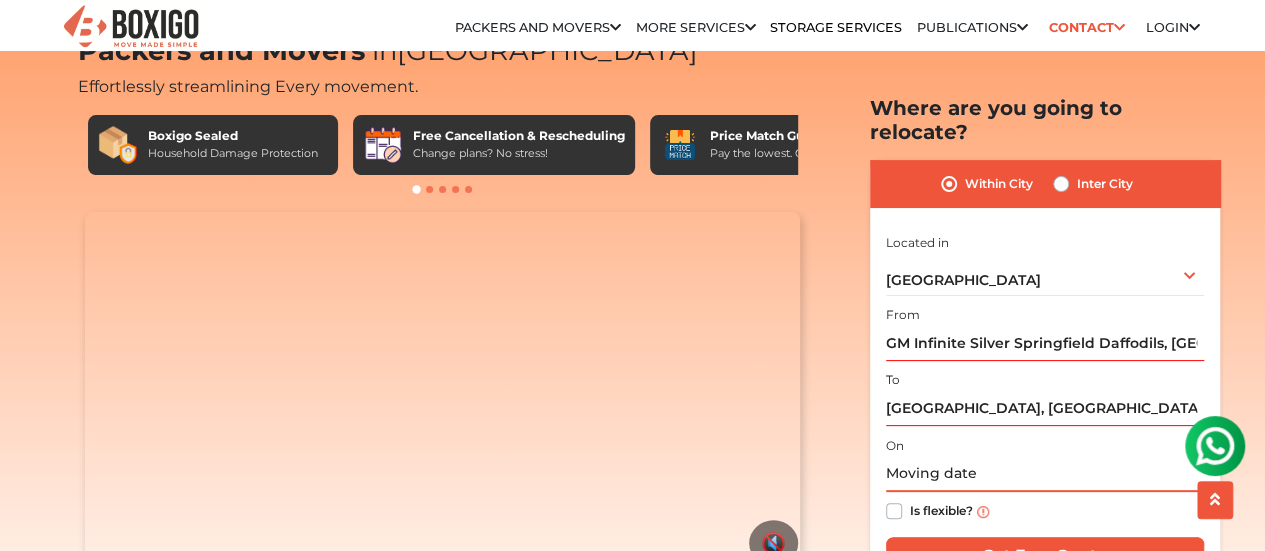 click at bounding box center [1045, 474] 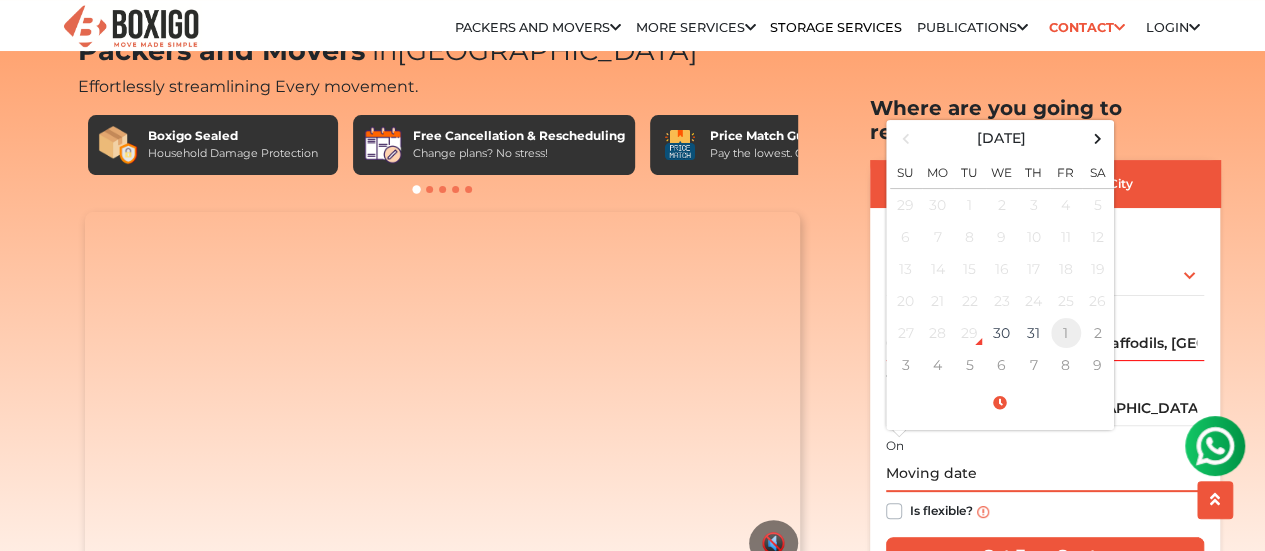 click on "1" at bounding box center [1066, 333] 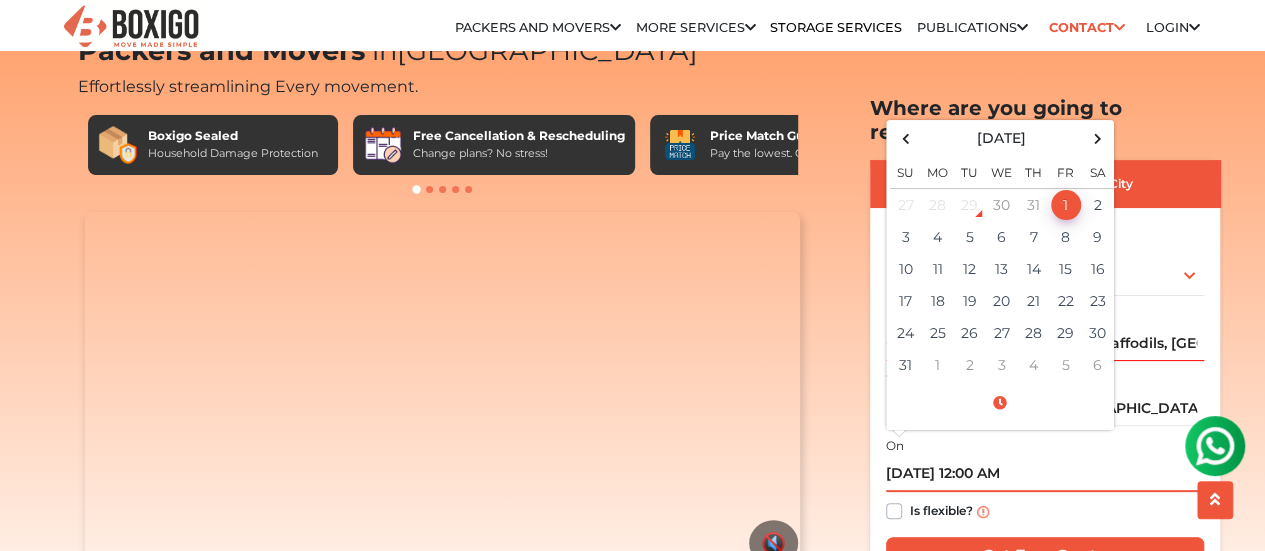 click on "[DATE] 12:00 AM" at bounding box center (1045, 474) 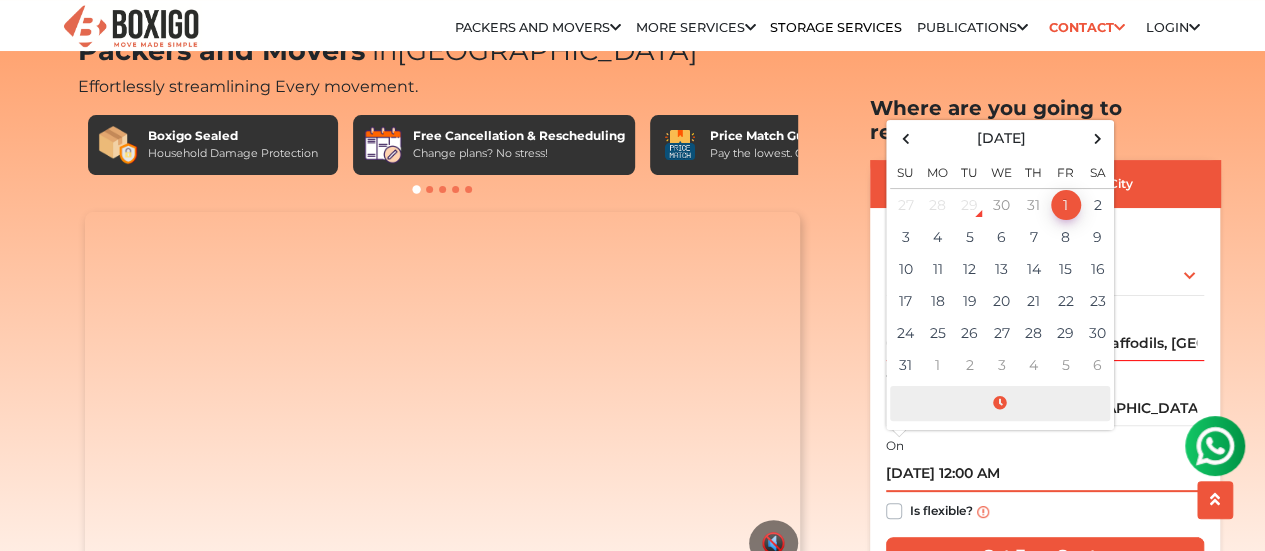 click at bounding box center [1000, 403] 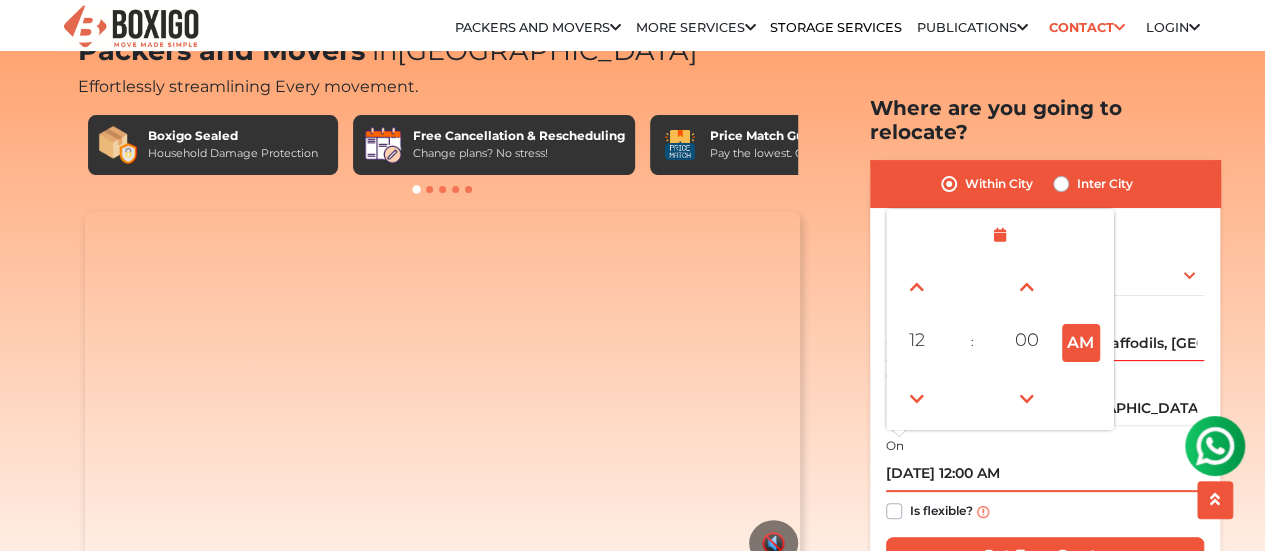 click on "AM" at bounding box center [1081, 342] 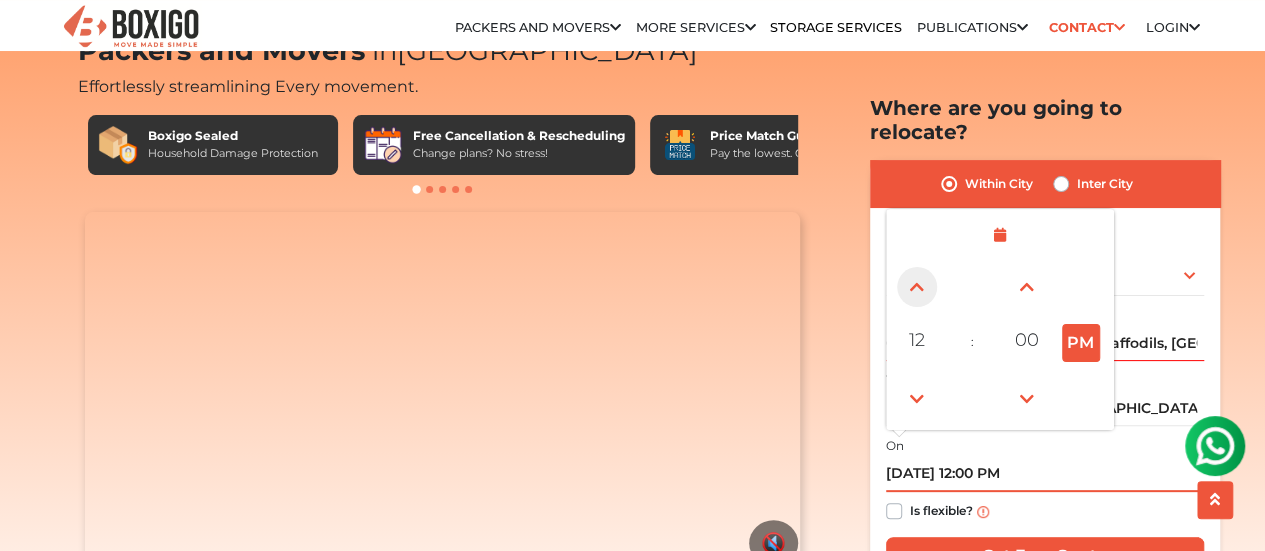 click at bounding box center [917, 286] 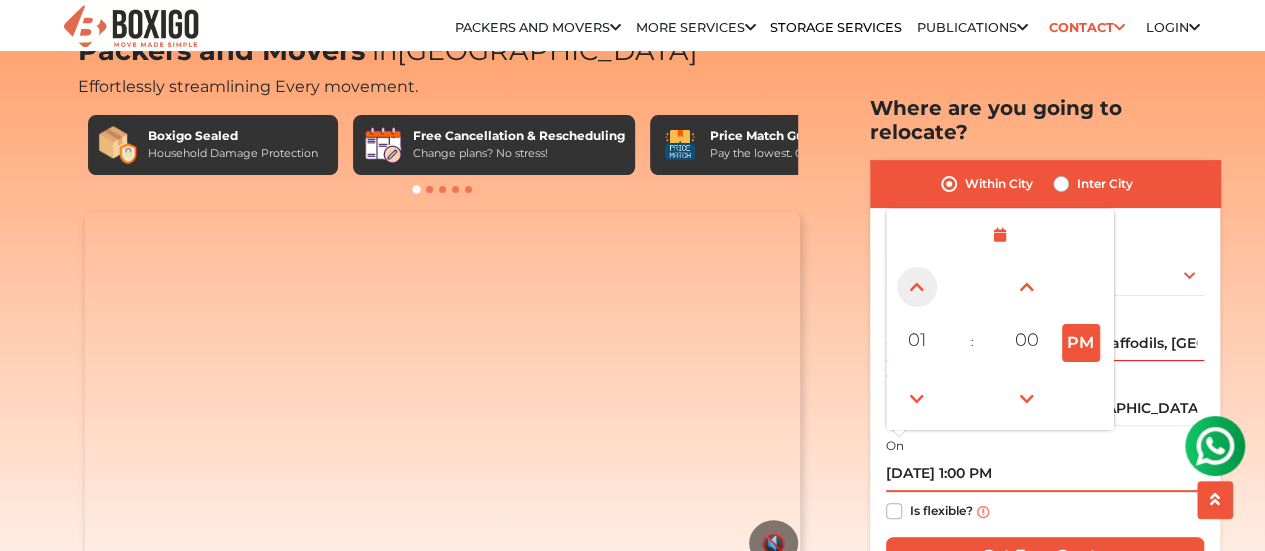 click at bounding box center [917, 286] 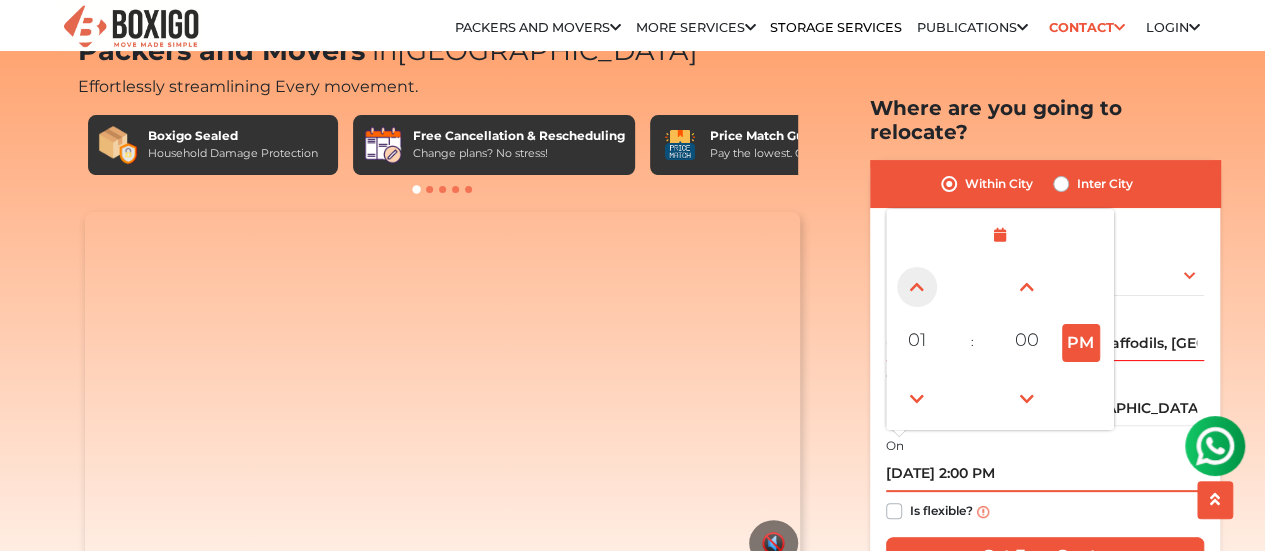 click at bounding box center (917, 286) 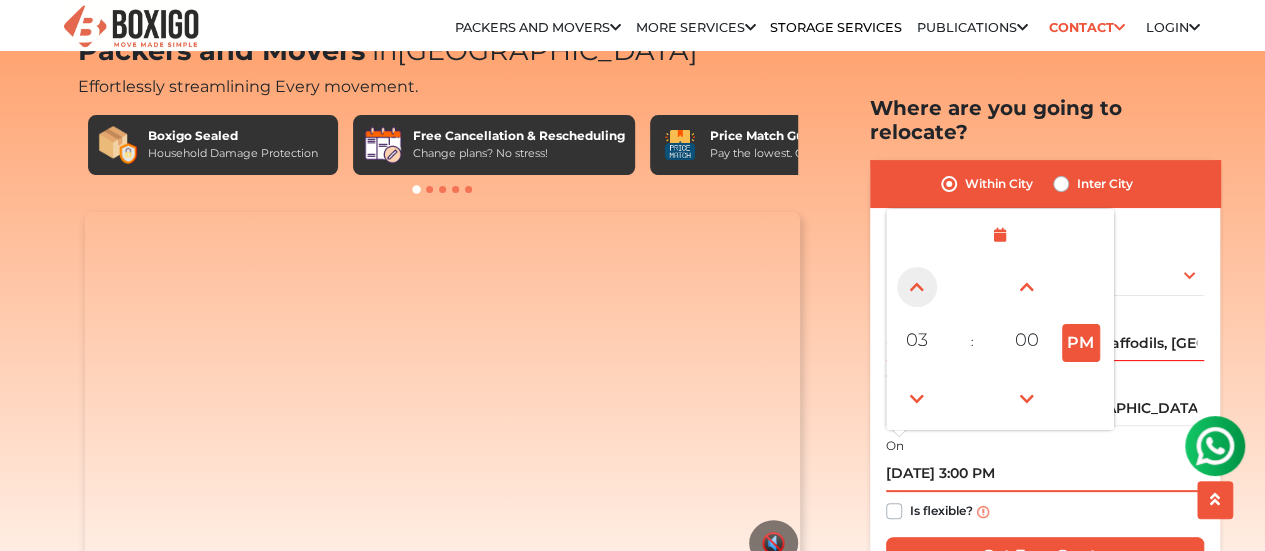 click at bounding box center [917, 286] 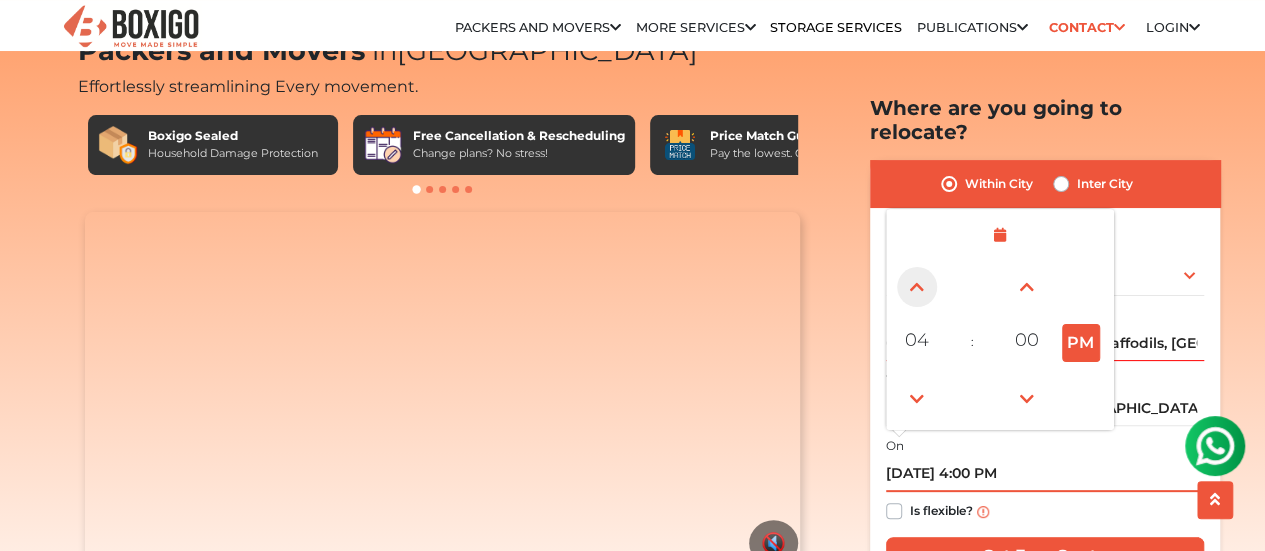 click at bounding box center (917, 286) 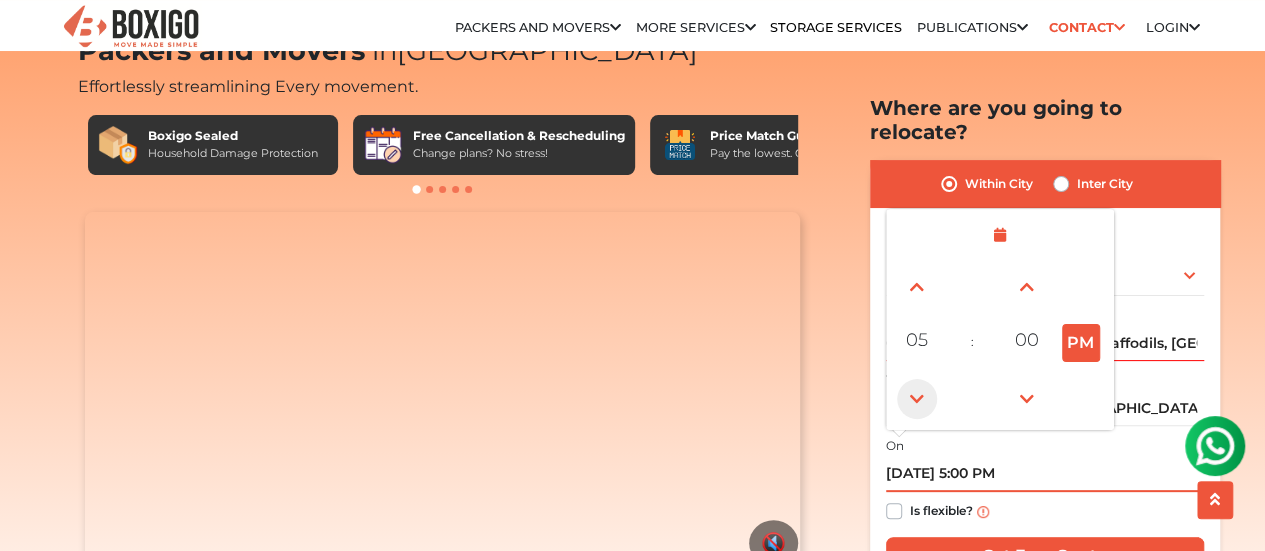 click at bounding box center [917, 398] 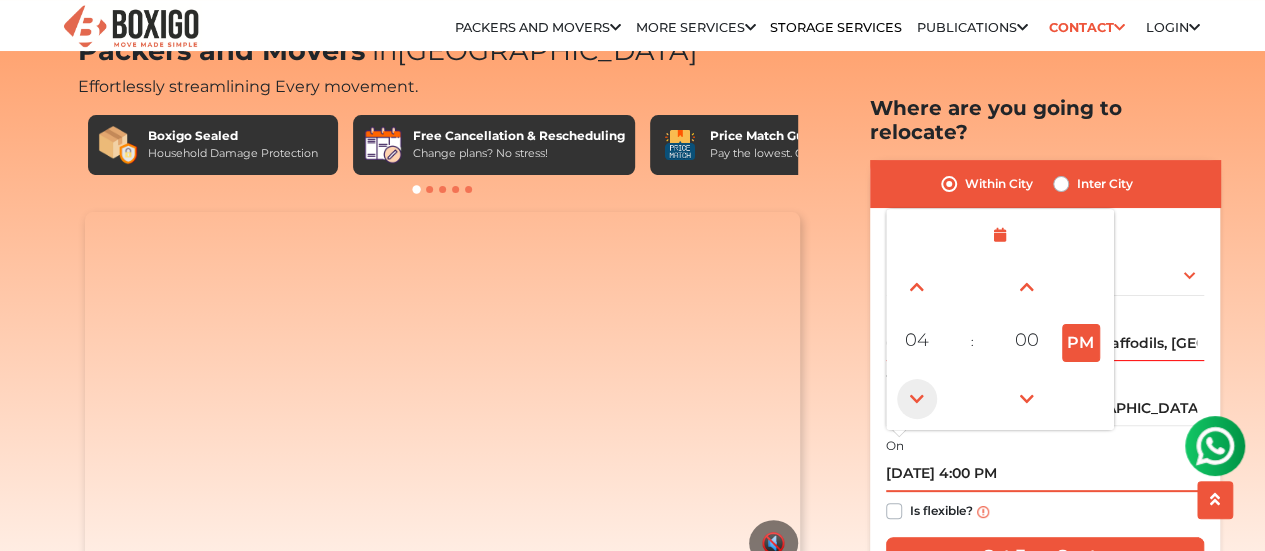click at bounding box center [917, 398] 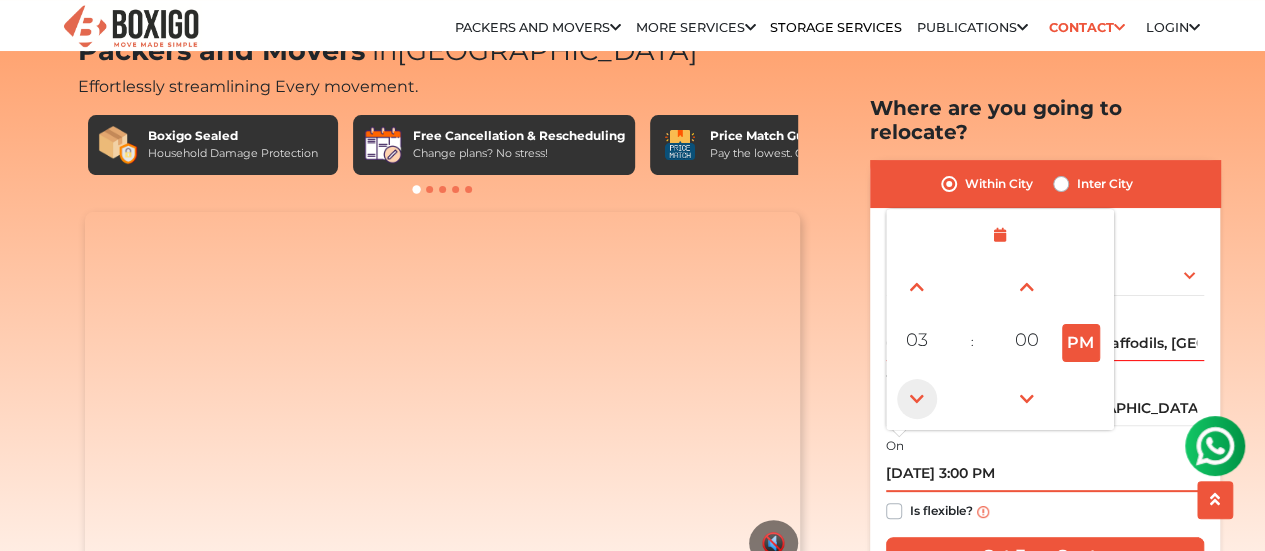 click at bounding box center (917, 398) 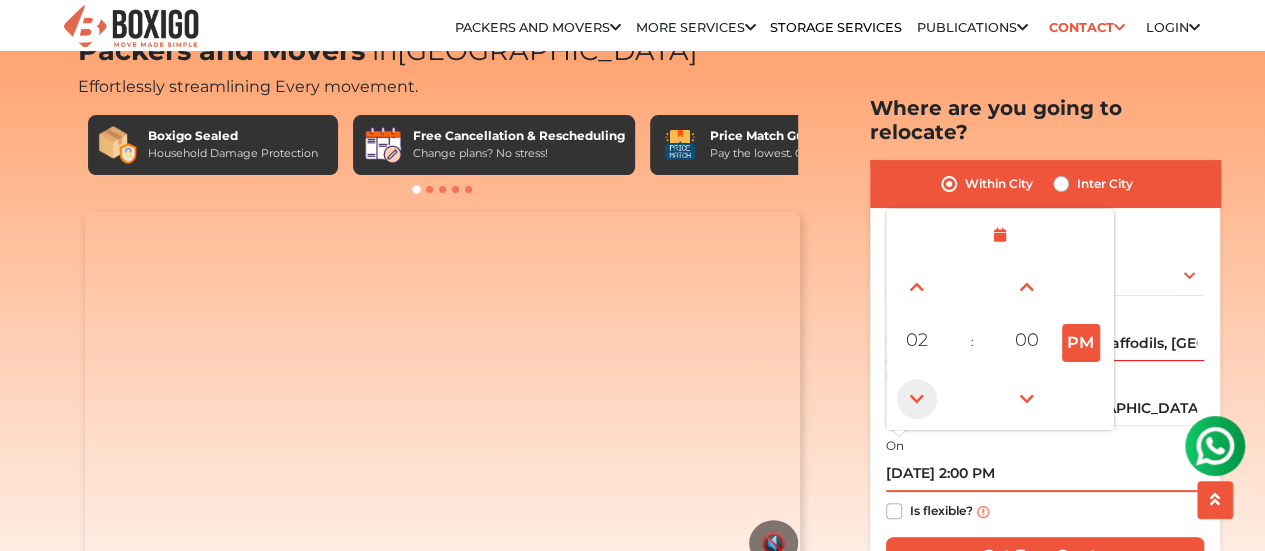 click at bounding box center (917, 398) 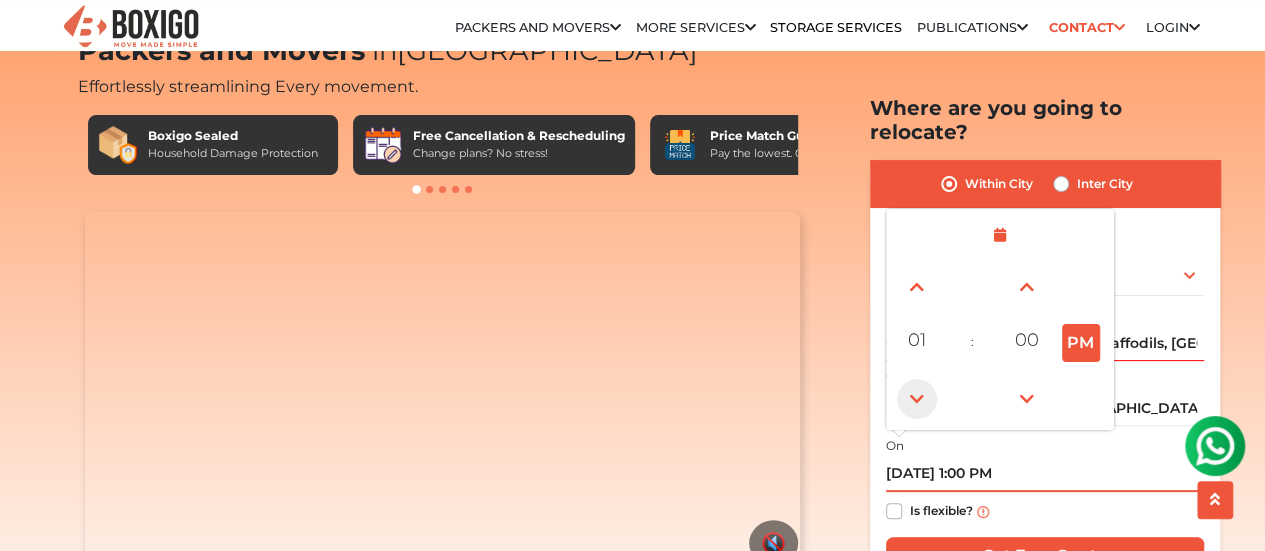 click at bounding box center (917, 398) 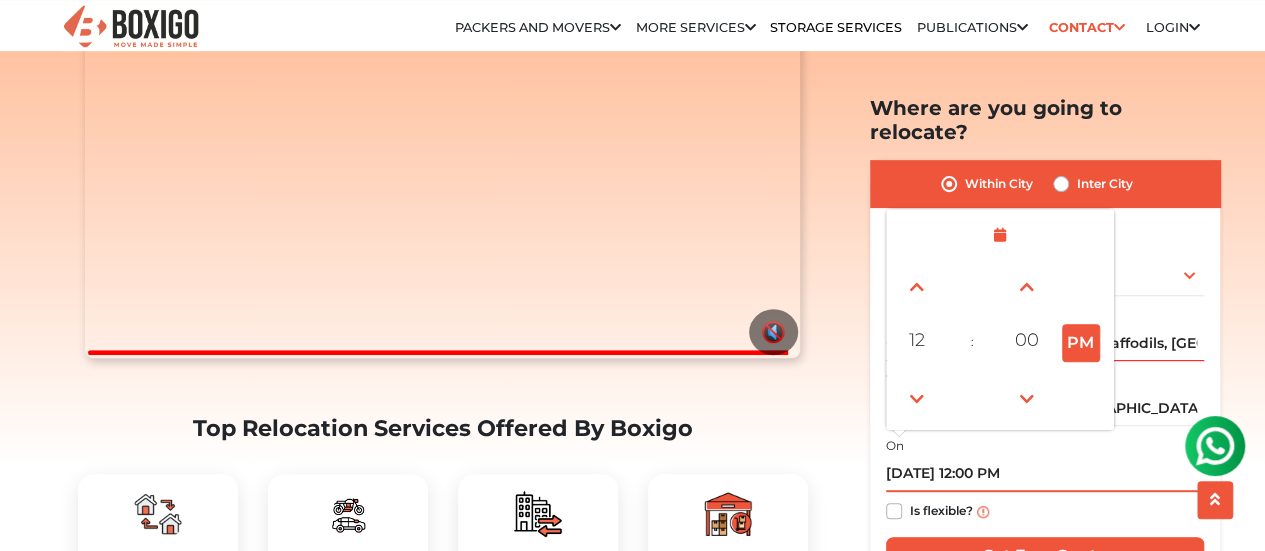 scroll, scrollTop: 284, scrollLeft: 0, axis: vertical 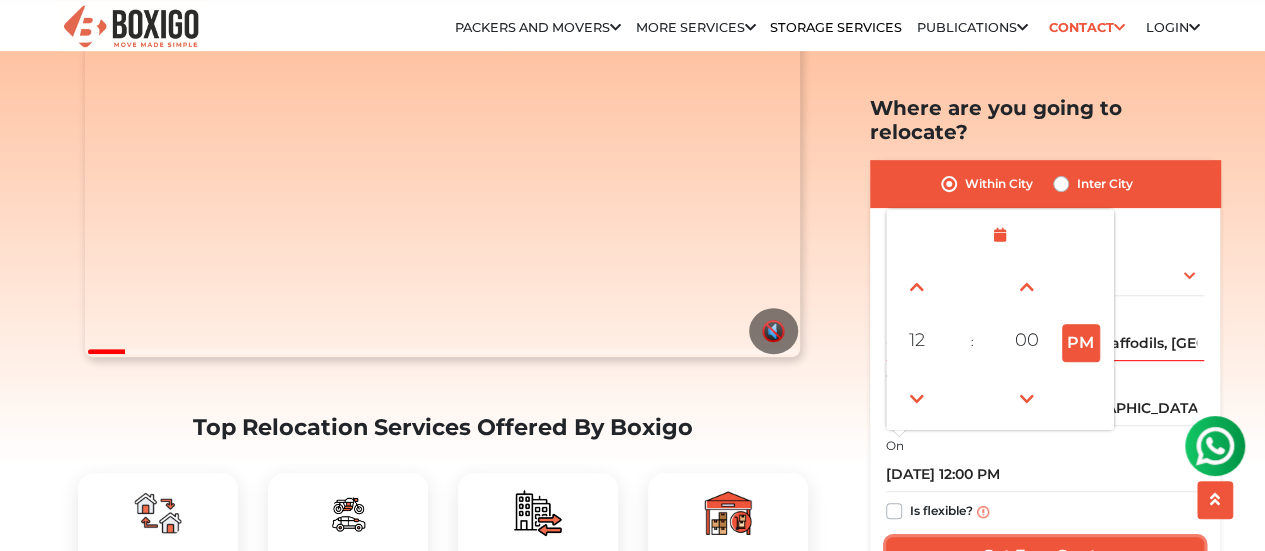 click on "Get Free Quote" at bounding box center (1045, 556) 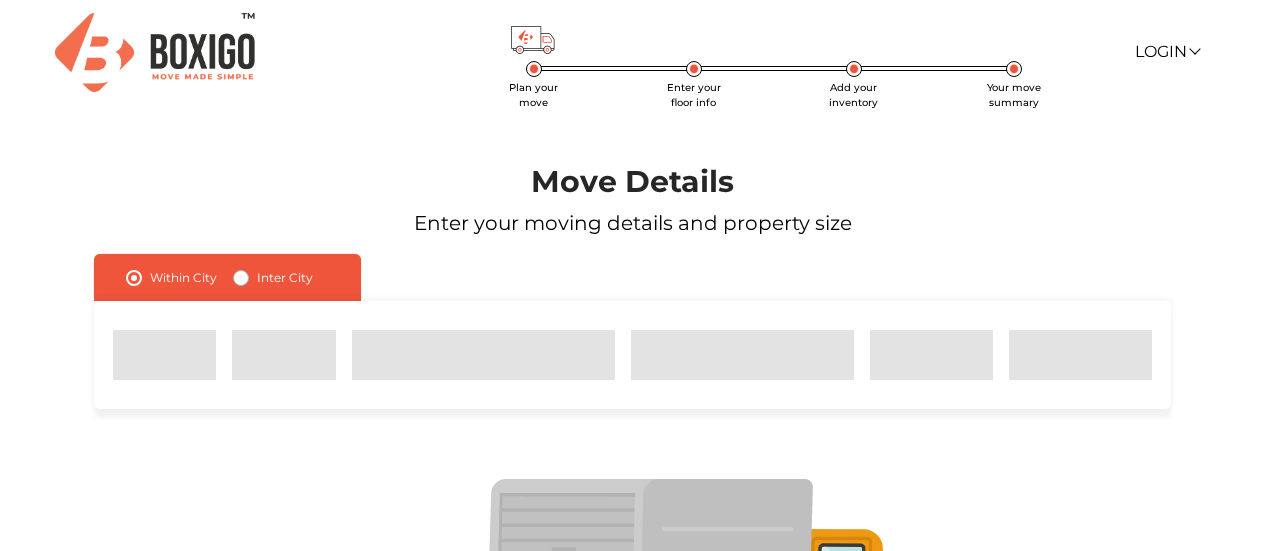 scroll, scrollTop: 0, scrollLeft: 0, axis: both 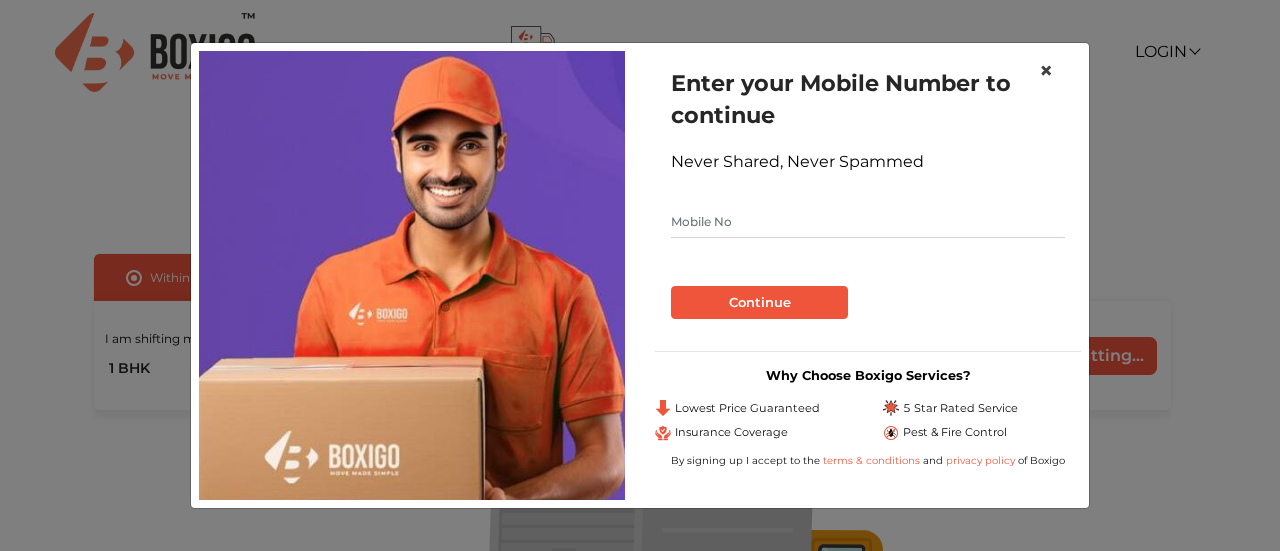 click on "×" at bounding box center [1046, 70] 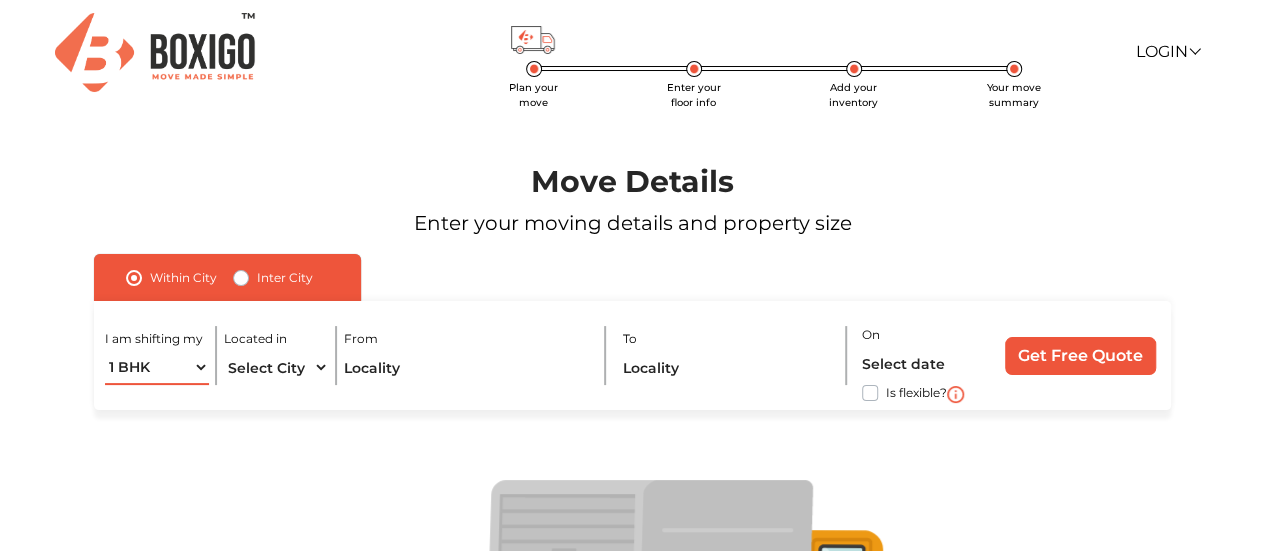 click on "1 BHK 2 BHK 3 BHK 3 + BHK FEW ITEMS" at bounding box center [157, 367] 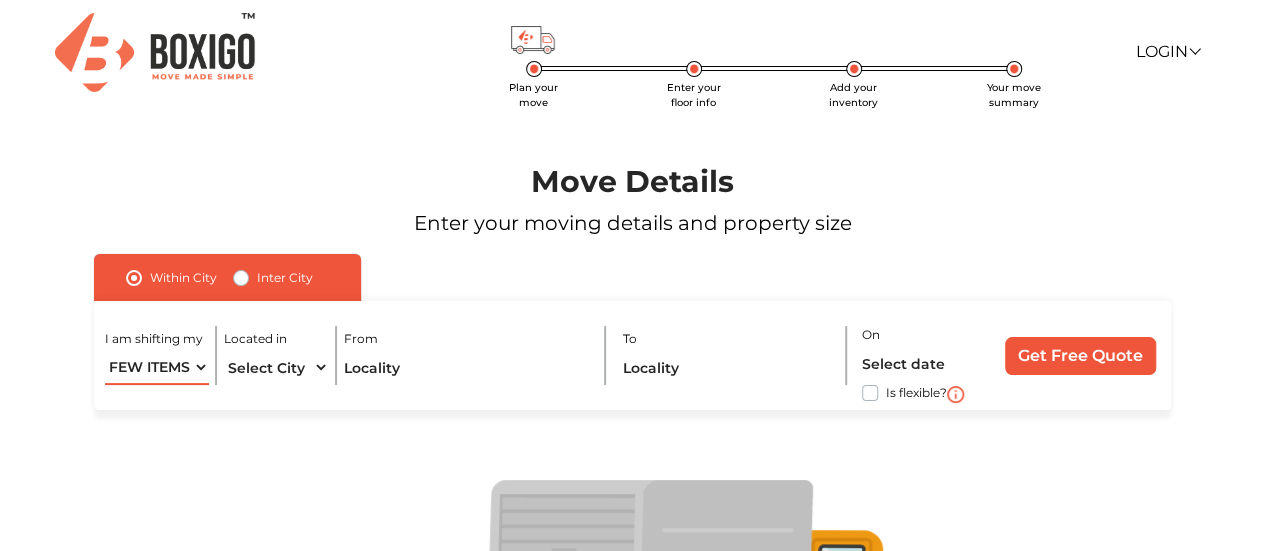 click on "1 BHK 2 BHK 3 BHK 3 + BHK FEW ITEMS" at bounding box center [157, 367] 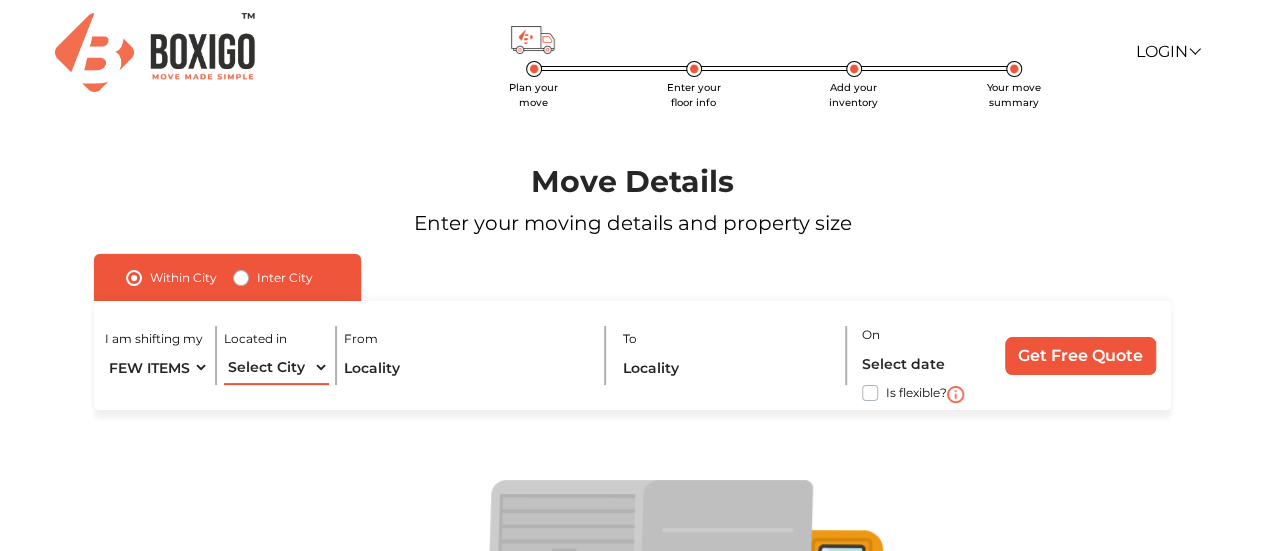 click on "Select City Bangalore Bengaluru Bhopal Bhubaneswar Chennai Coimbatore Cuttack Delhi Gulbarga Gurugram Guwahati Hyderabad Indore Jaipur Kalyan & Dombivali Kochi Kolkata Lucknow Madurai Mangalore Mumbai Mysore Navi Mumbai Noida Patna Pune Raipur Secunderabad Siliguri Srirangam Thane Thiruvananthapuram Vijayawada Visakhapatnam Warangal" at bounding box center [276, 367] 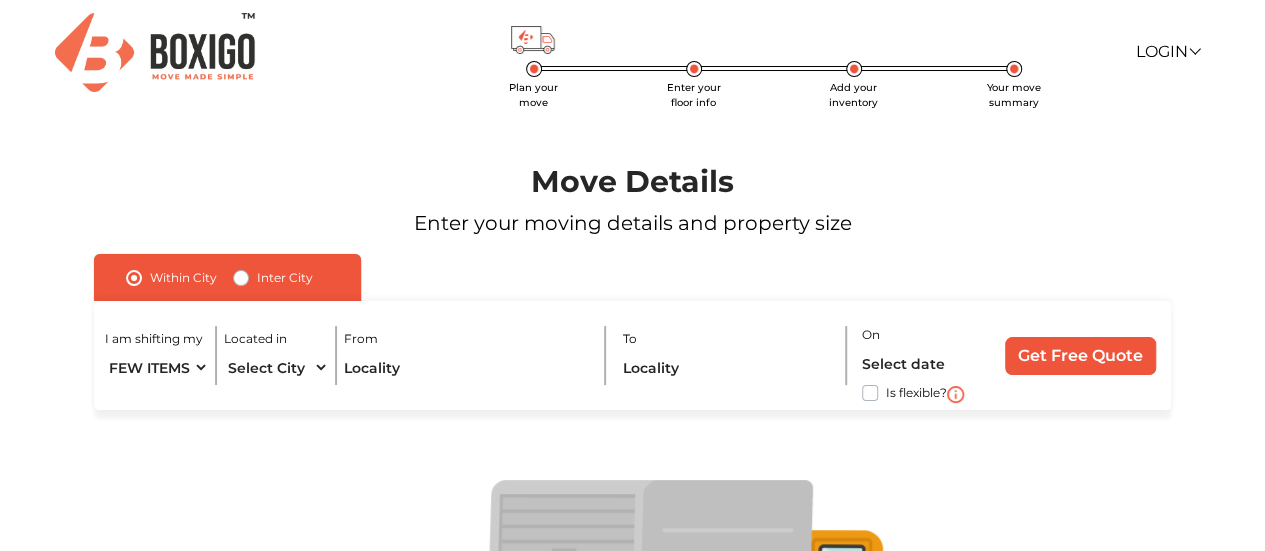 click on "I am shifting my  1 BHK 2 BHK 3 BHK 3 + BHK FEW ITEMS  Located in  Select City Bangalore Bengaluru Bhopal Bhubaneswar Chennai Coimbatore Cuttack Delhi Gulbarga Gurugram Guwahati Hyderabad Indore Jaipur Kalyan & Dombivali Kochi Kolkata Lucknow Madurai Mangalore Mumbai Mysore Navi Mumbai Noida Patna Pune Raipur Secunderabad Siliguri Srirangam Thane Thiruvananthapuram Vijayawada Visakhapatnam Warangal  From   To   On  Is flexible?   Get Free Quote" at bounding box center [632, 355] 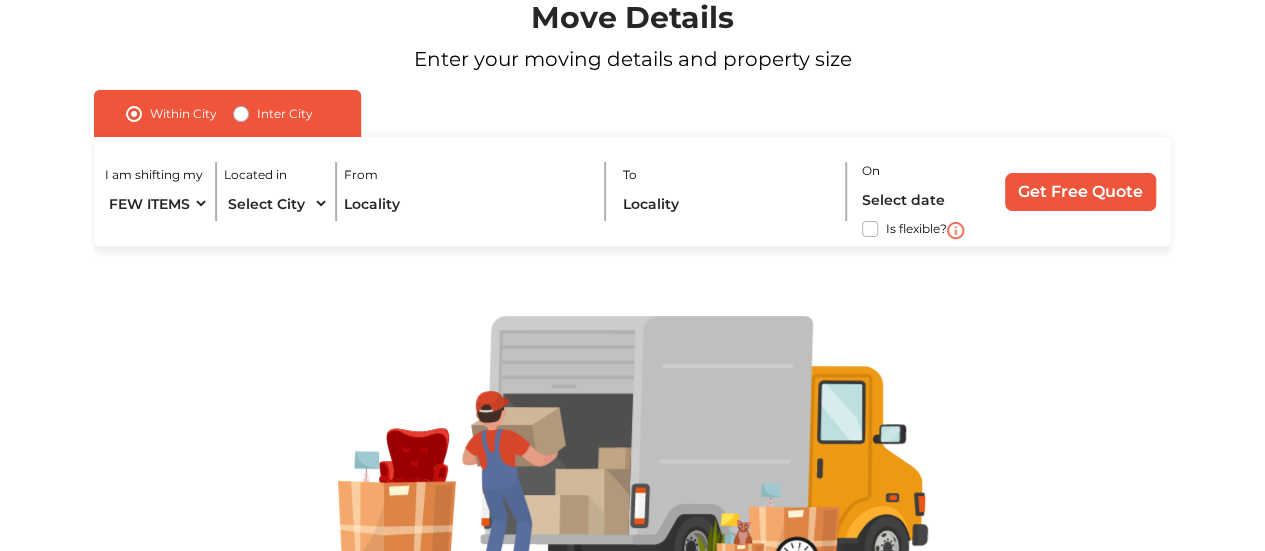 scroll, scrollTop: 132, scrollLeft: 0, axis: vertical 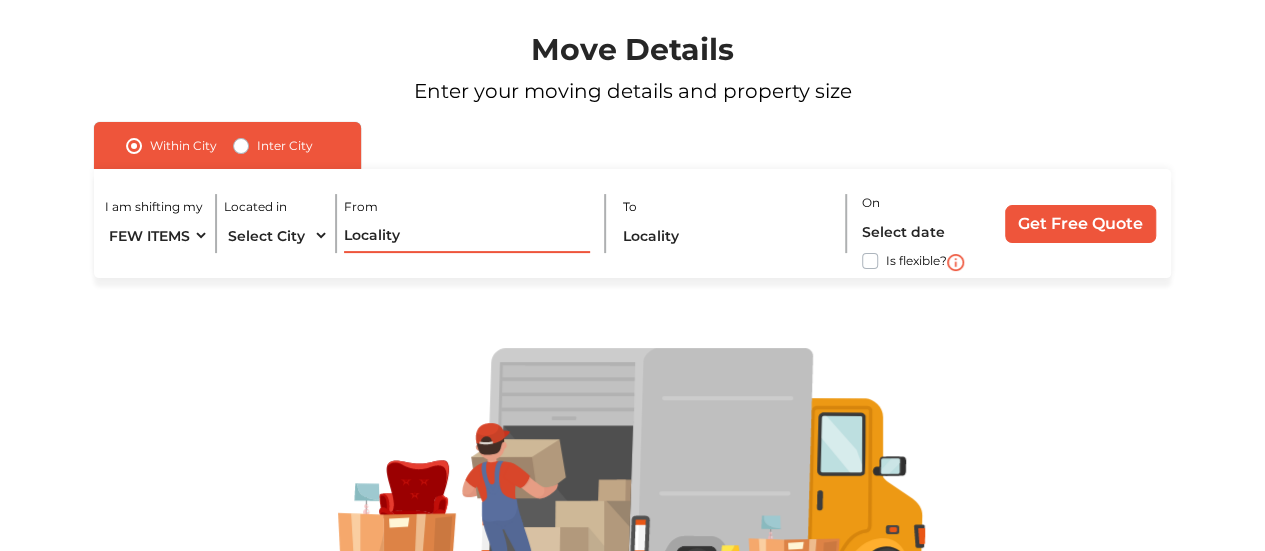 click at bounding box center [467, 235] 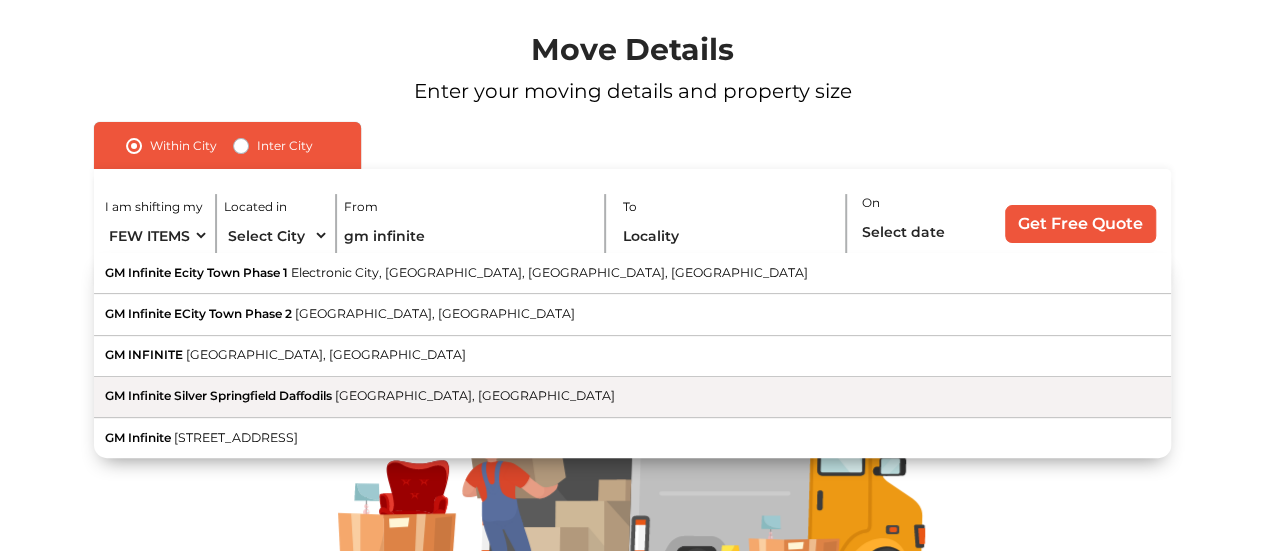 click on "[GEOGRAPHIC_DATA], [GEOGRAPHIC_DATA]" at bounding box center [475, 395] 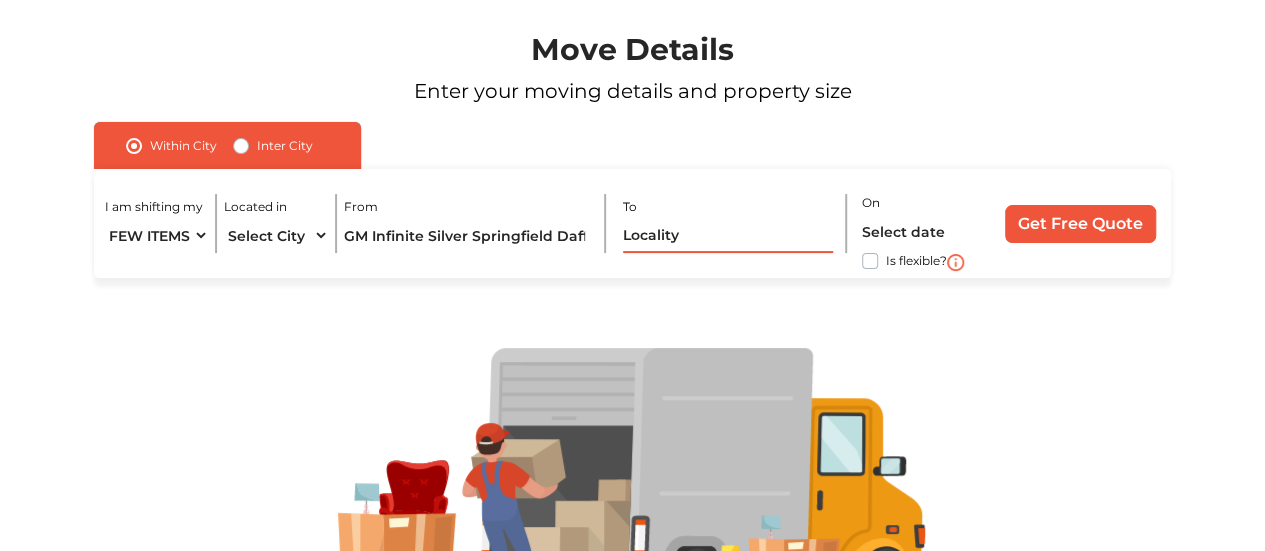 click at bounding box center [728, 235] 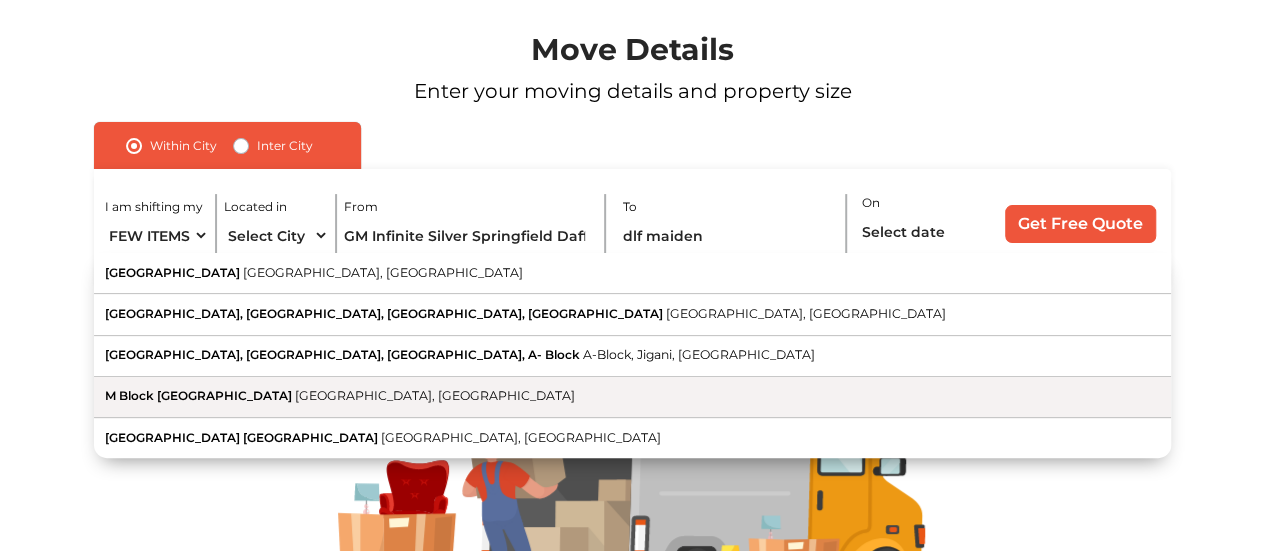 click on "M Block DLF Maiden Heights Jigani, Karnataka" at bounding box center (632, 397) 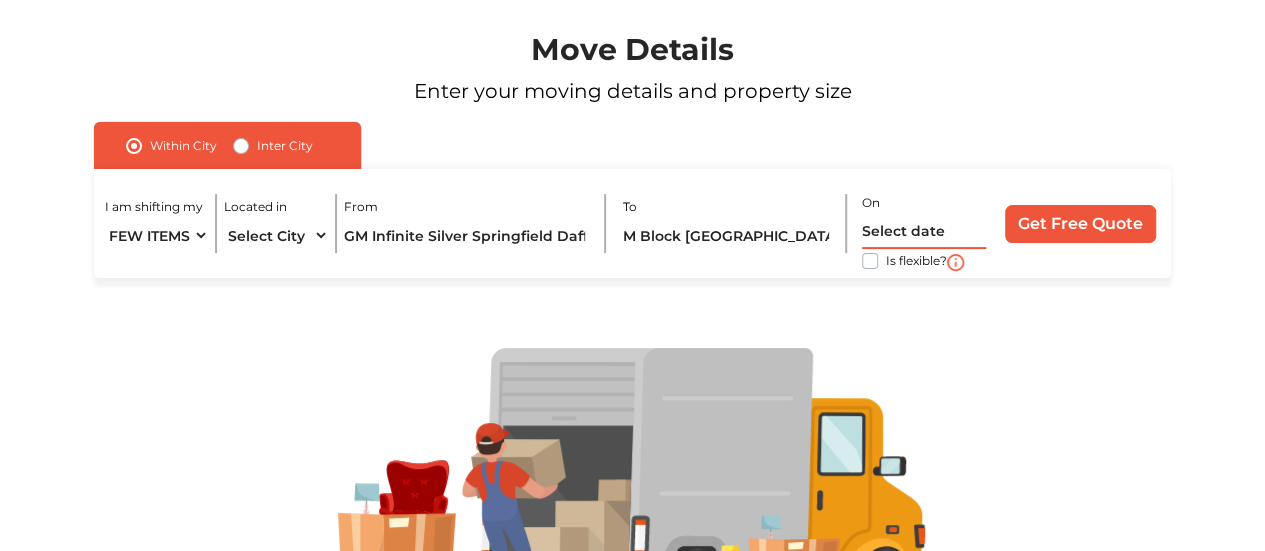 click at bounding box center [924, 231] 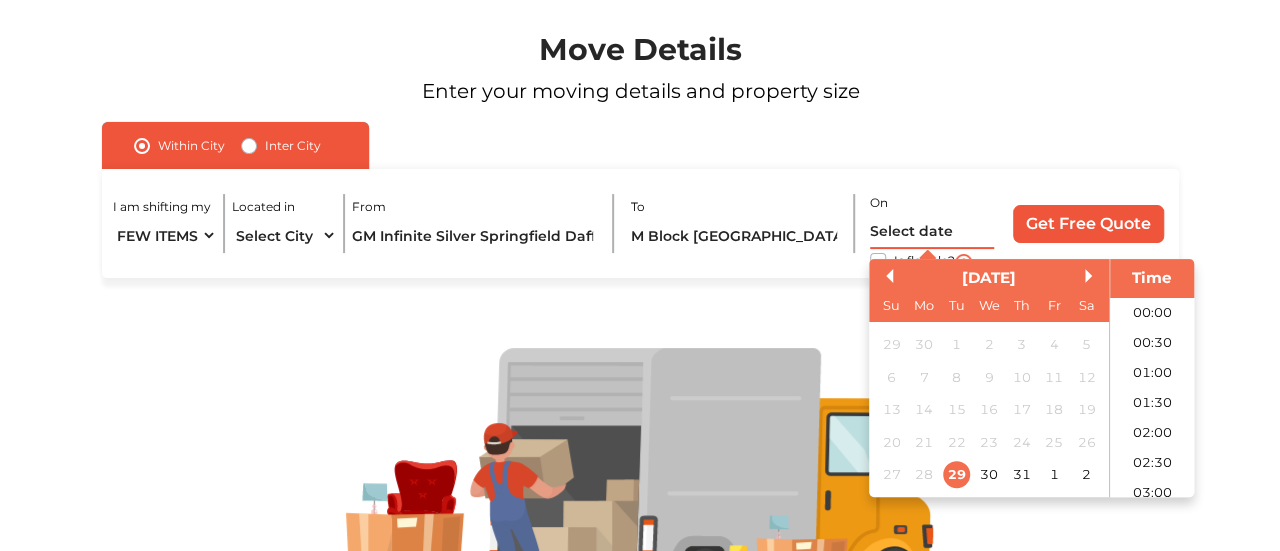 scroll, scrollTop: 545, scrollLeft: 0, axis: vertical 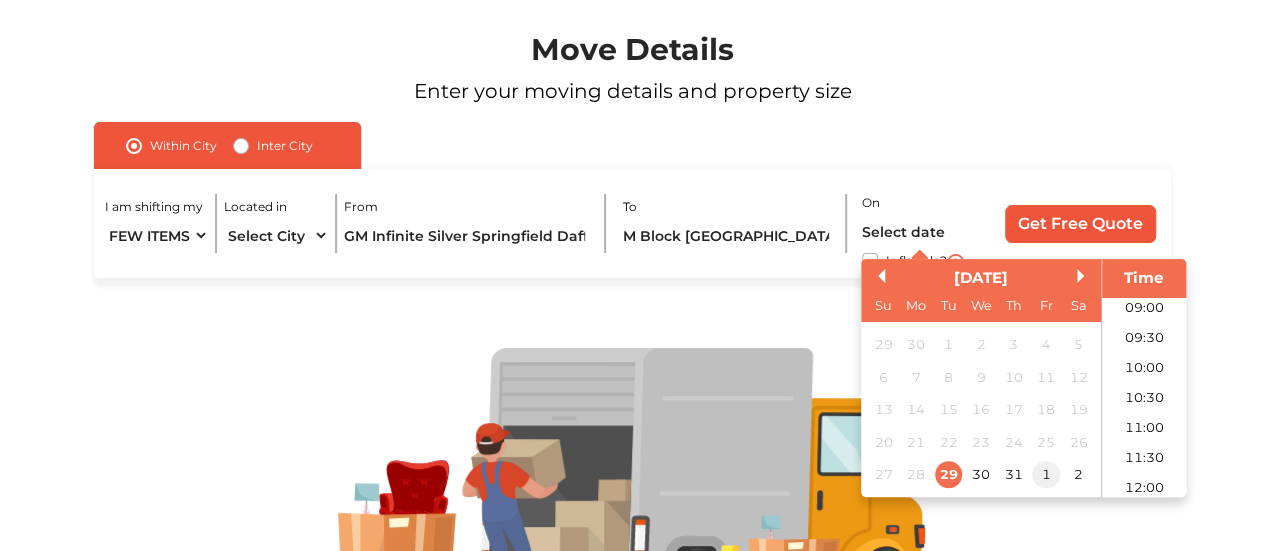 click on "1" at bounding box center (1045, 475) 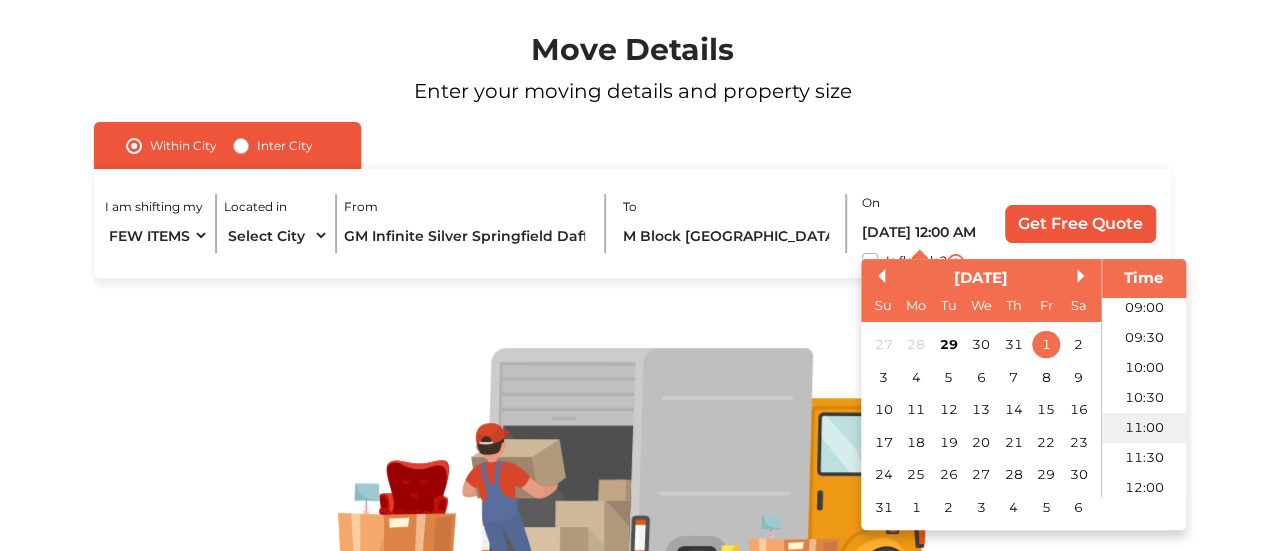 click on "11:00" at bounding box center (1144, 428) 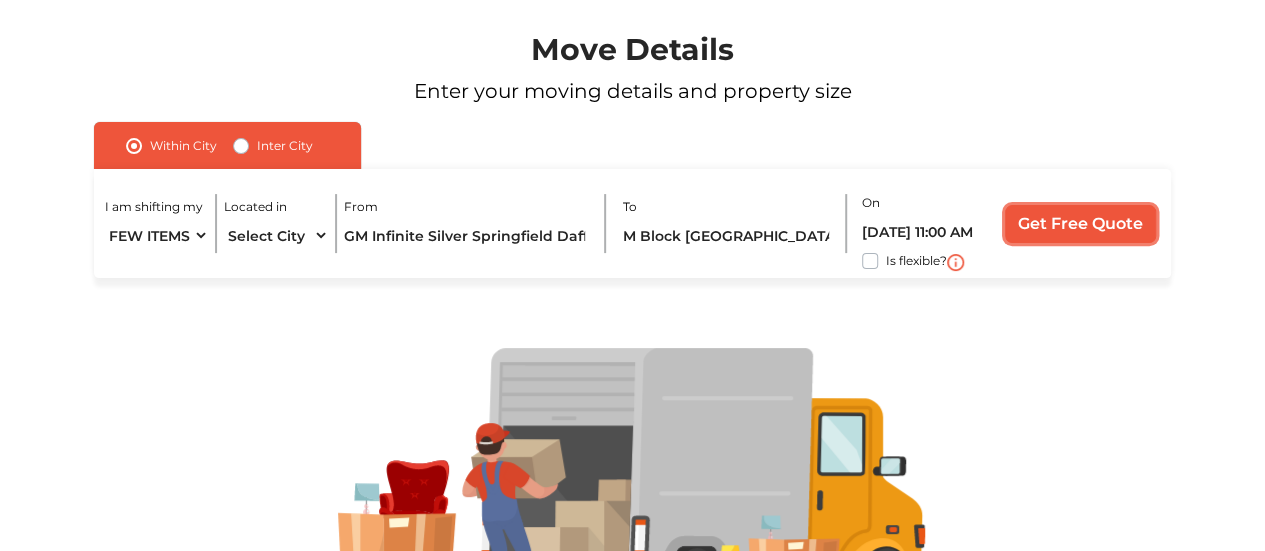click on "Get Free Quote" at bounding box center [1080, 224] 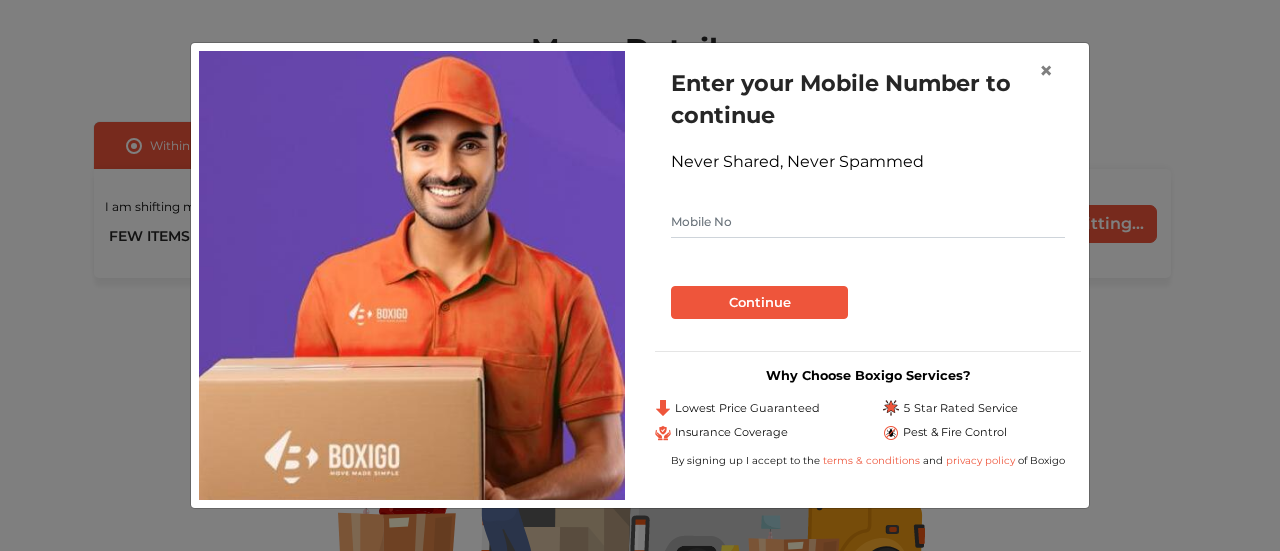 click at bounding box center (868, 222) 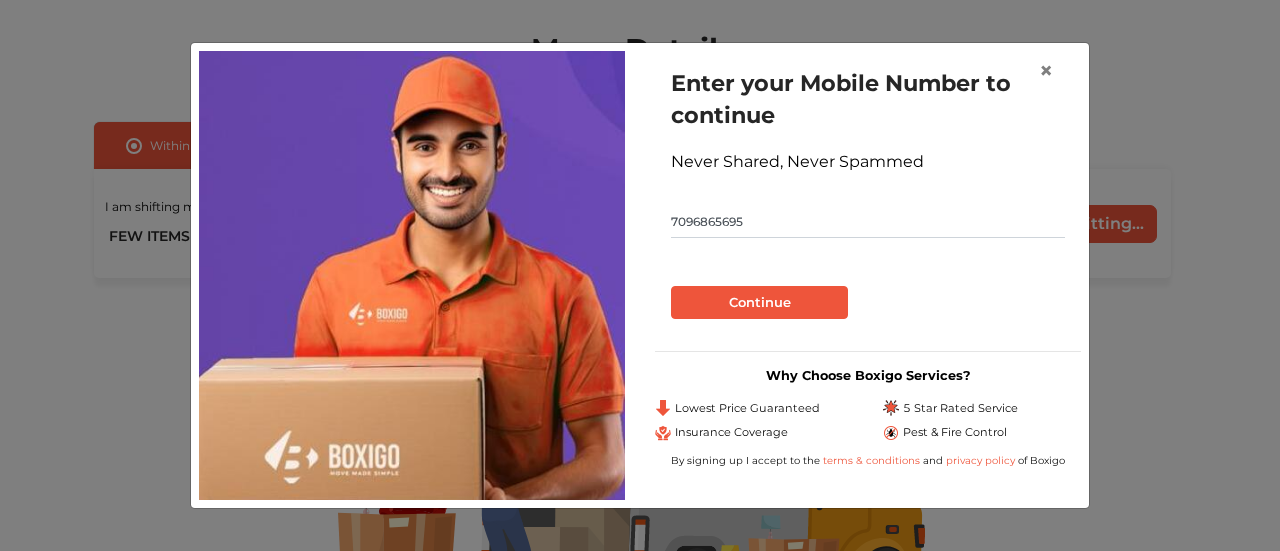 type on "7096865695" 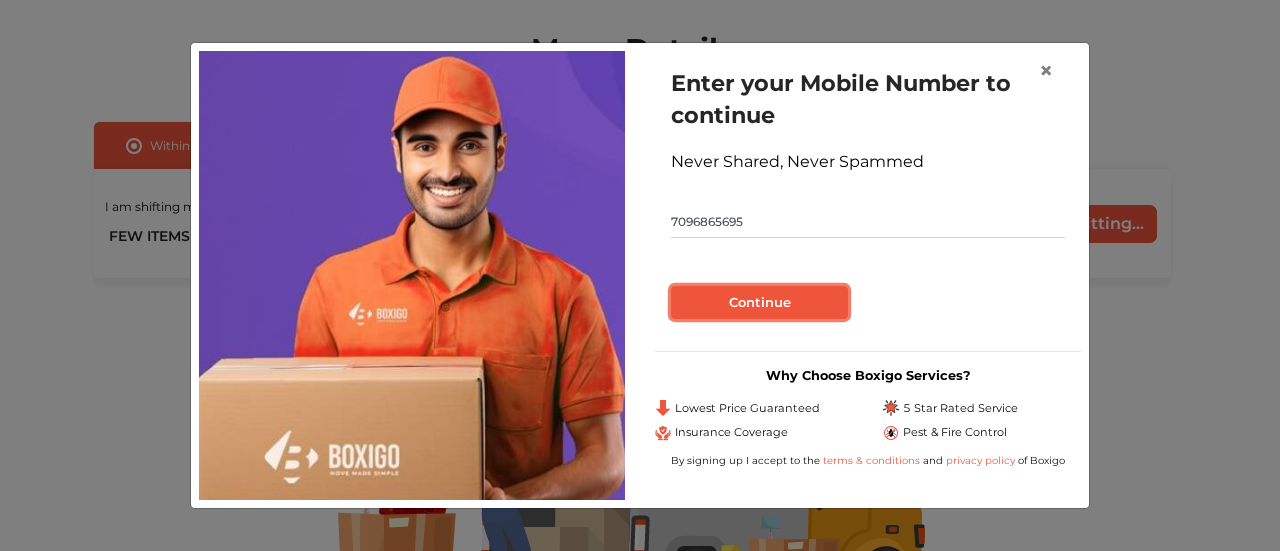 click on "Continue" at bounding box center [759, 303] 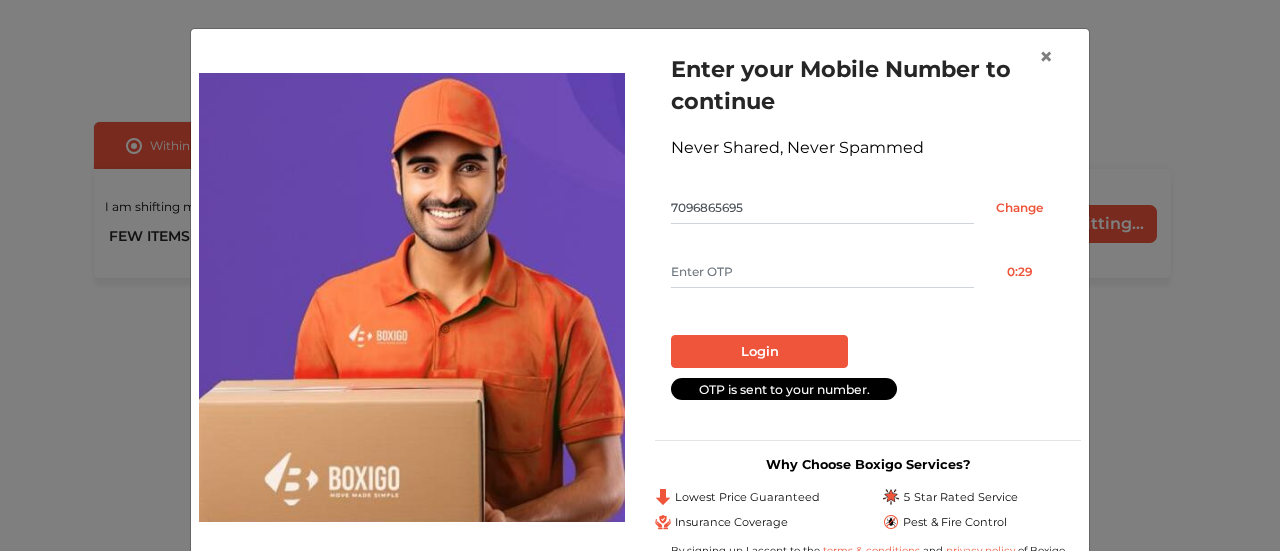 click at bounding box center [822, 272] 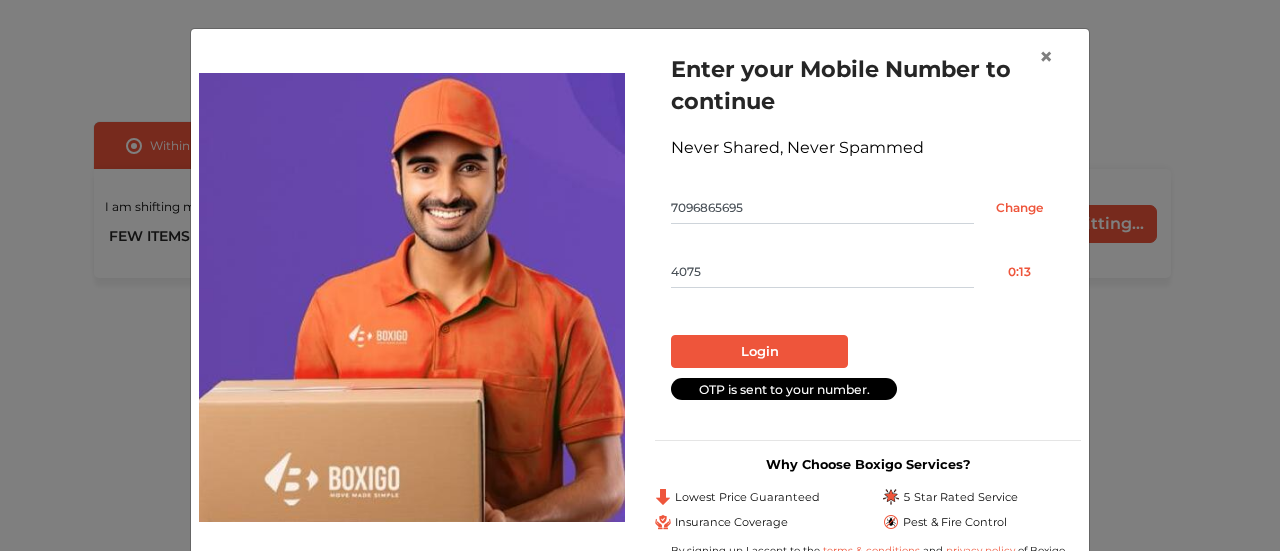 type on "4075" 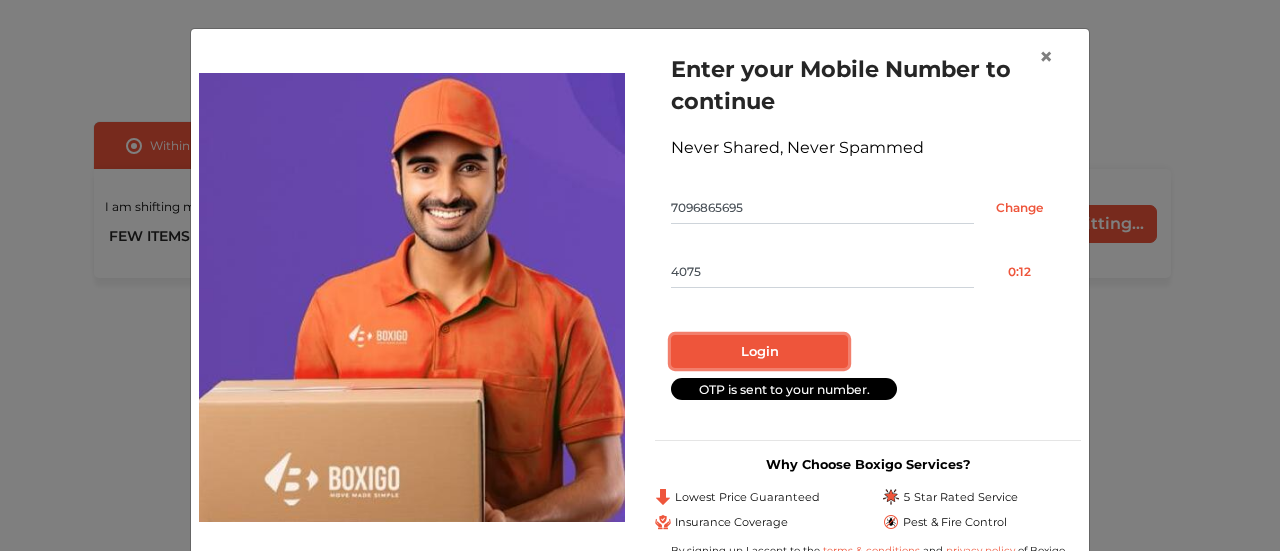 click on "Login" at bounding box center (759, 352) 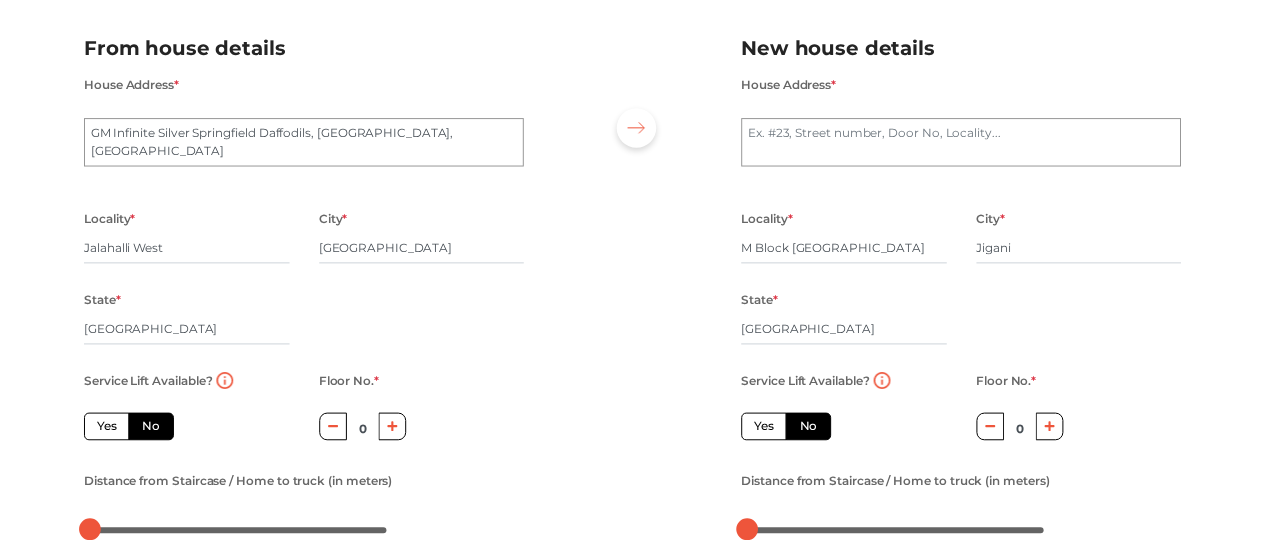 scroll, scrollTop: 28, scrollLeft: 0, axis: vertical 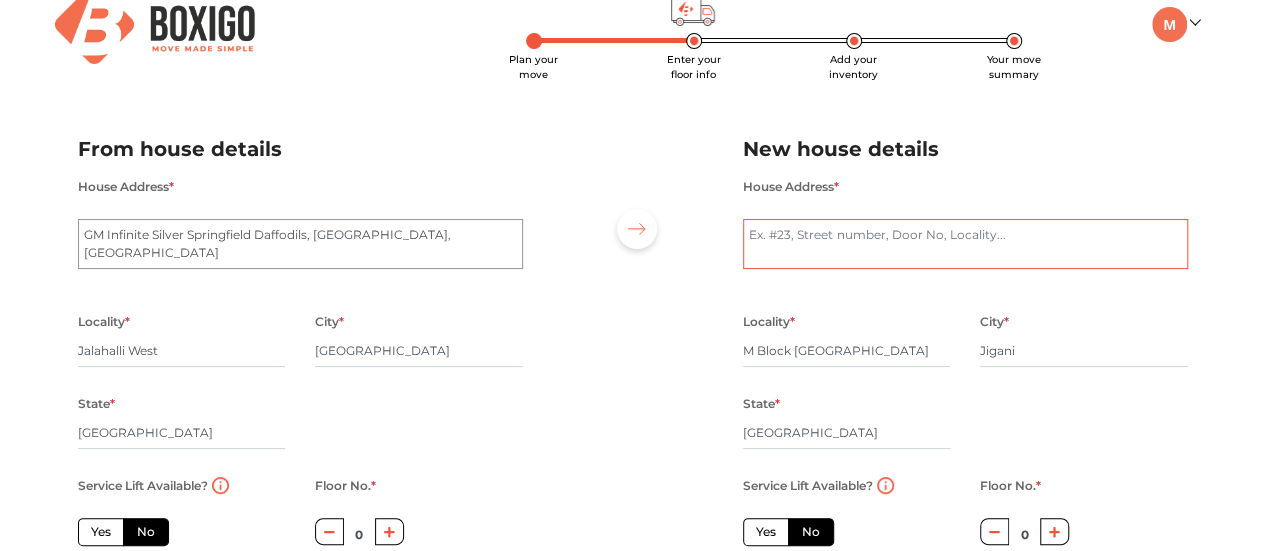 click on "House Address  *" at bounding box center (965, 244) 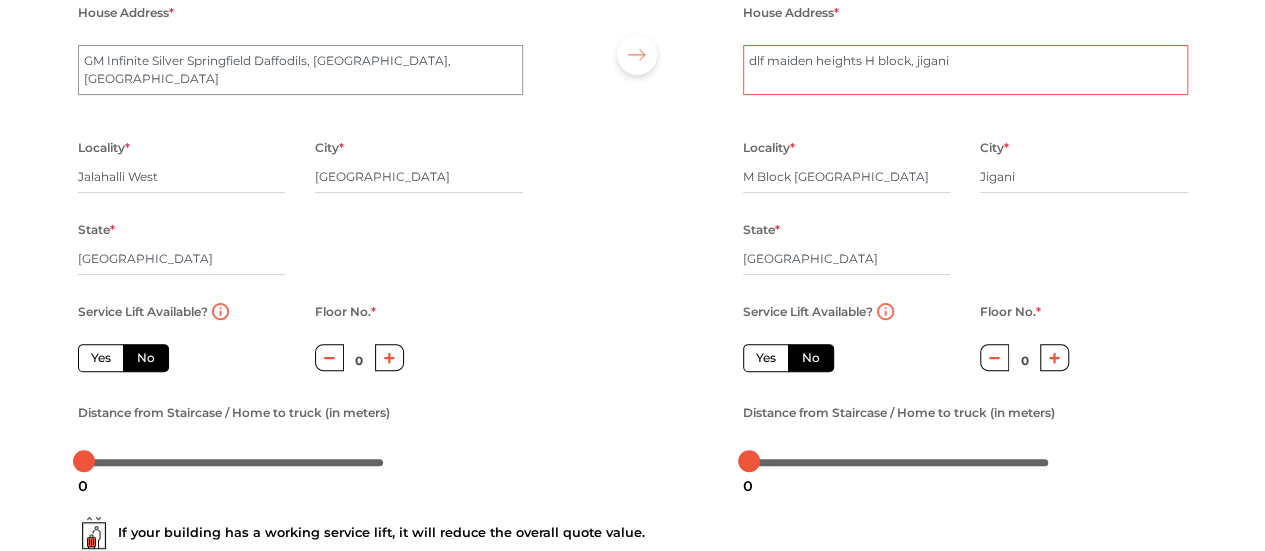 scroll, scrollTop: 204, scrollLeft: 0, axis: vertical 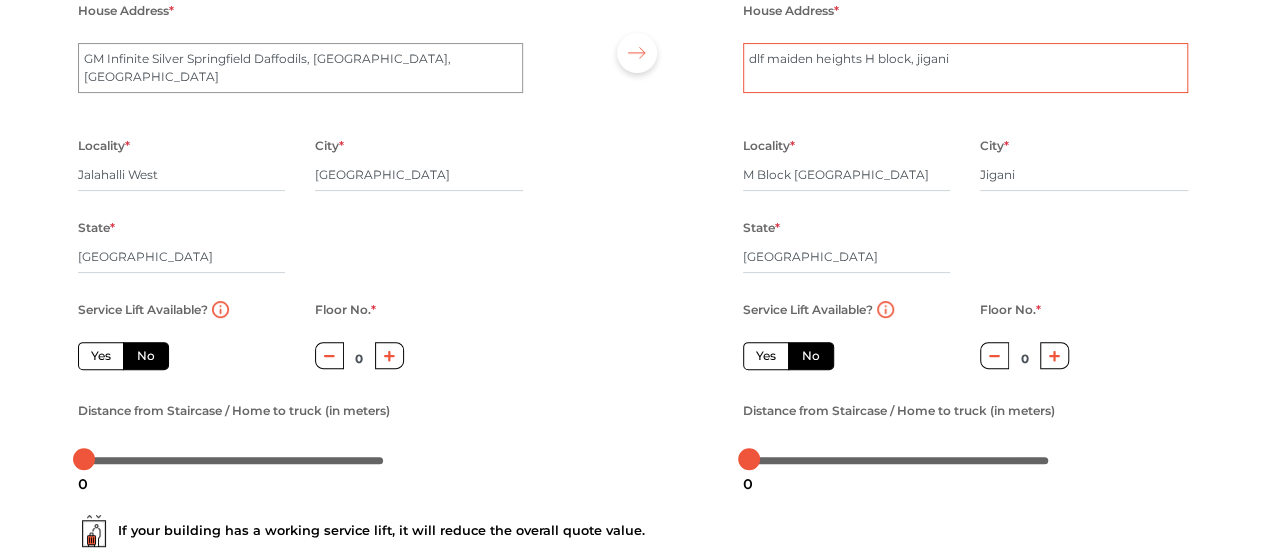 type on "dlf maiden heights H block, jigani" 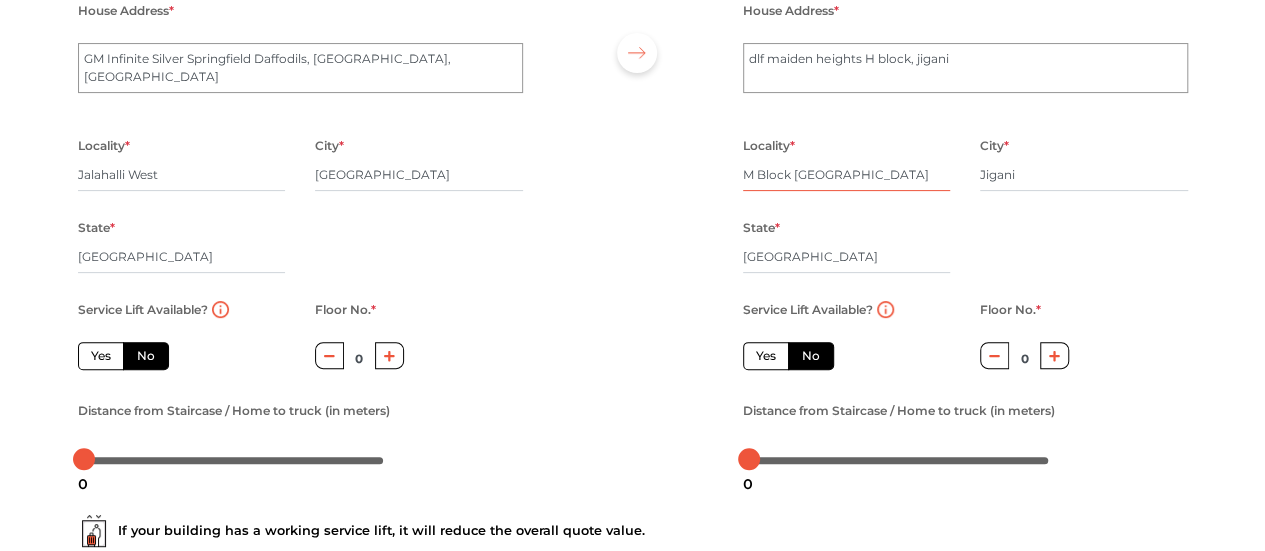 click on "M Block [GEOGRAPHIC_DATA]" at bounding box center (847, 175) 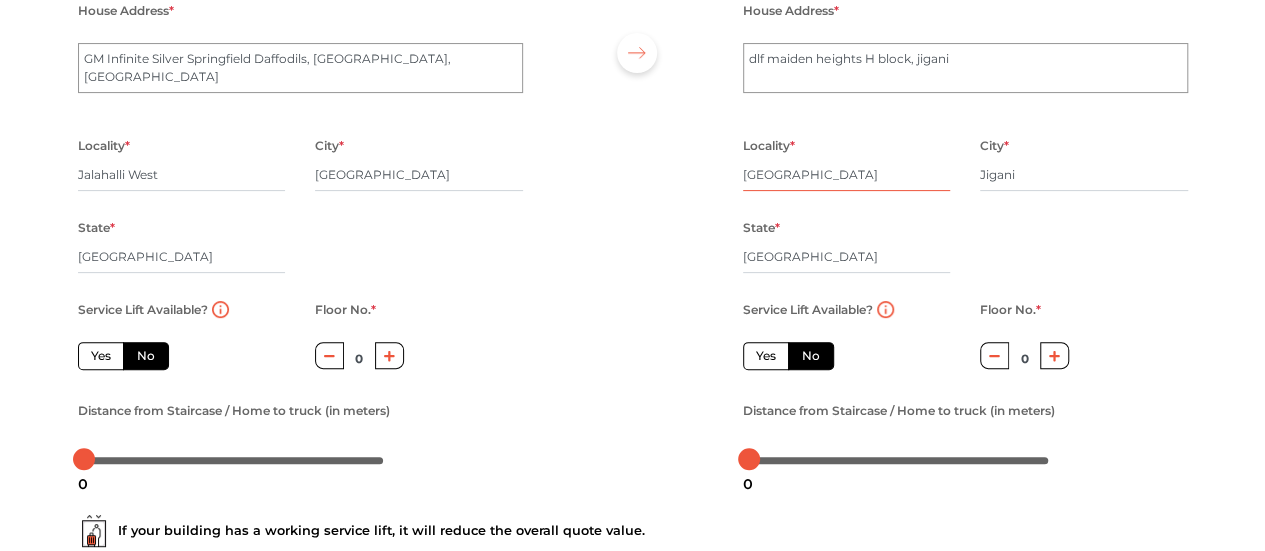 type on "[GEOGRAPHIC_DATA]" 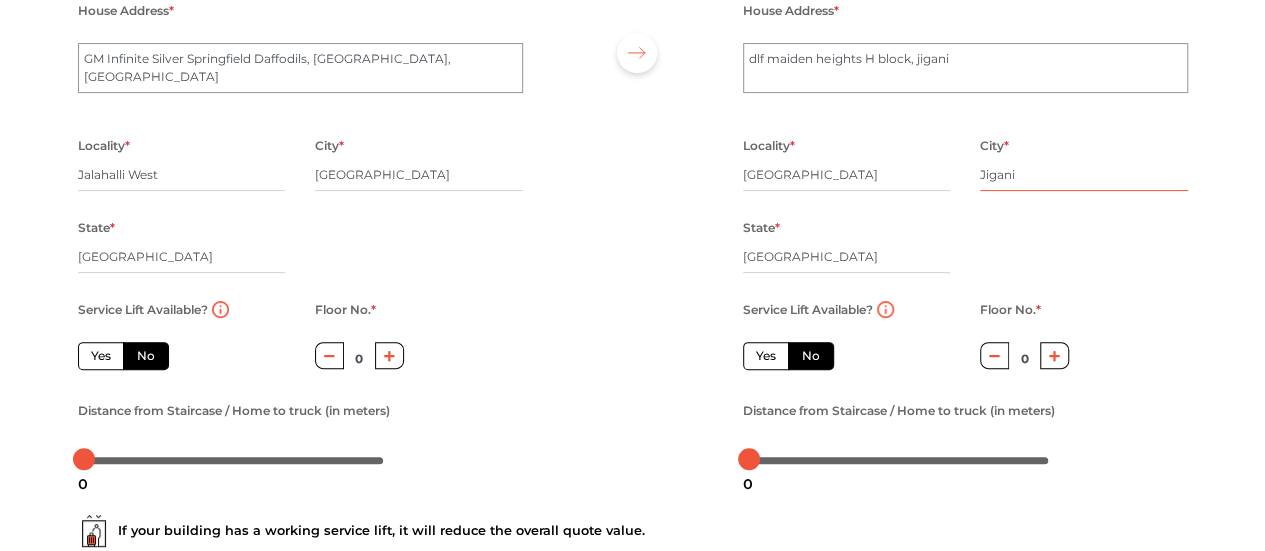 click on "Jigani" at bounding box center (1084, 175) 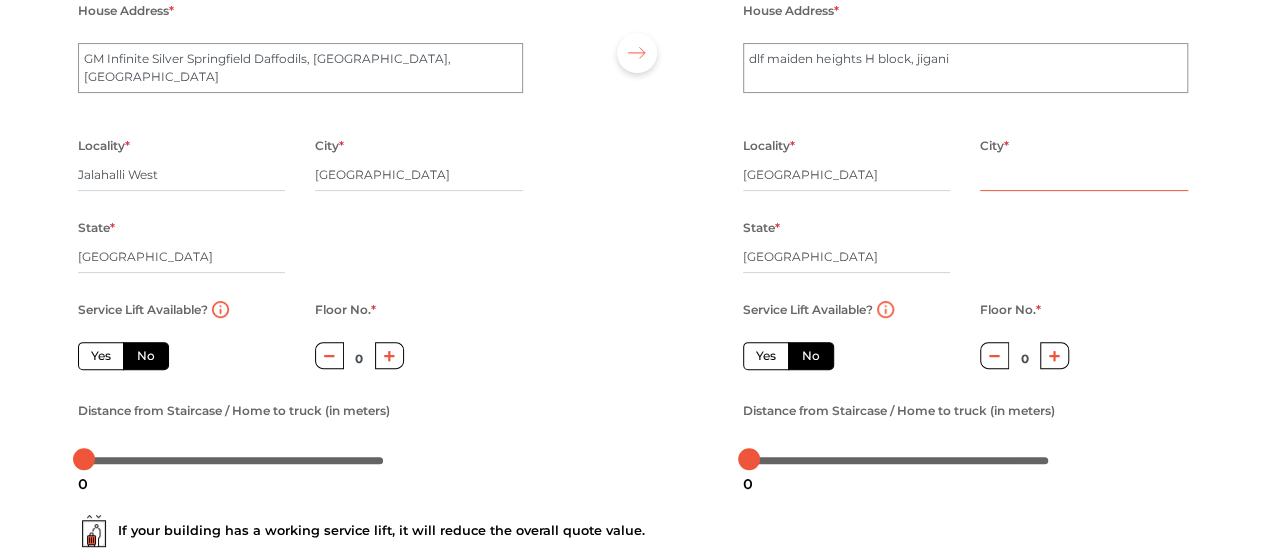 type 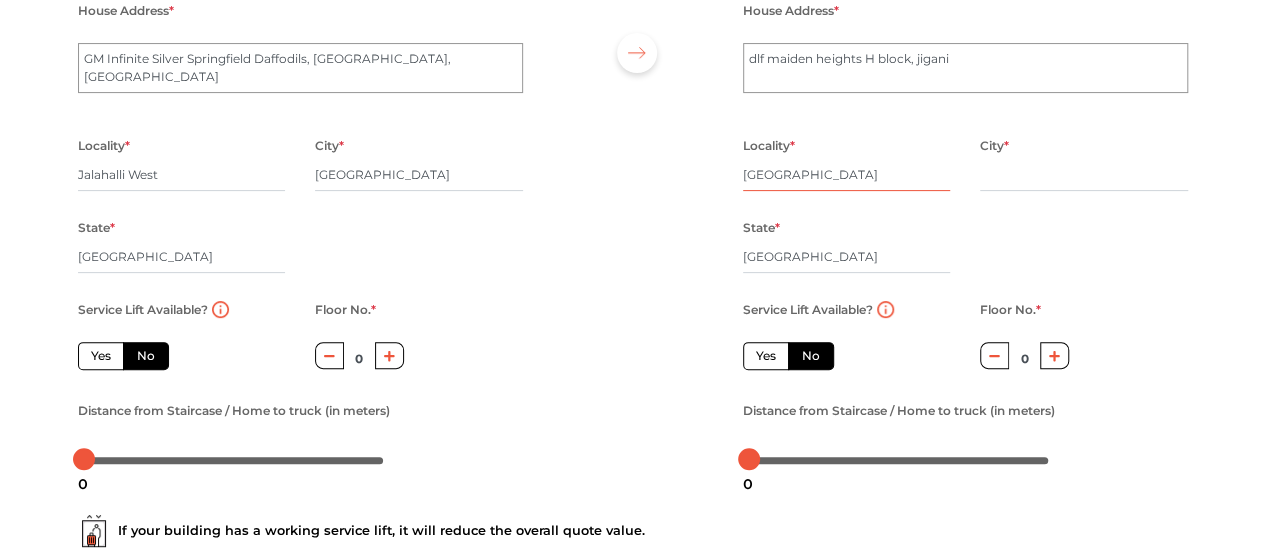 click on "[GEOGRAPHIC_DATA]" at bounding box center [847, 175] 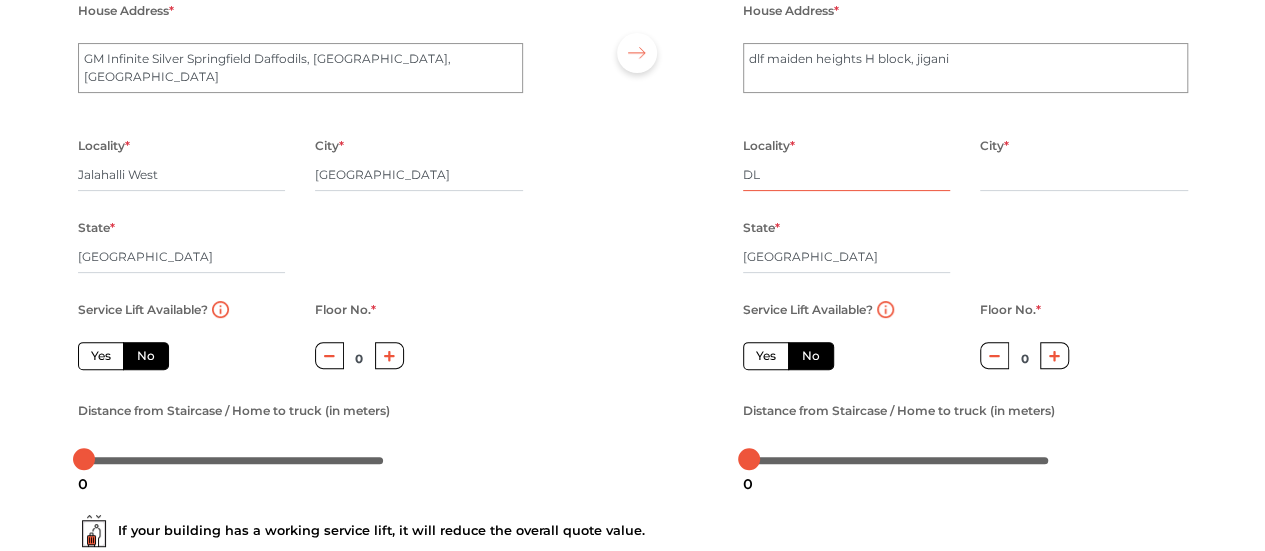 type on "D" 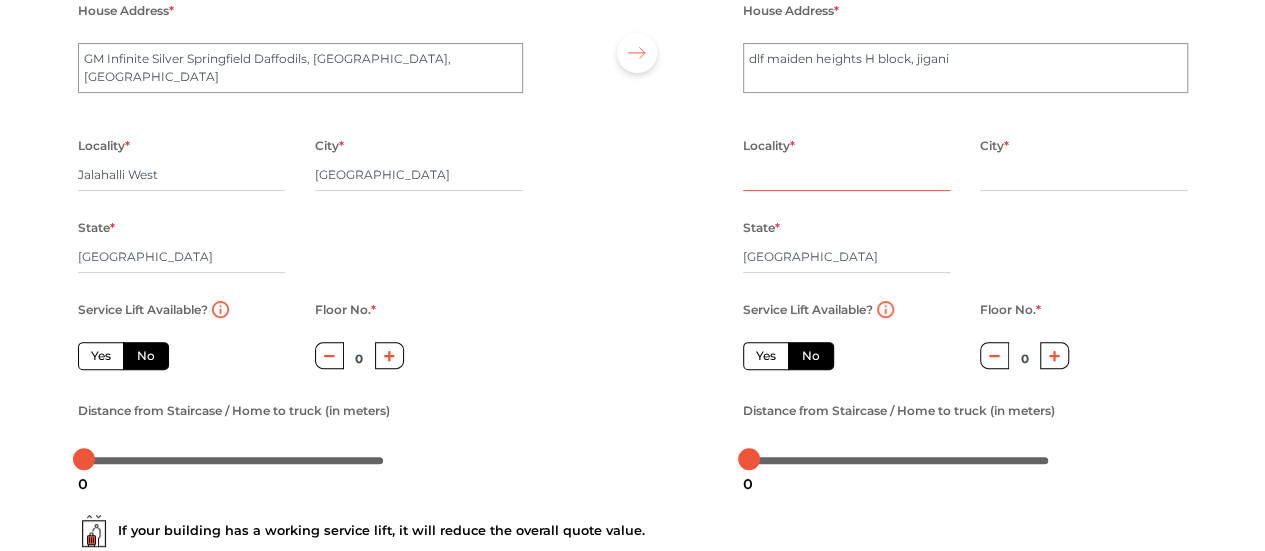 paste on "Jigani" 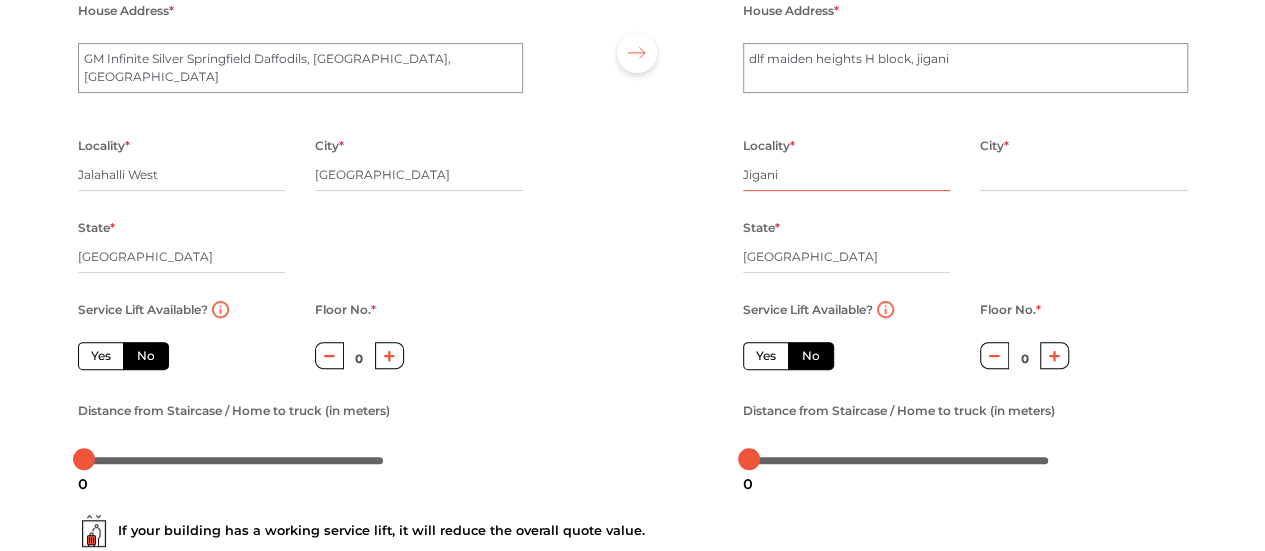type on "Jigani" 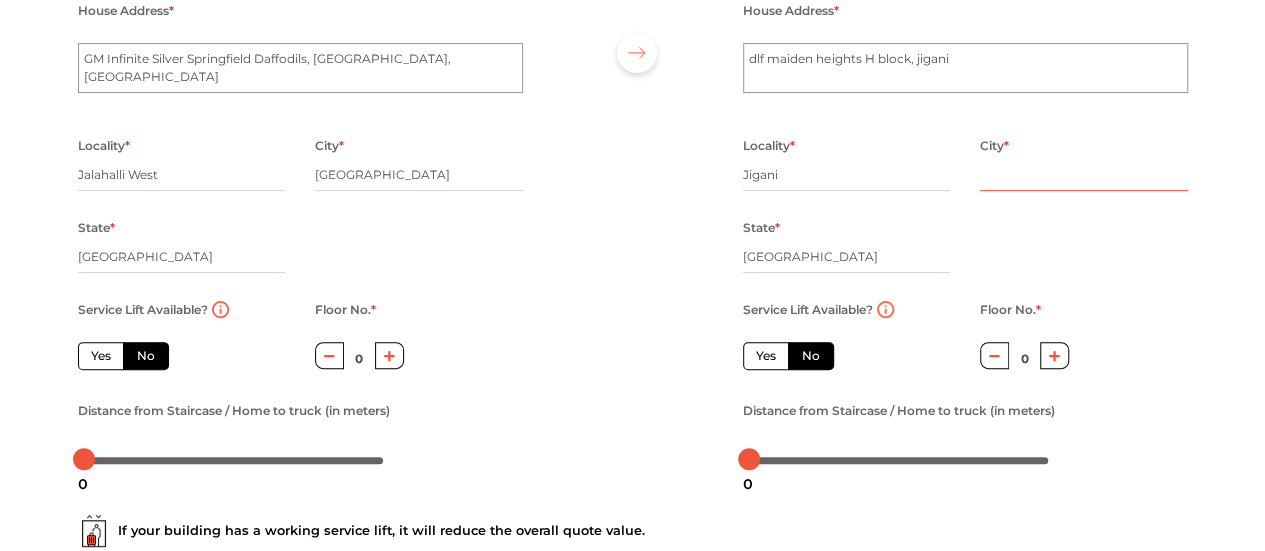 click at bounding box center [1084, 175] 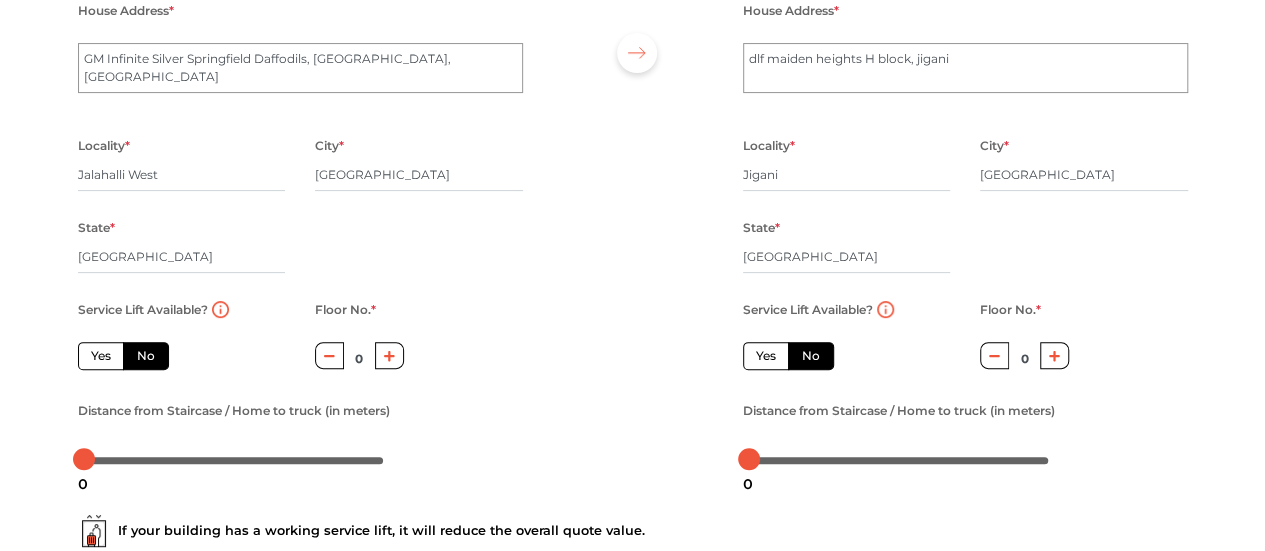 click on "Yes" at bounding box center (101, 356) 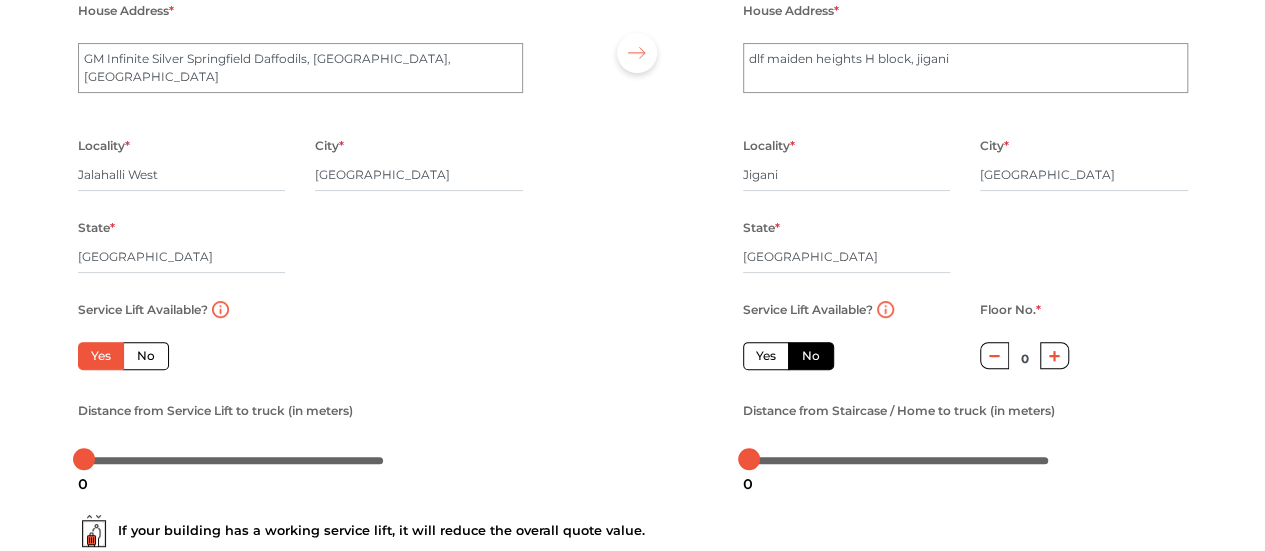 click on "Yes" at bounding box center (766, 356) 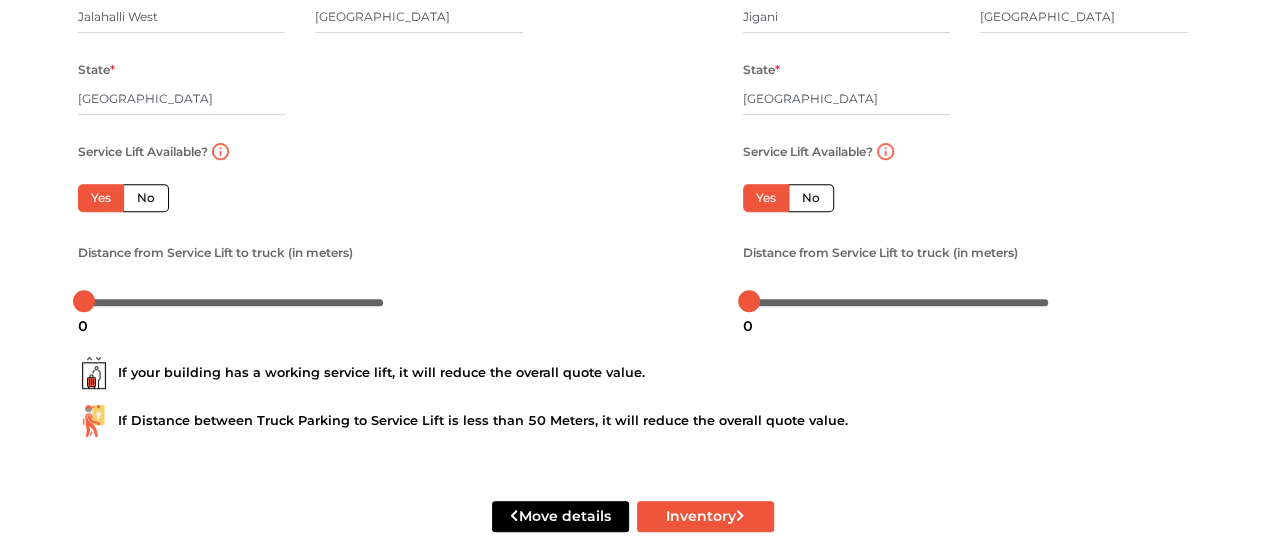 scroll, scrollTop: 362, scrollLeft: 0, axis: vertical 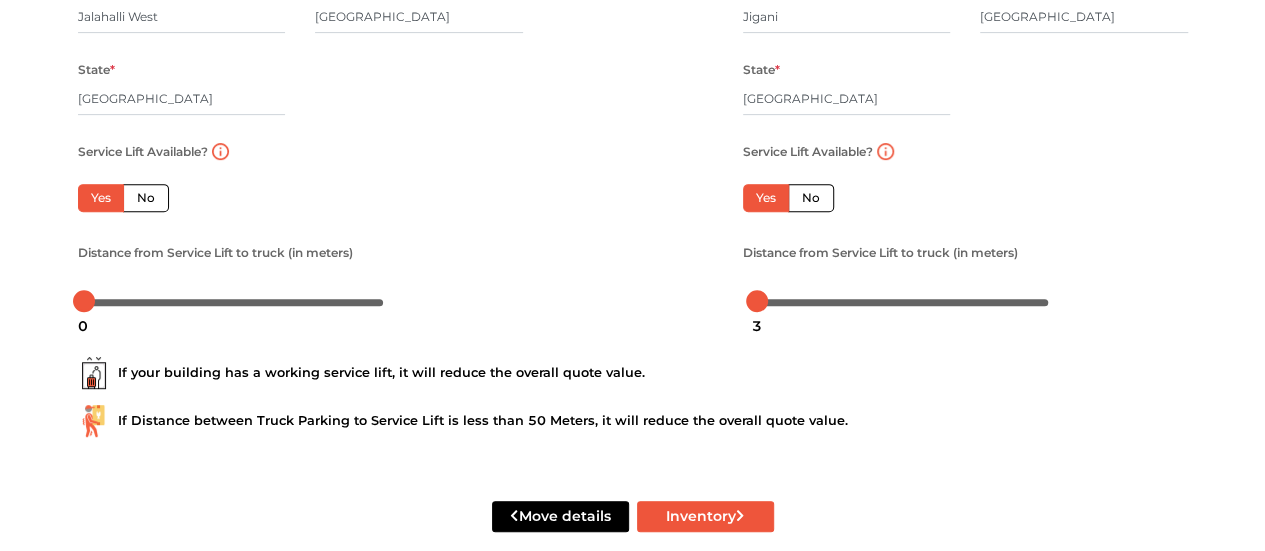 click on "3" at bounding box center [757, 326] 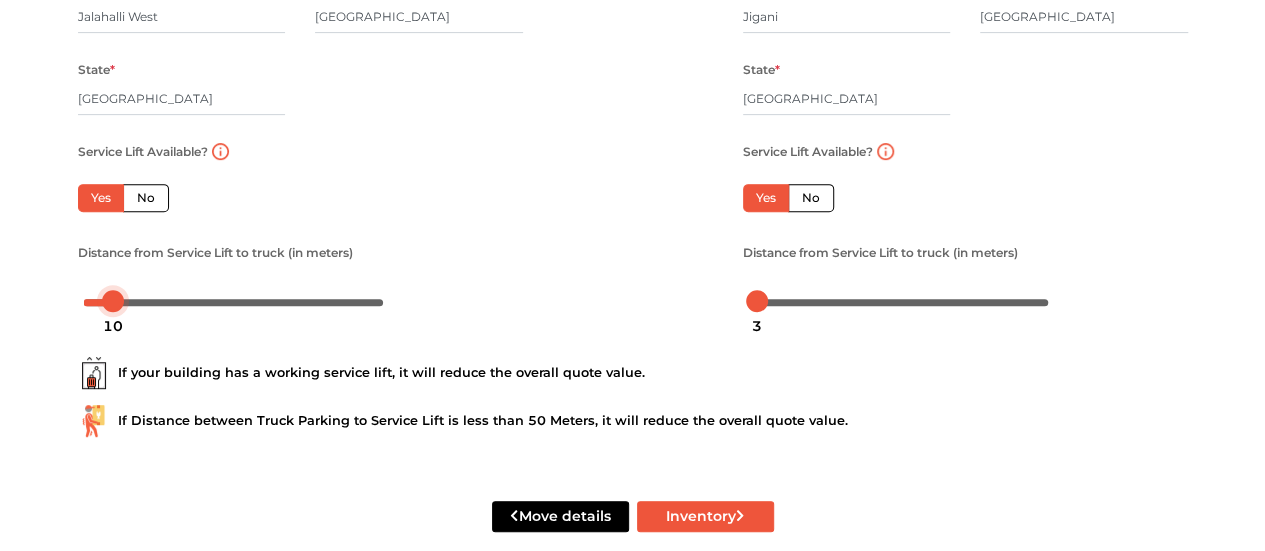 drag, startPoint x: 90, startPoint y: 303, endPoint x: 119, endPoint y: 307, distance: 29.274563 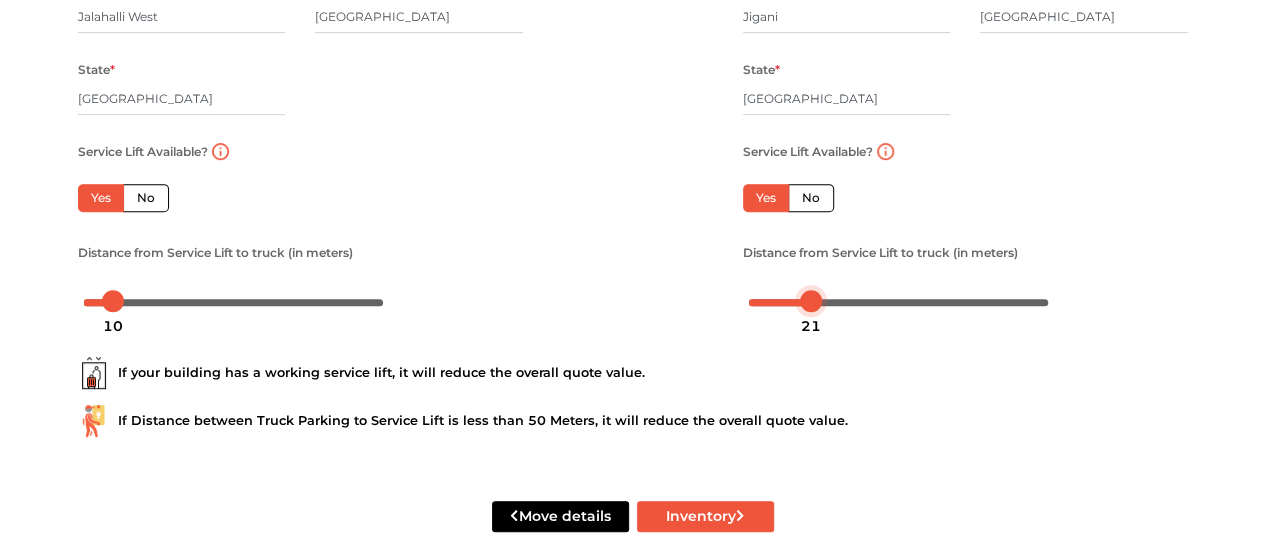 drag, startPoint x: 757, startPoint y: 305, endPoint x: 812, endPoint y: 312, distance: 55.443665 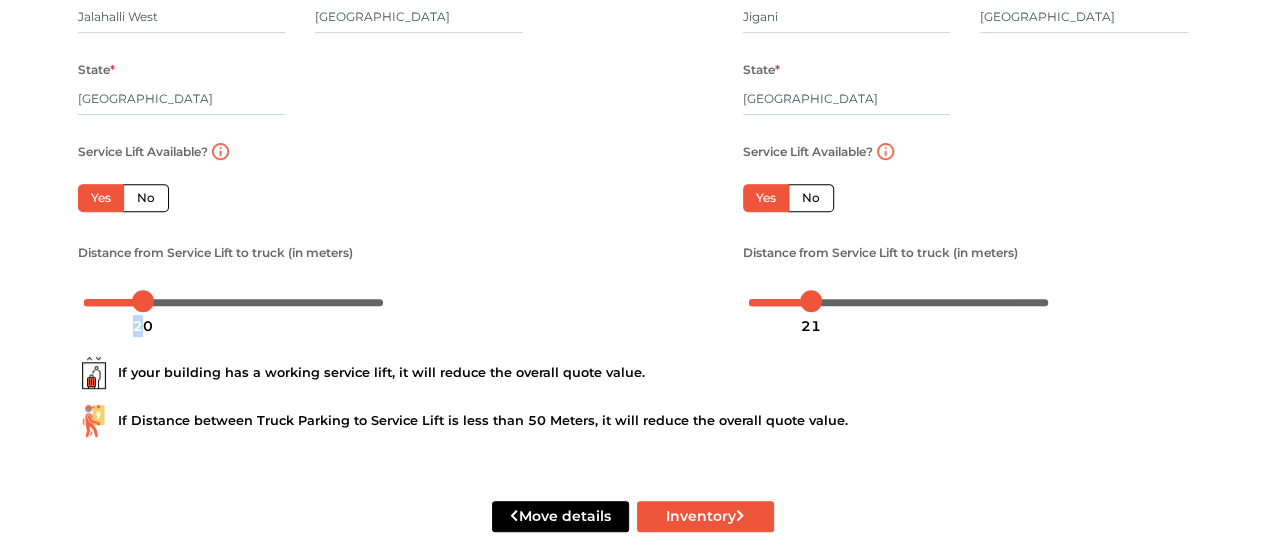 drag, startPoint x: 108, startPoint y: 309, endPoint x: 144, endPoint y: 311, distance: 36.05551 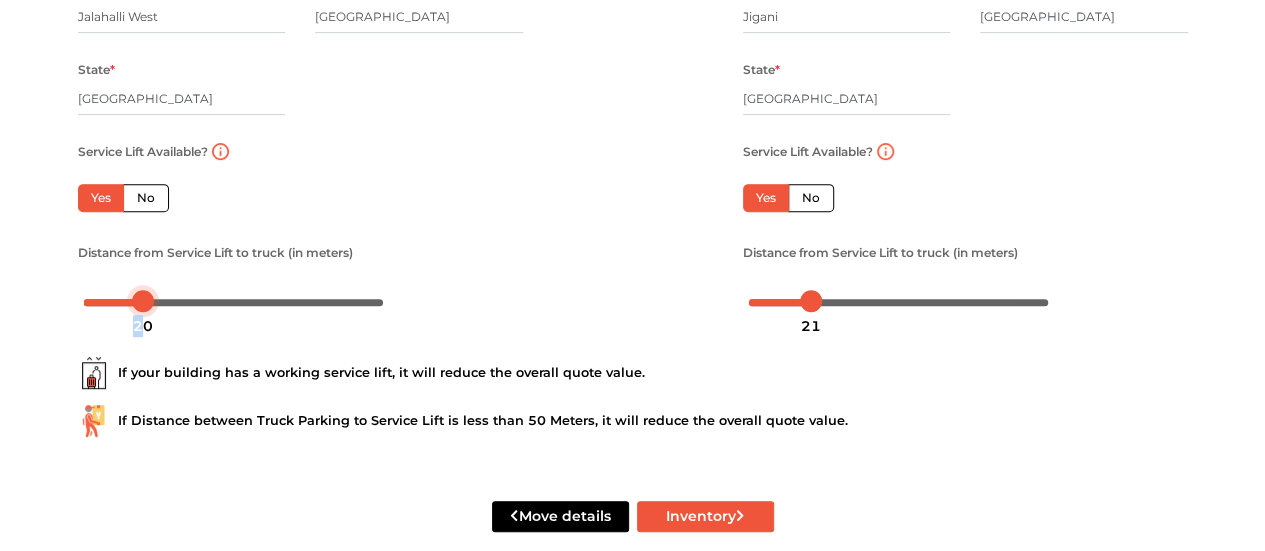 click on "20" at bounding box center (143, 326) 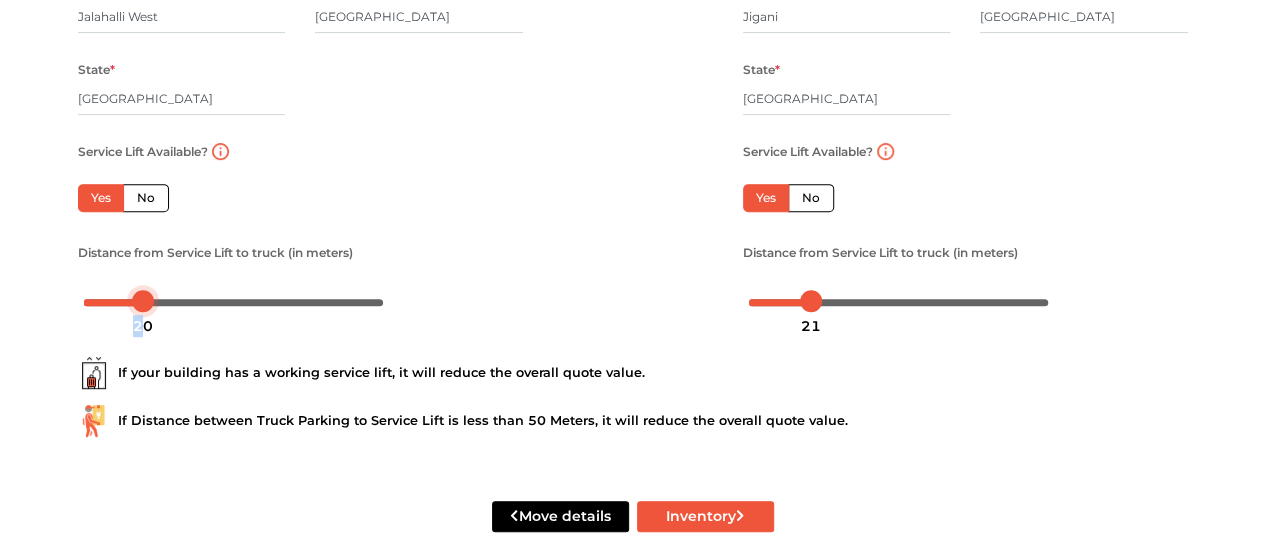 scroll, scrollTop: 394, scrollLeft: 0, axis: vertical 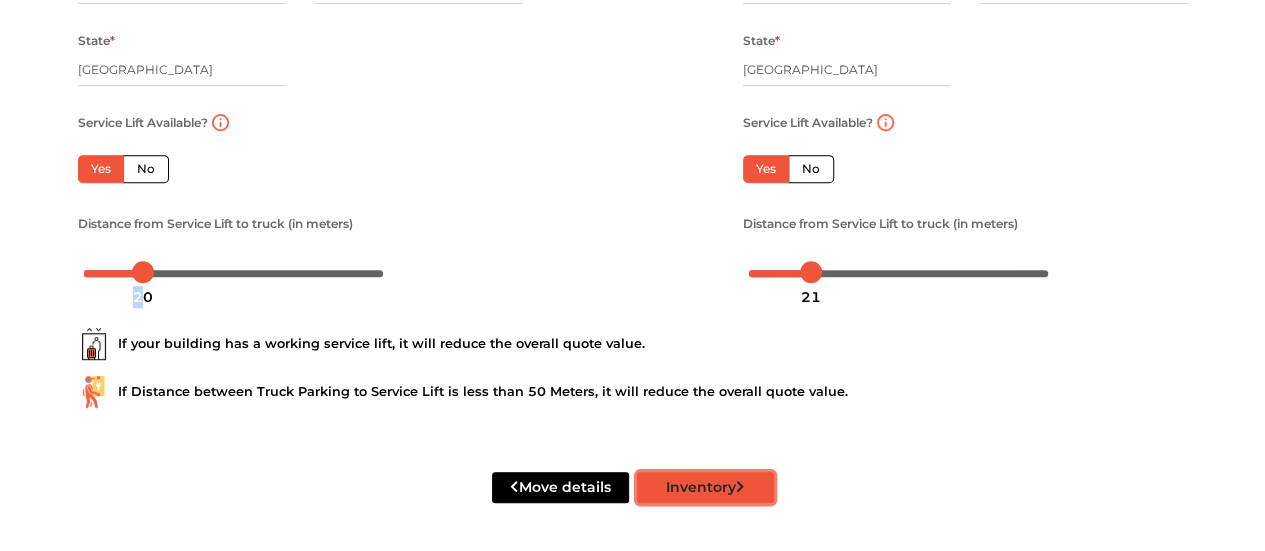 click on "Inventory" at bounding box center [705, 487] 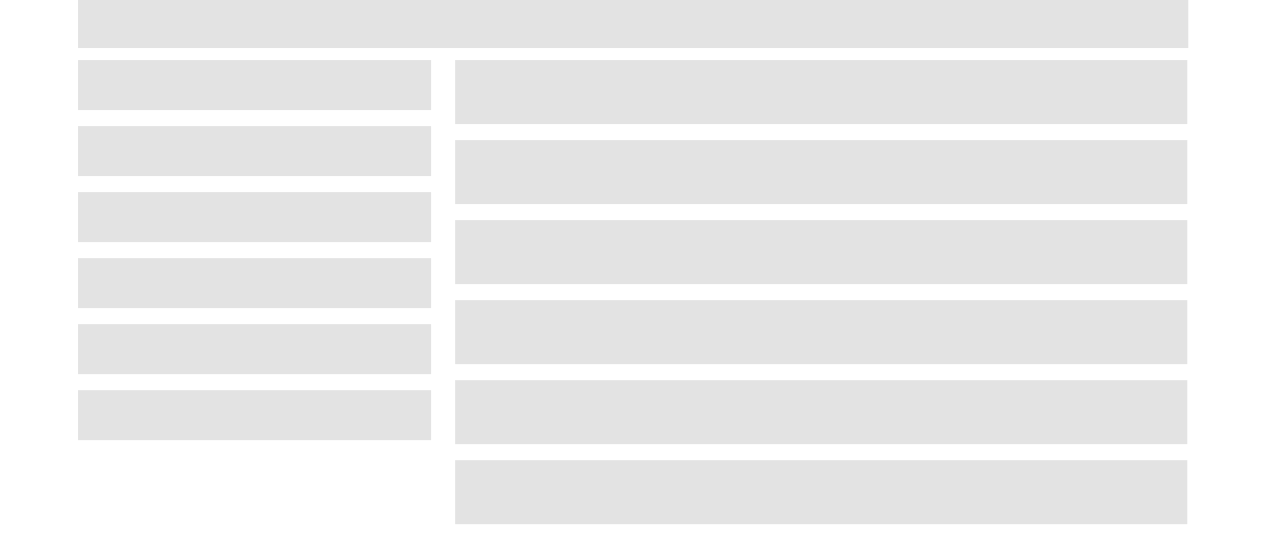 scroll, scrollTop: 130, scrollLeft: 0, axis: vertical 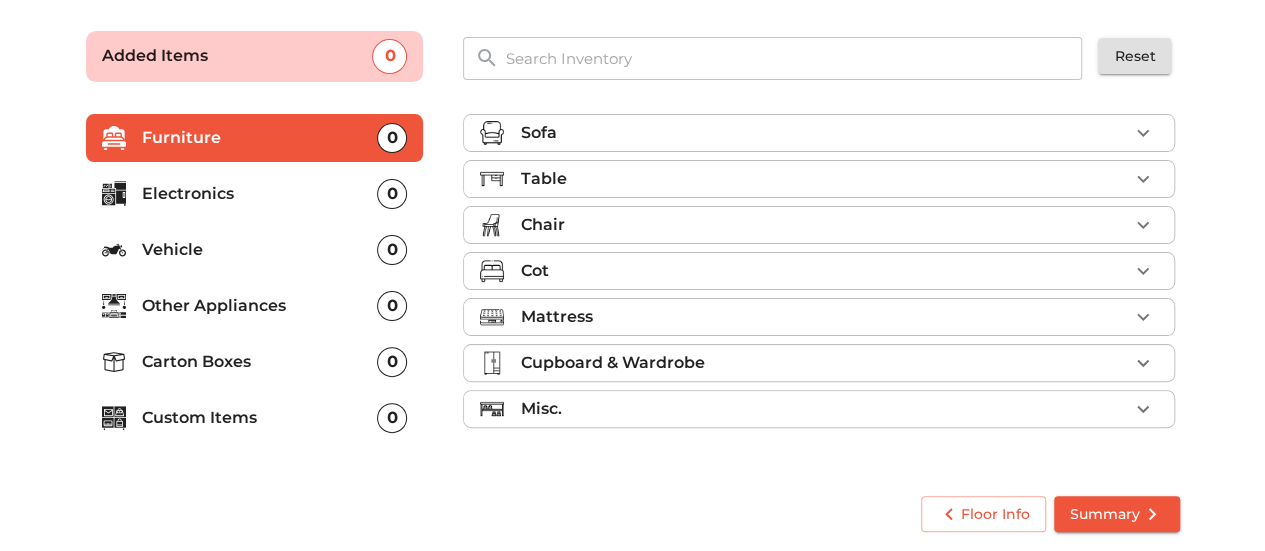 click on "Table" at bounding box center [824, 179] 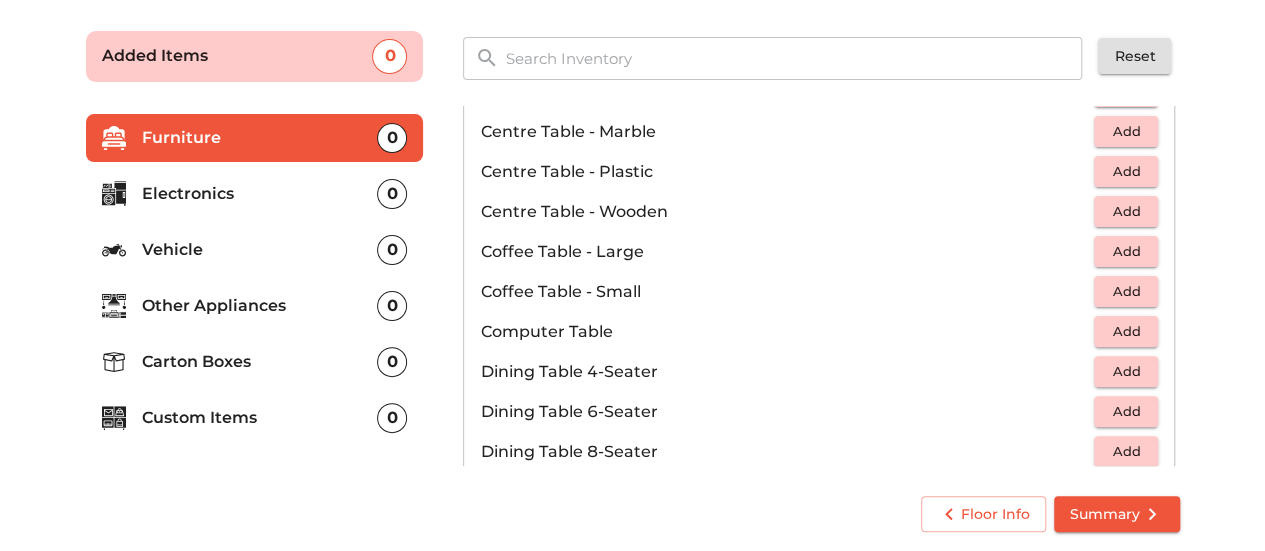 scroll, scrollTop: 187, scrollLeft: 0, axis: vertical 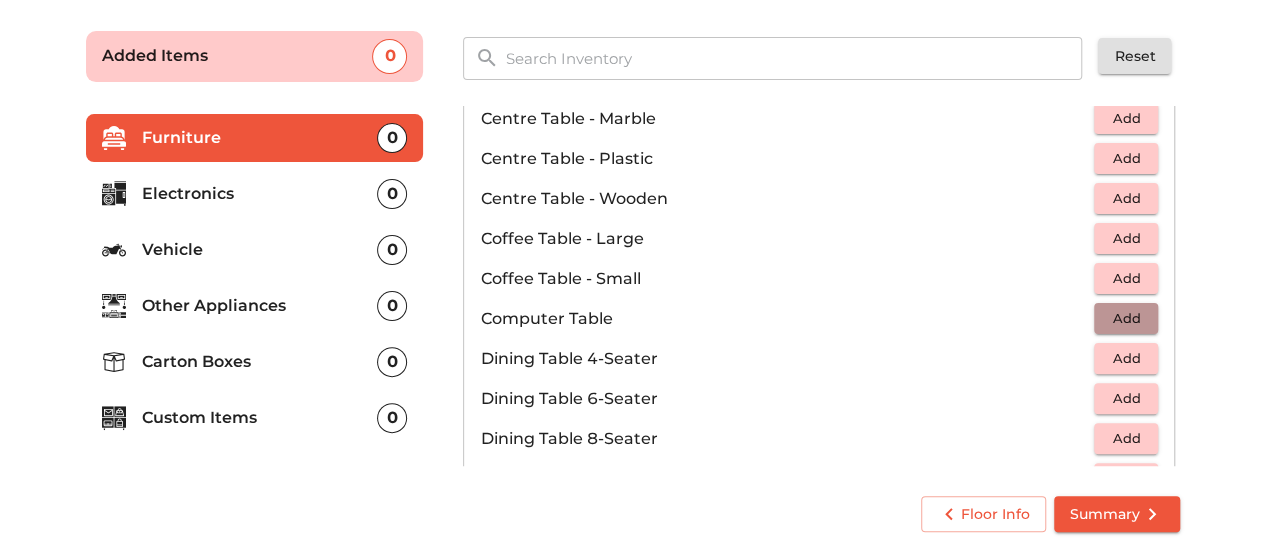 click on "Add" at bounding box center (1126, 318) 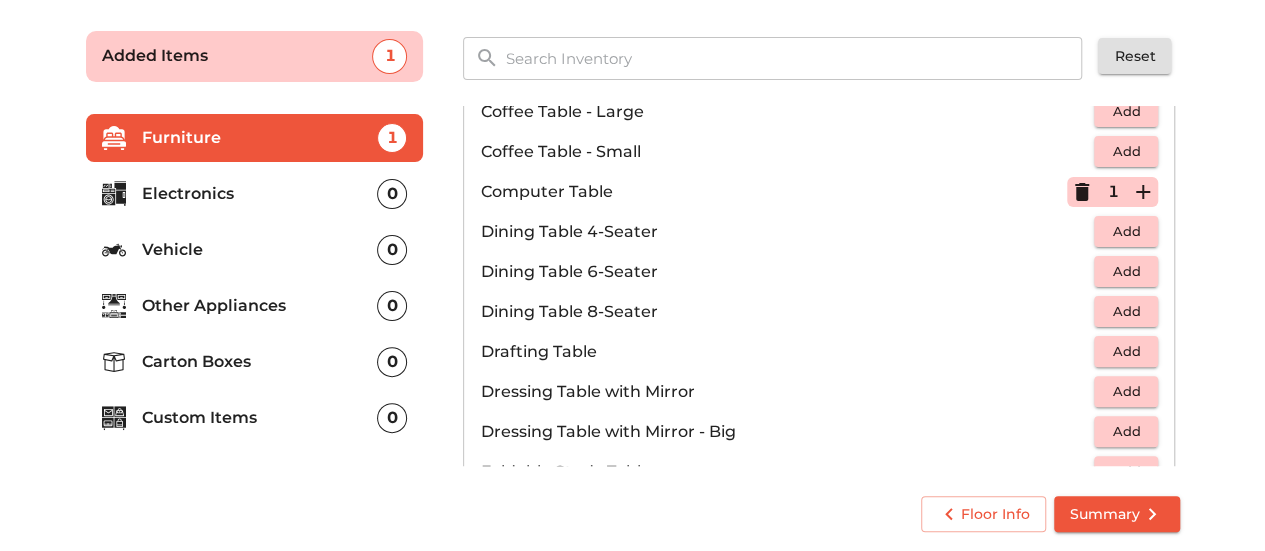 scroll, scrollTop: 313, scrollLeft: 0, axis: vertical 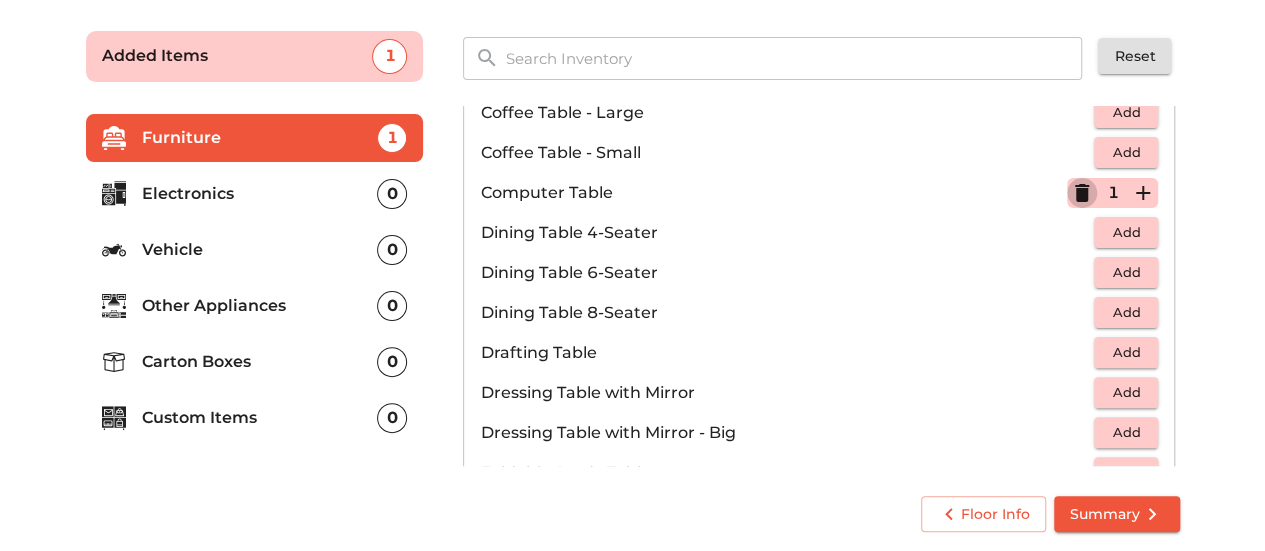 click 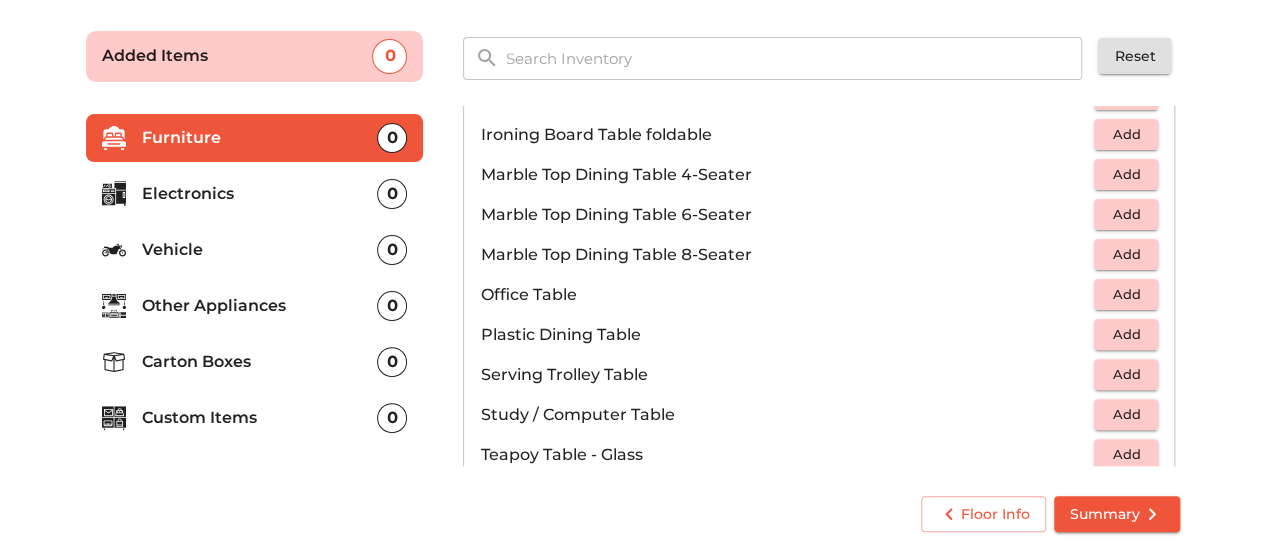 scroll, scrollTop: 897, scrollLeft: 0, axis: vertical 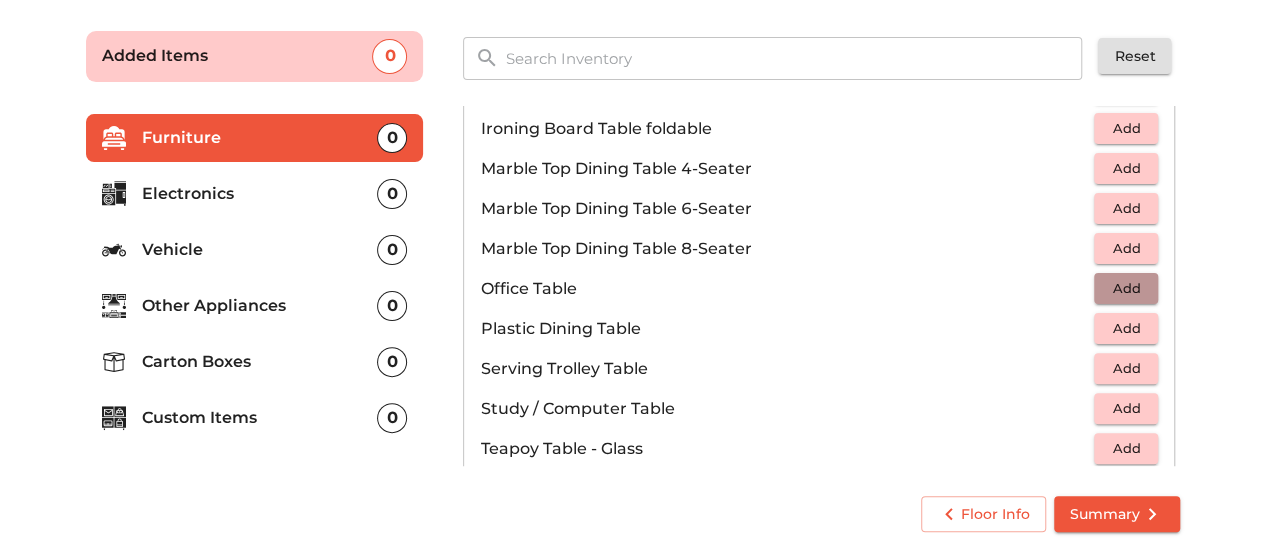 click on "Add" at bounding box center (1126, 288) 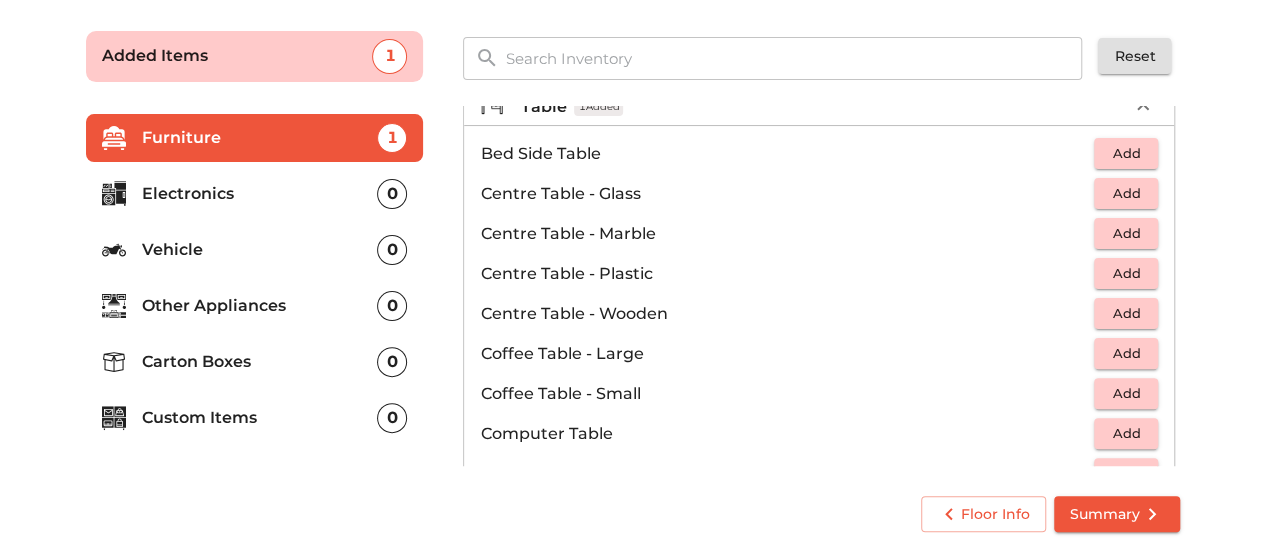 scroll, scrollTop: 0, scrollLeft: 0, axis: both 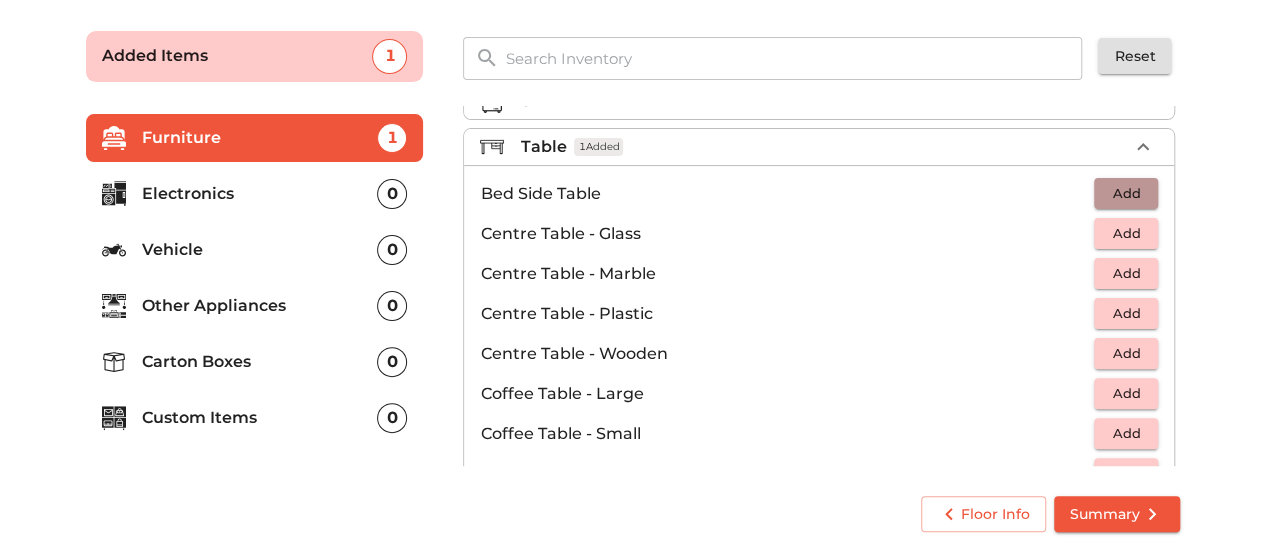 click on "Add" at bounding box center [1126, 193] 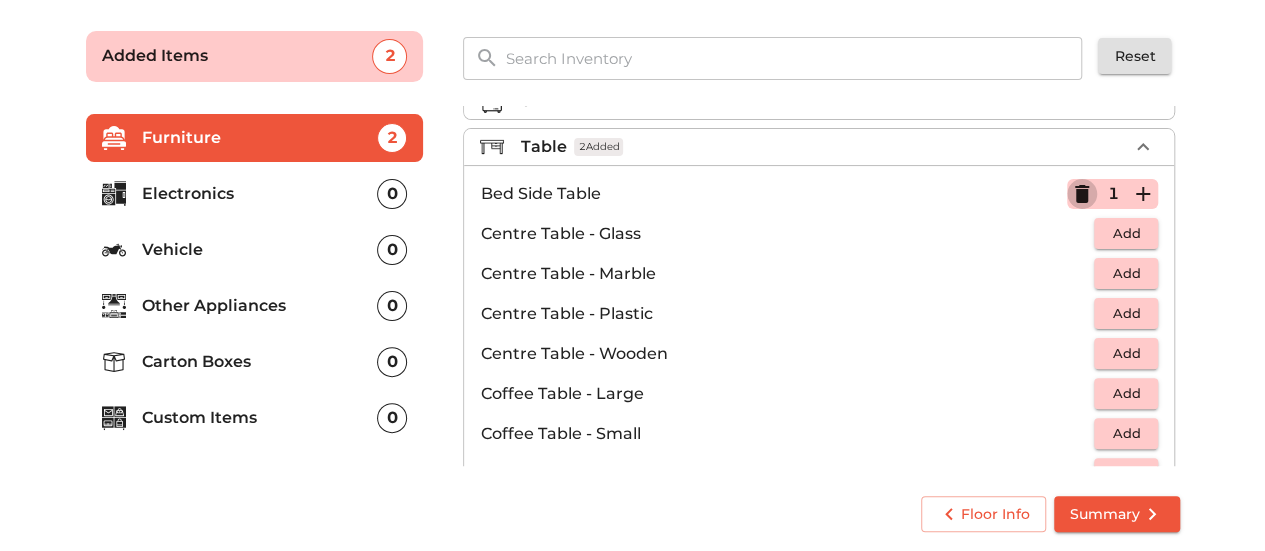 click 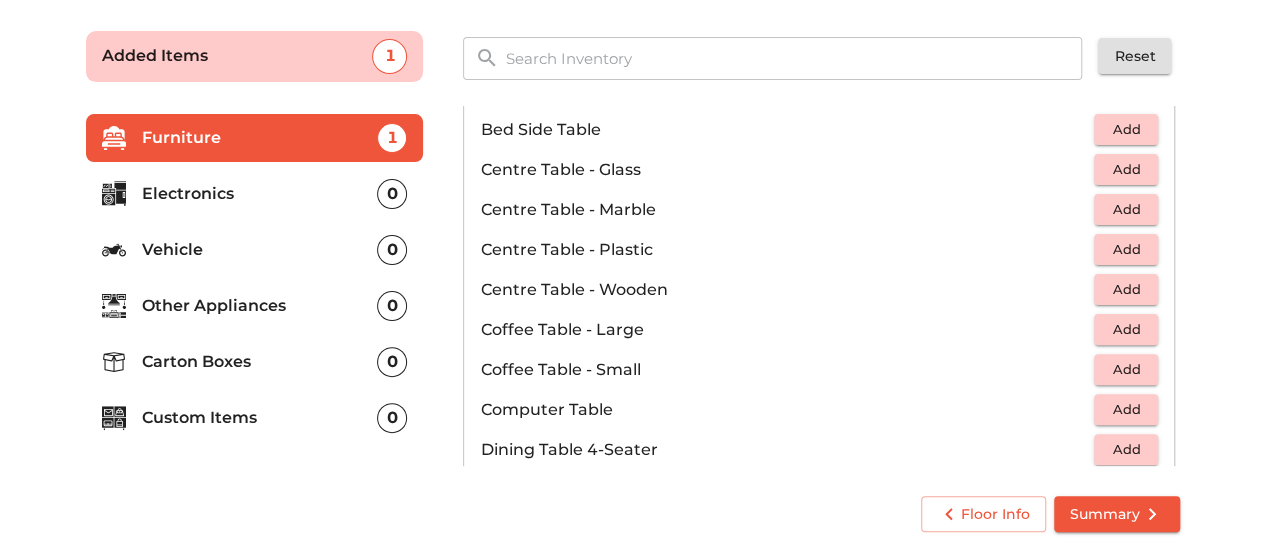 scroll, scrollTop: 0, scrollLeft: 0, axis: both 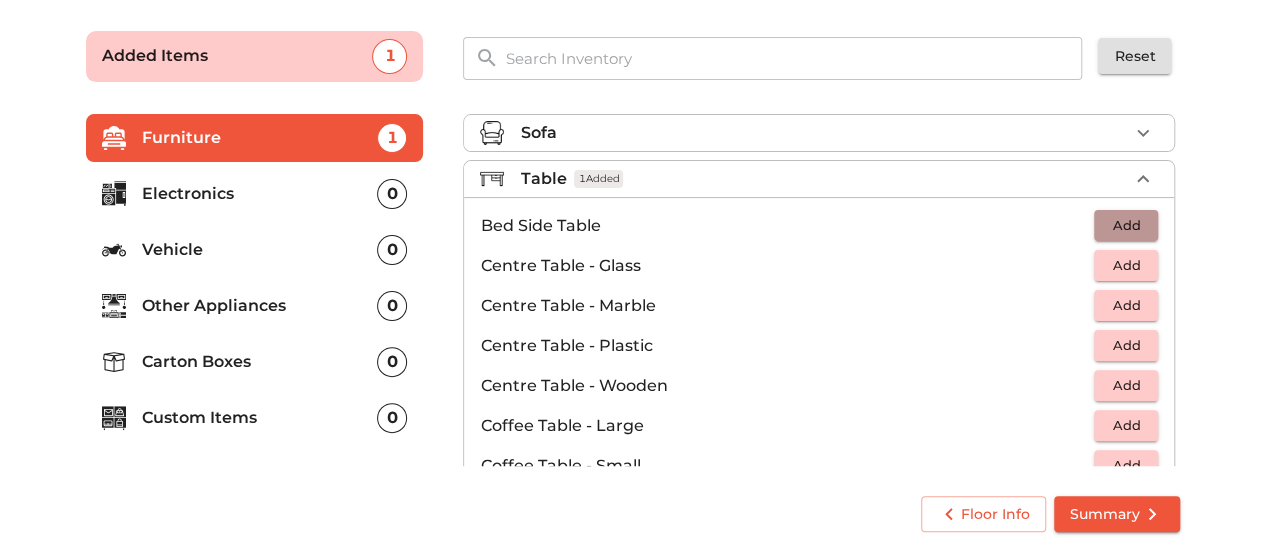 click on "Add" at bounding box center (1126, 225) 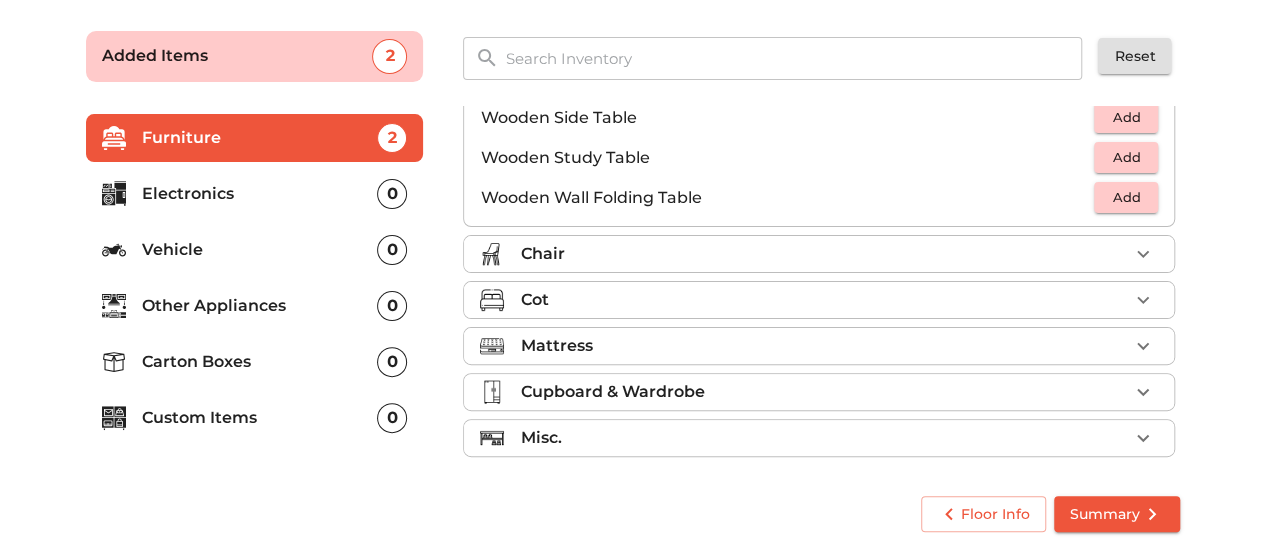 scroll, scrollTop: 1390, scrollLeft: 0, axis: vertical 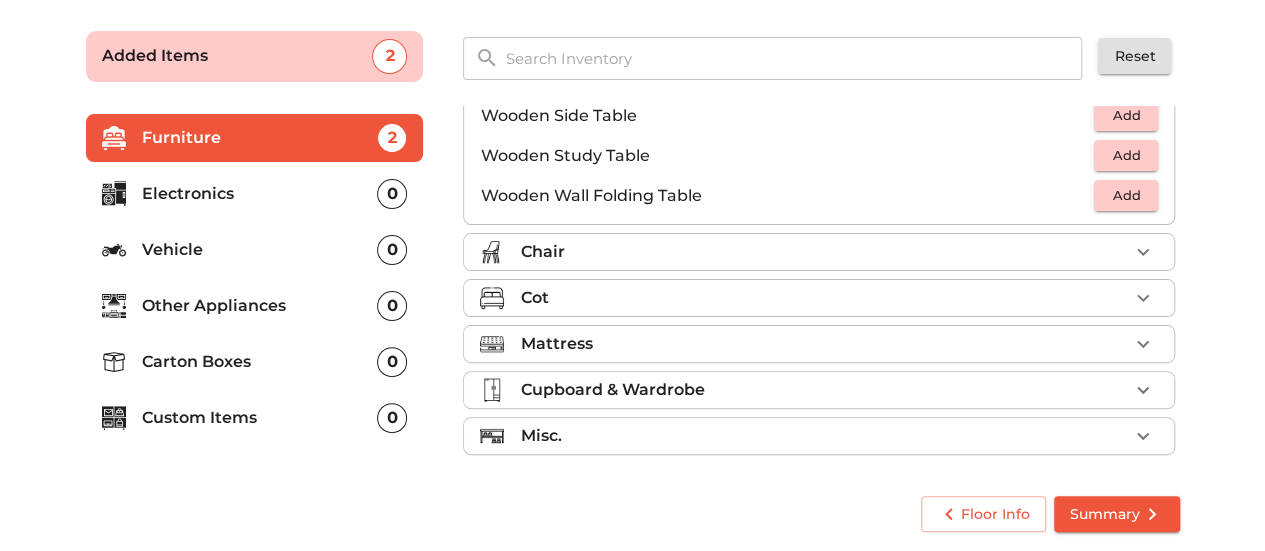 click on "Chair" at bounding box center [819, 252] 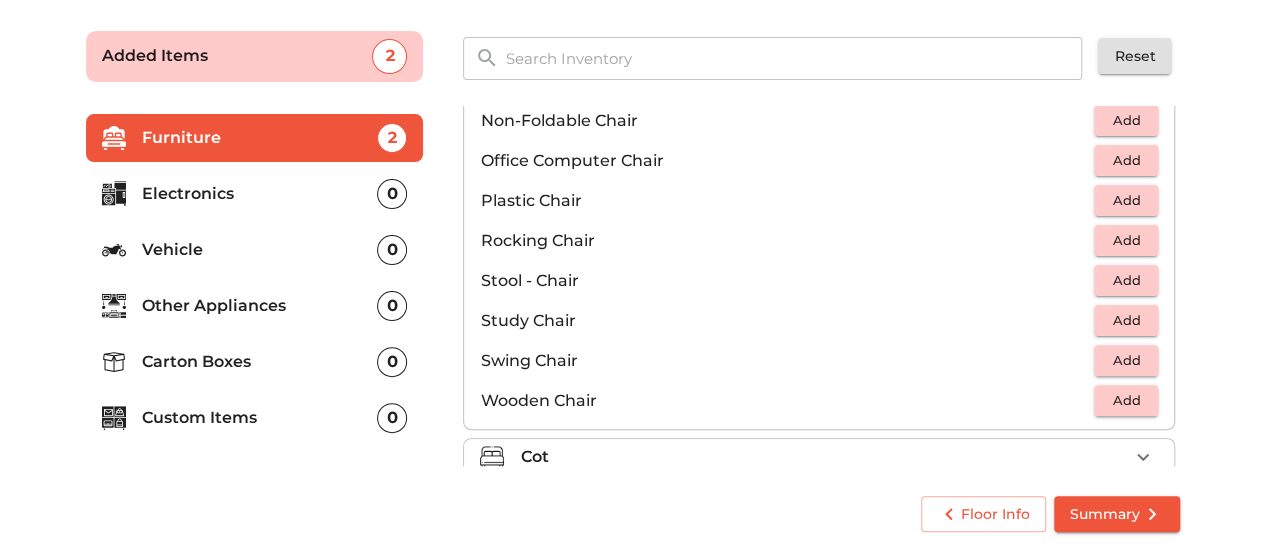 scroll, scrollTop: 662, scrollLeft: 0, axis: vertical 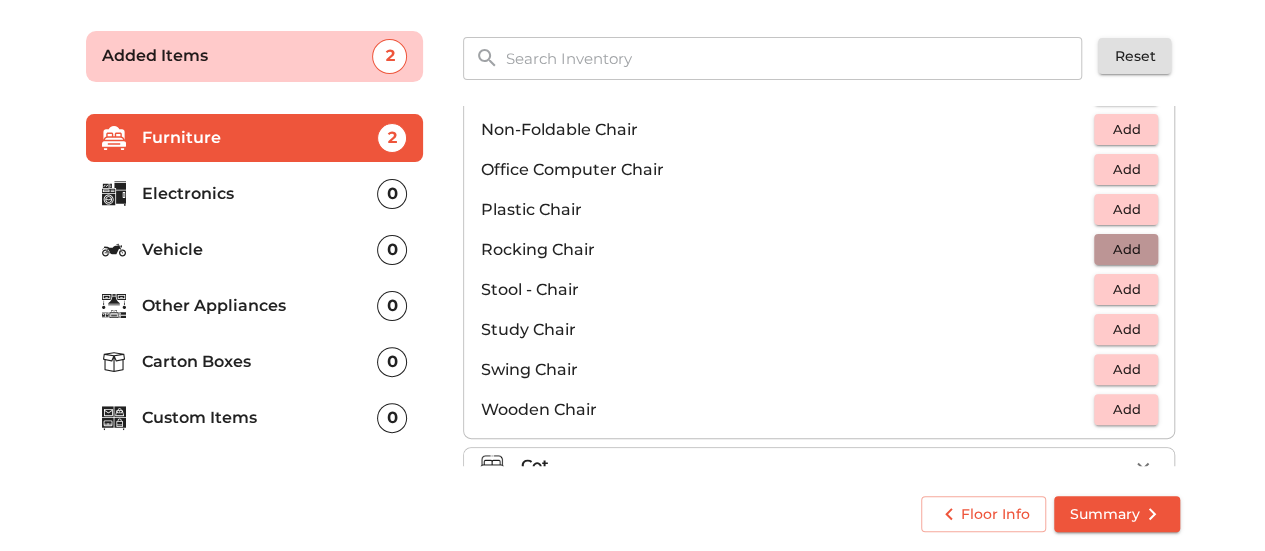 click on "Add" at bounding box center [1126, 249] 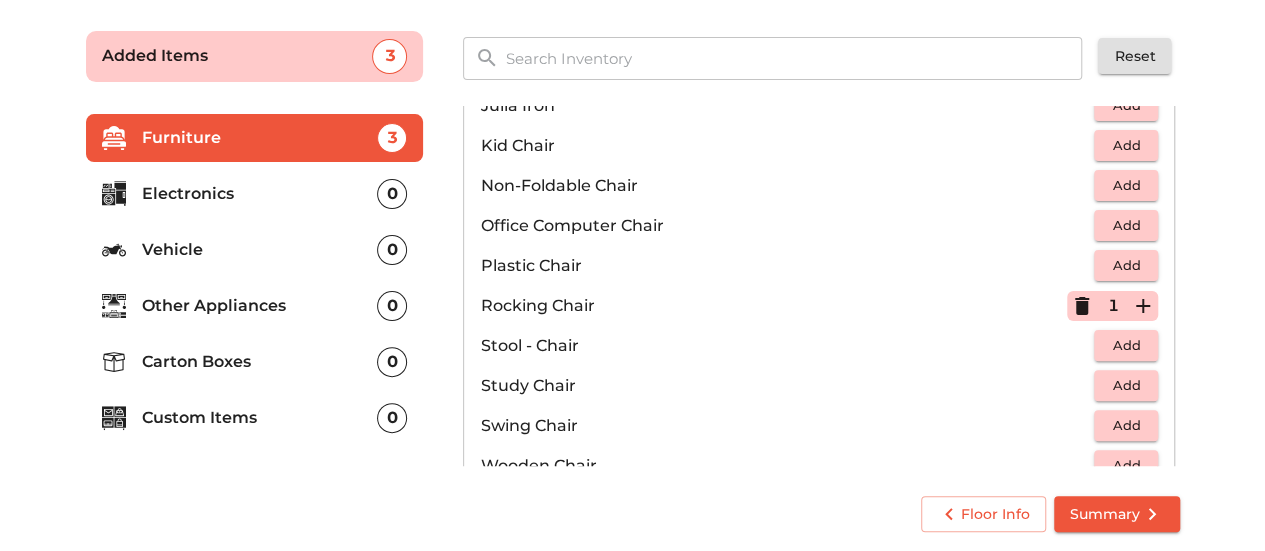 scroll, scrollTop: 605, scrollLeft: 0, axis: vertical 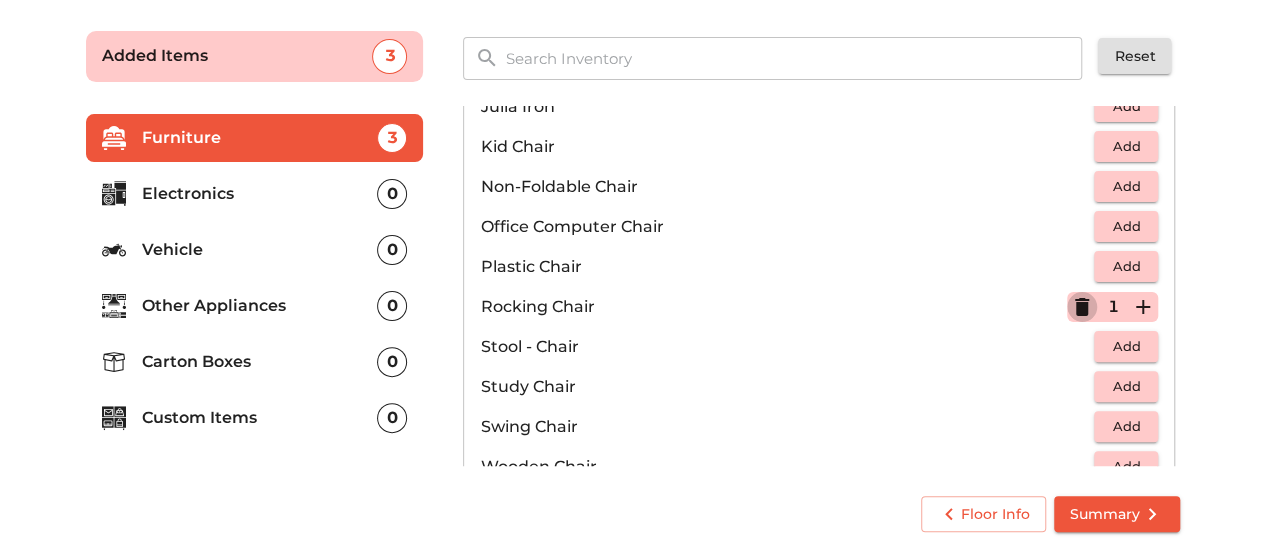 click 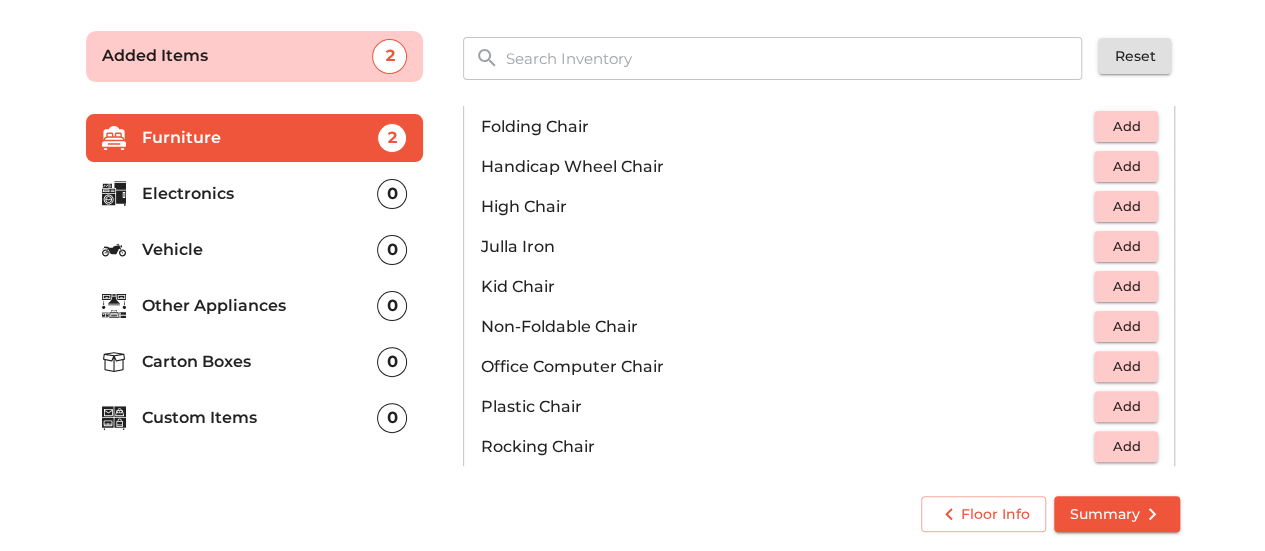 scroll, scrollTop: 472, scrollLeft: 0, axis: vertical 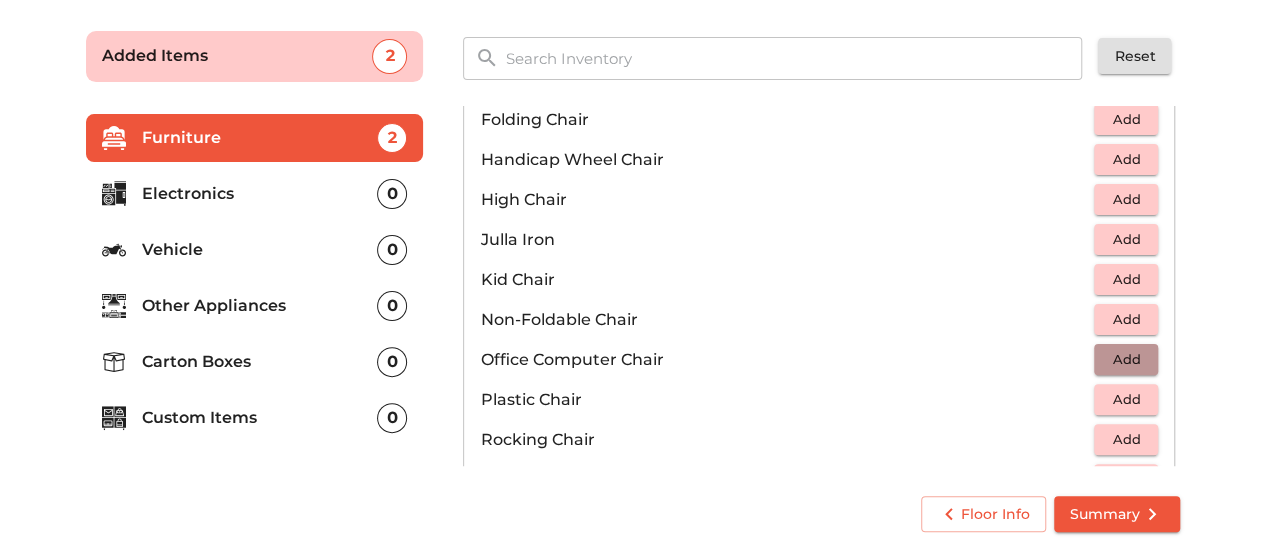 click on "Add" at bounding box center [1126, 359] 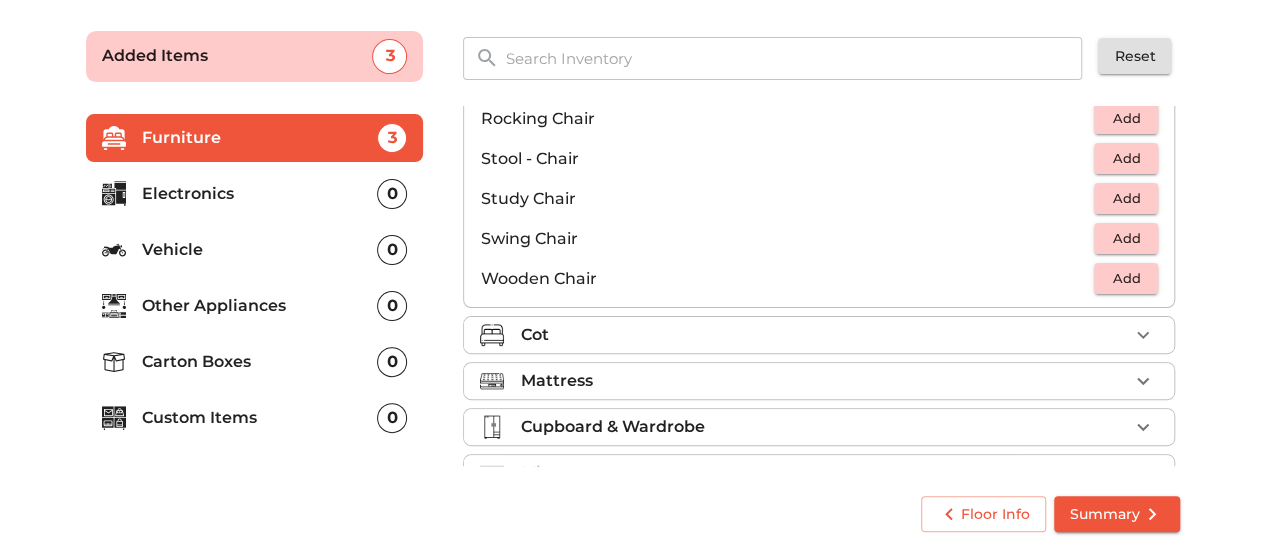 scroll, scrollTop: 796, scrollLeft: 0, axis: vertical 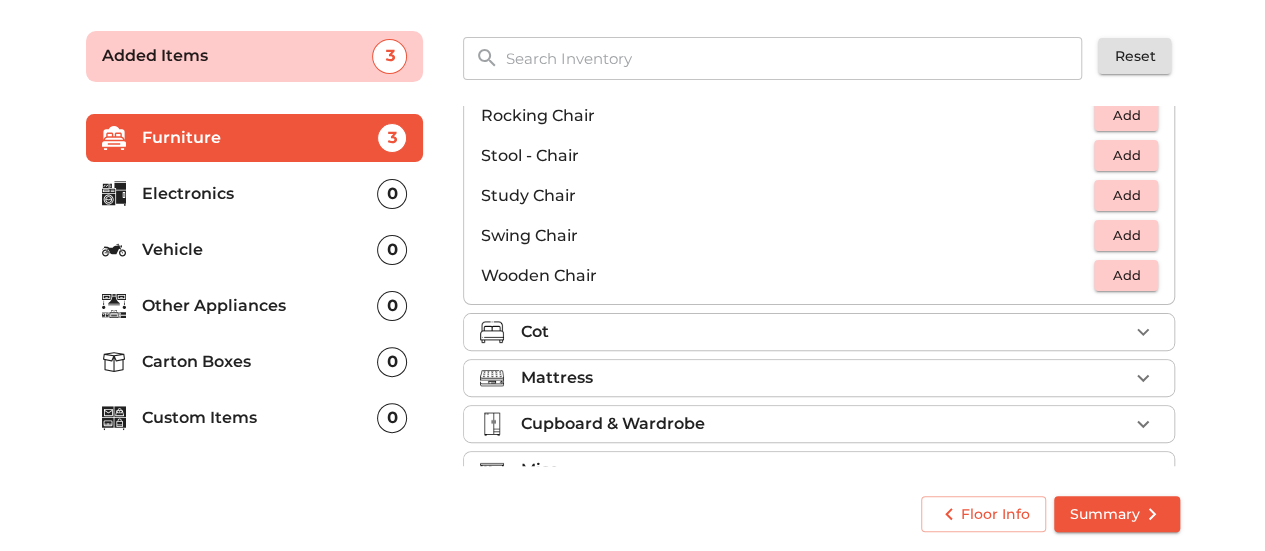 click on "Mattress" at bounding box center (824, 378) 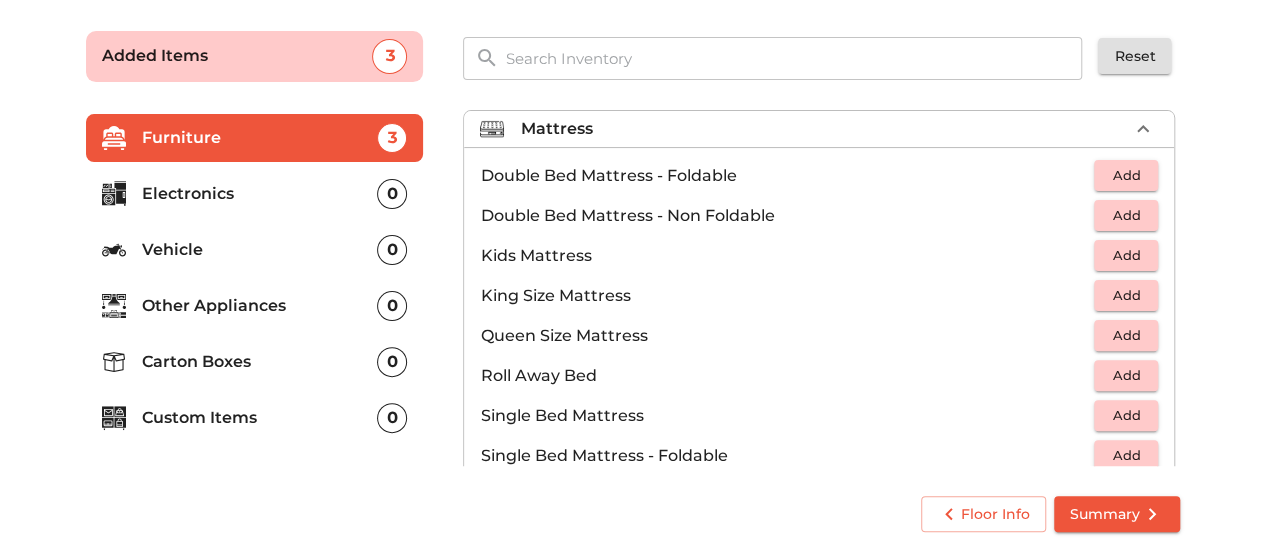 scroll, scrollTop: 174, scrollLeft: 0, axis: vertical 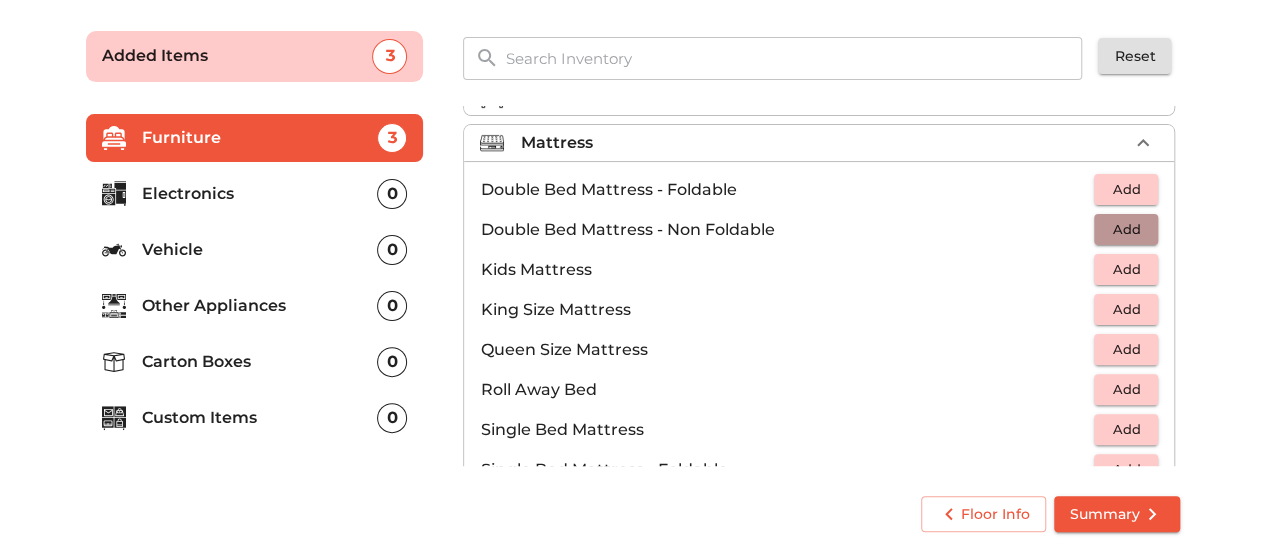 click on "Add" at bounding box center (1126, 229) 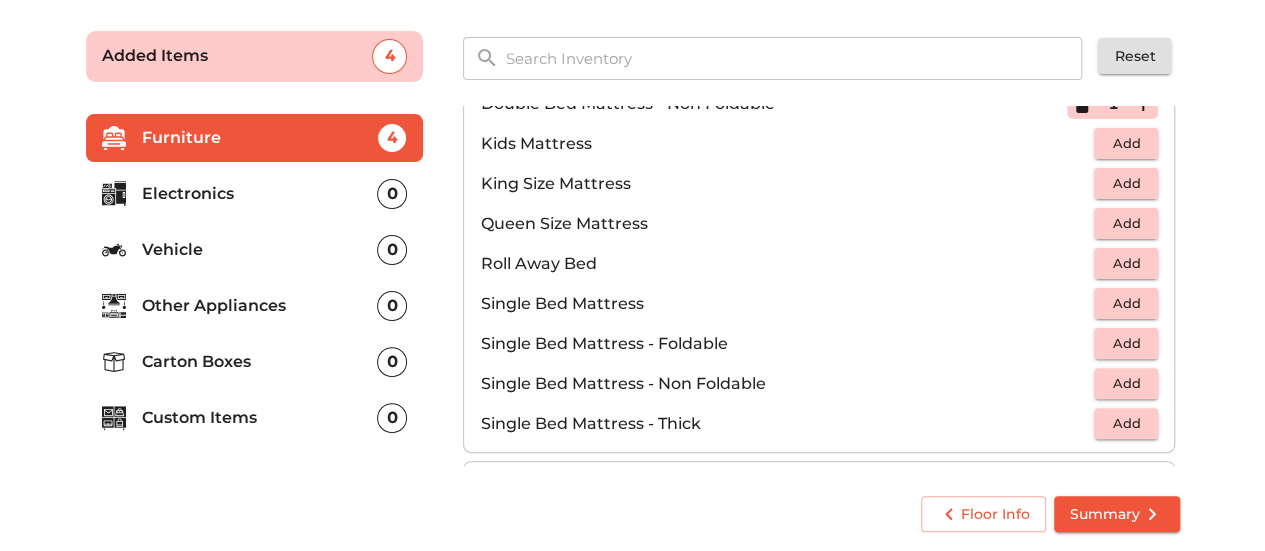 scroll, scrollTop: 302, scrollLeft: 0, axis: vertical 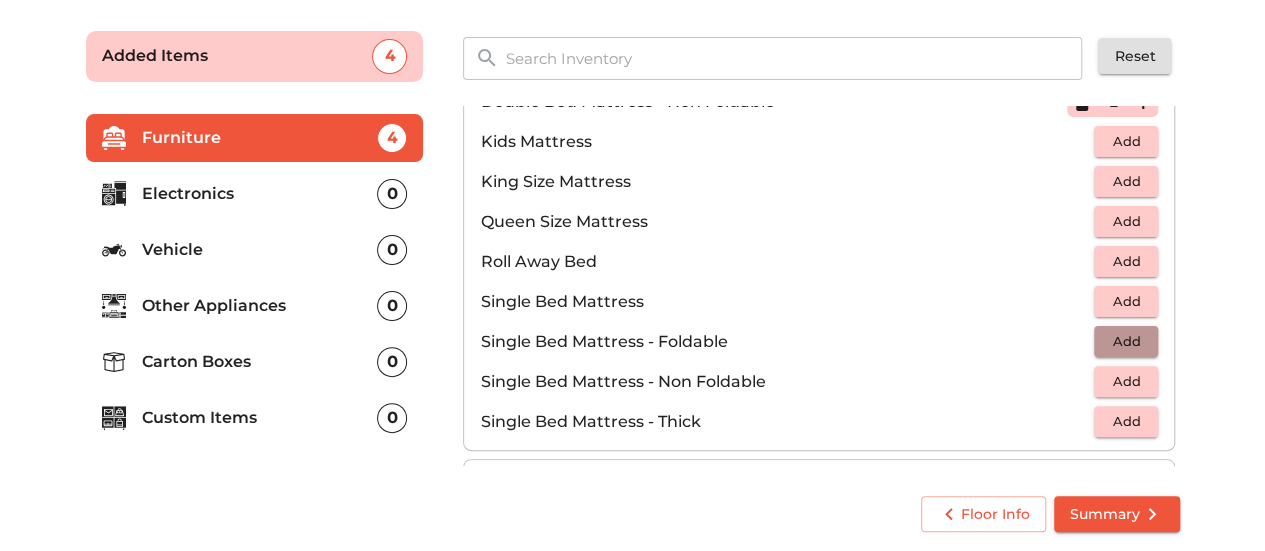 click on "Add" at bounding box center (1126, 341) 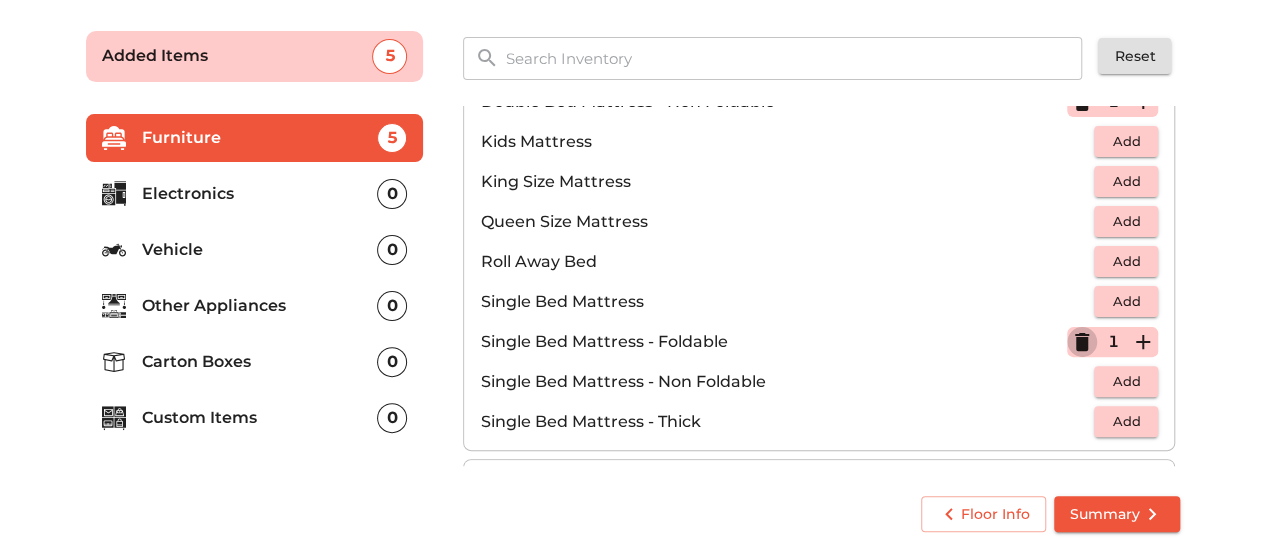 click 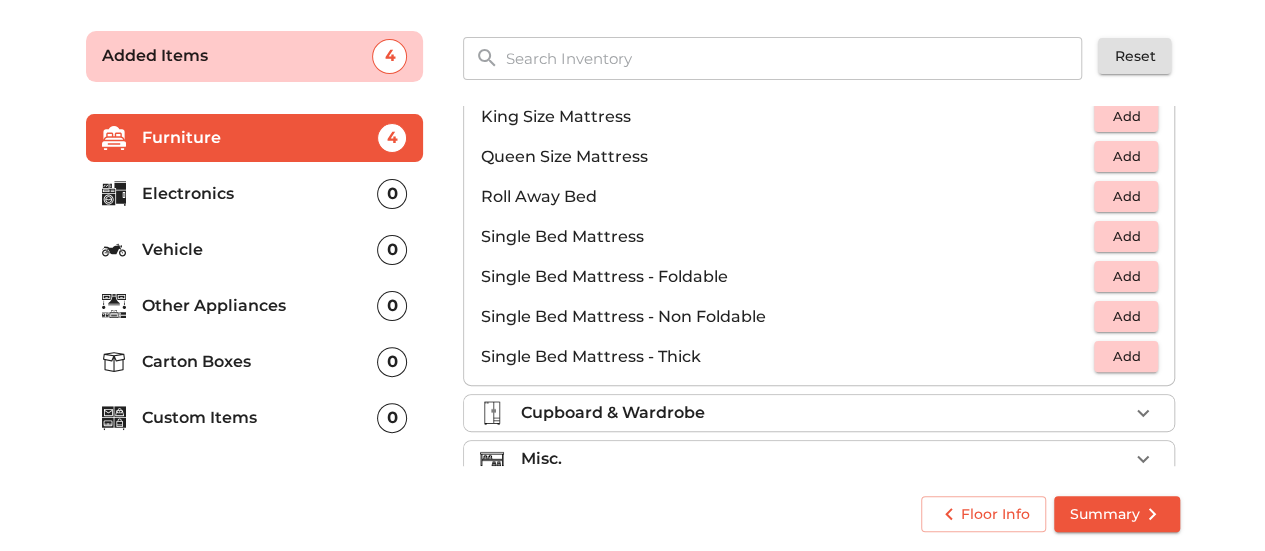 scroll, scrollTop: 380, scrollLeft: 0, axis: vertical 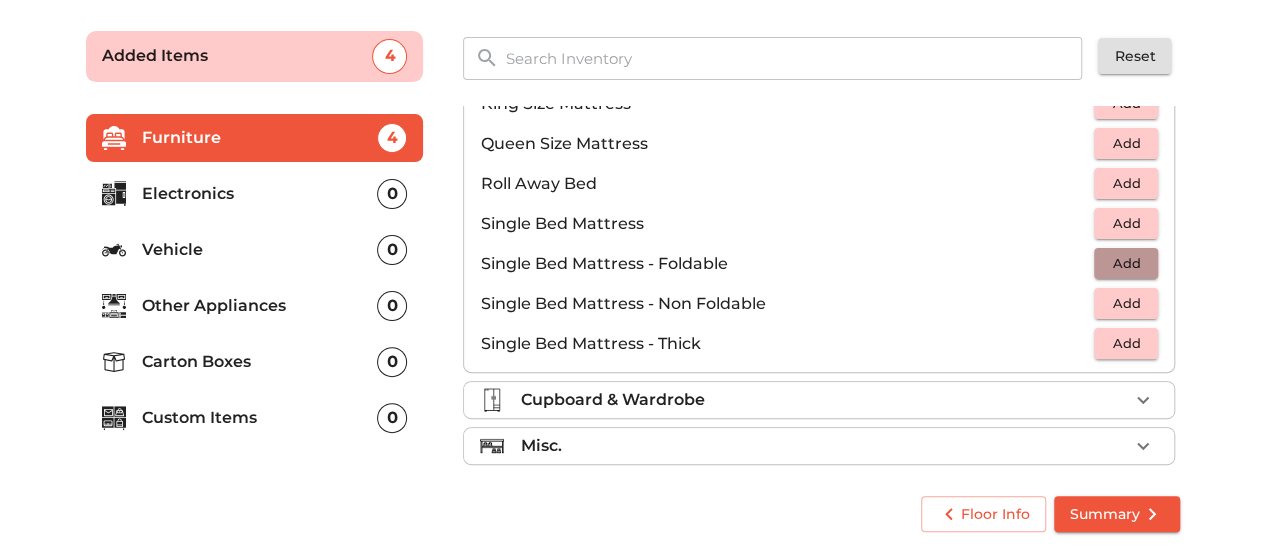 click on "Add" at bounding box center (1126, 263) 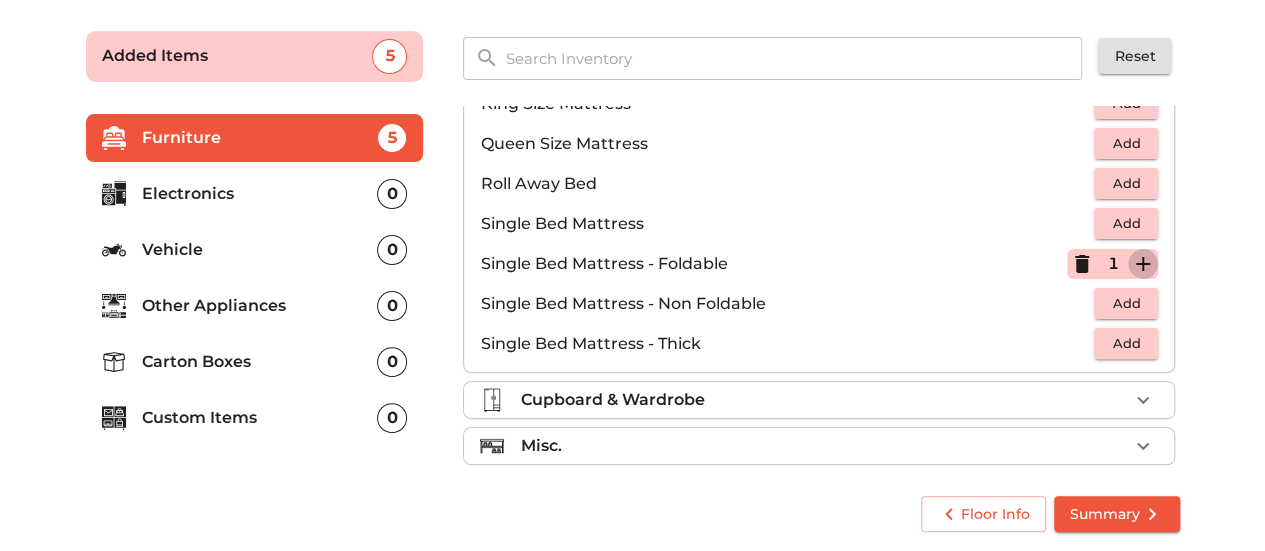 click 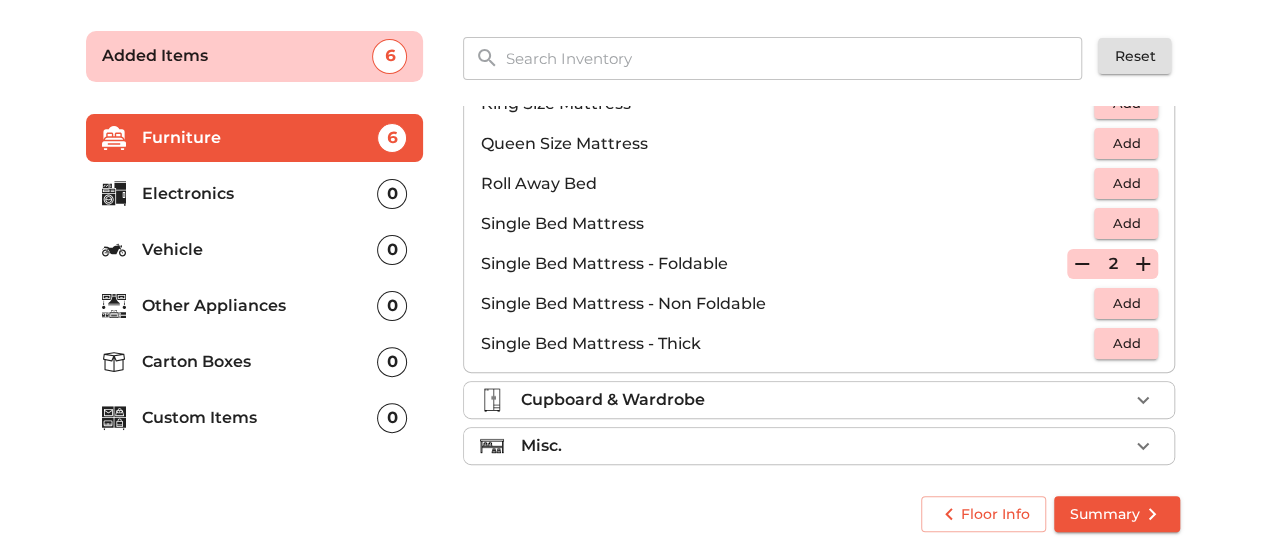 scroll, scrollTop: 390, scrollLeft: 0, axis: vertical 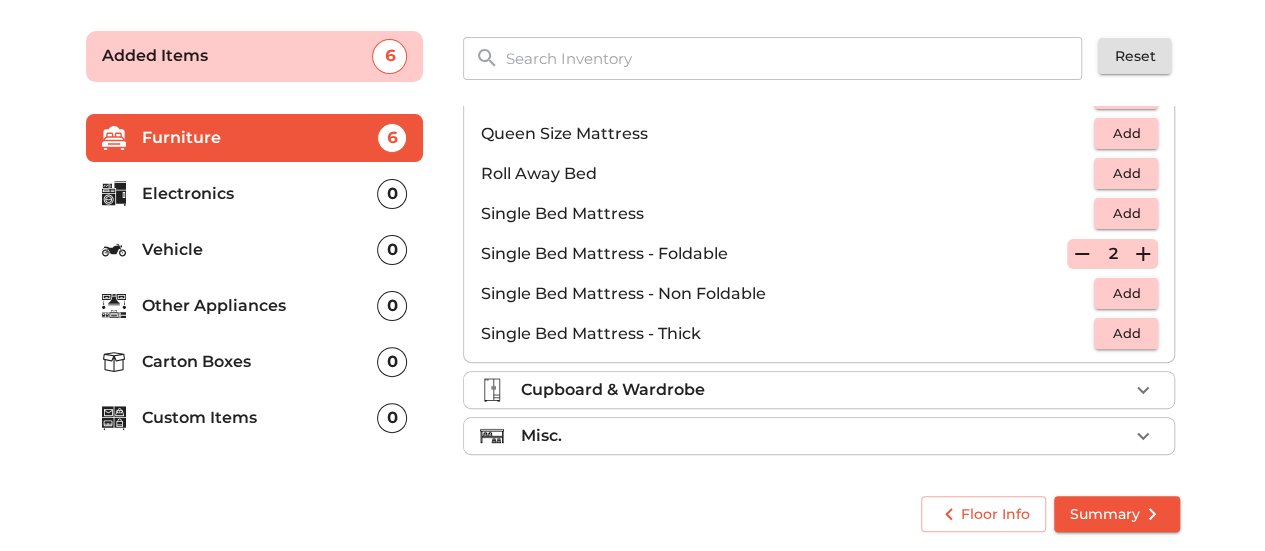 click on "Cupboard & Wardrobe" at bounding box center [824, 390] 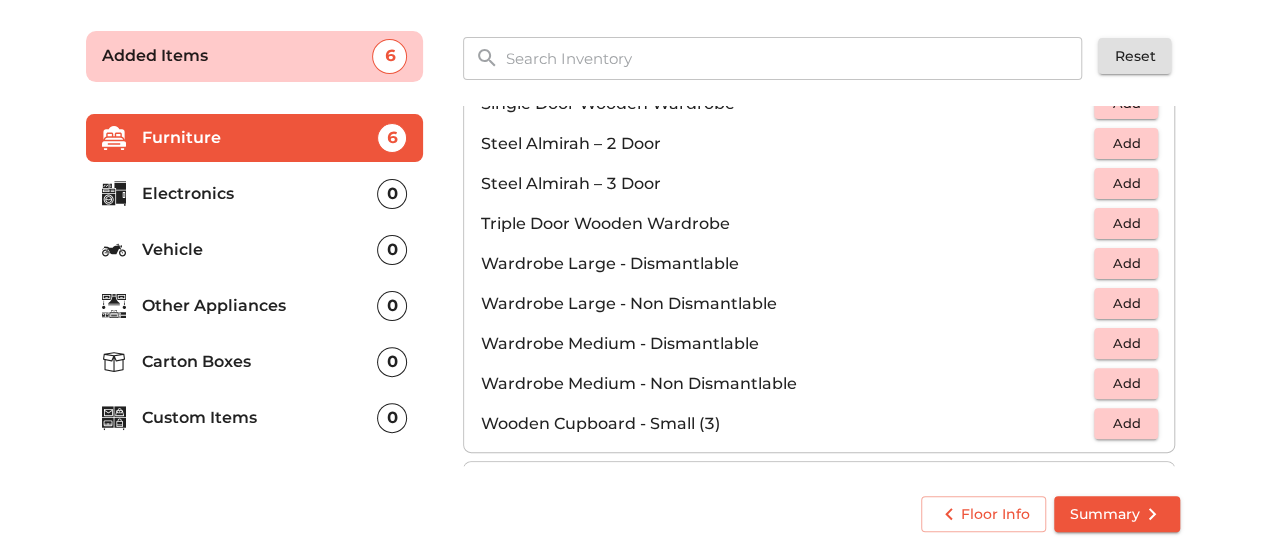 scroll, scrollTop: 670, scrollLeft: 0, axis: vertical 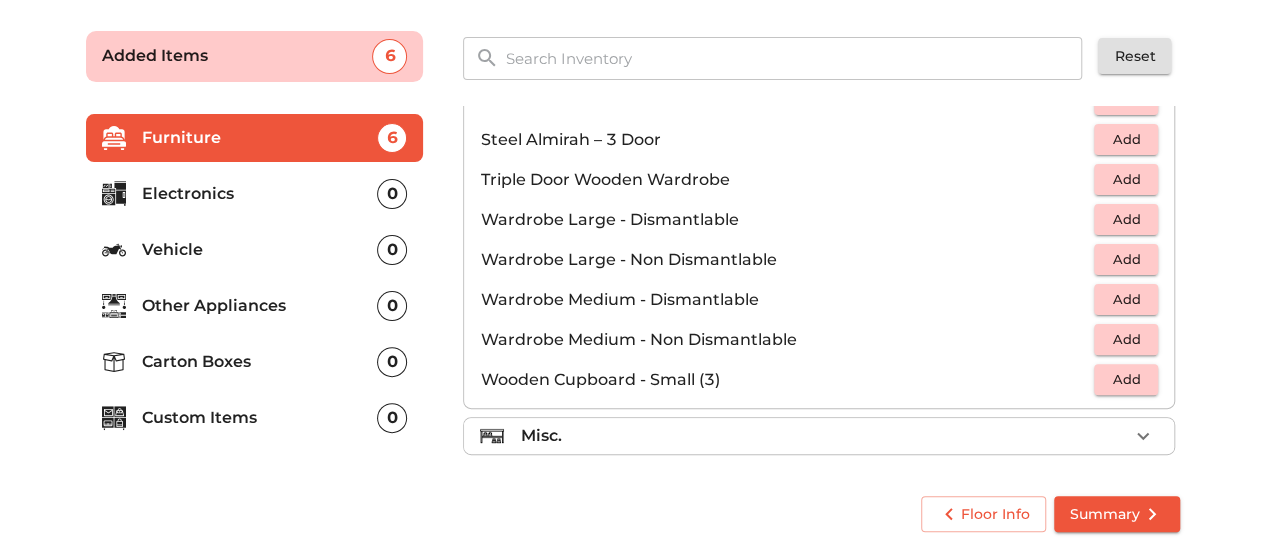 click on "Misc." at bounding box center (824, 436) 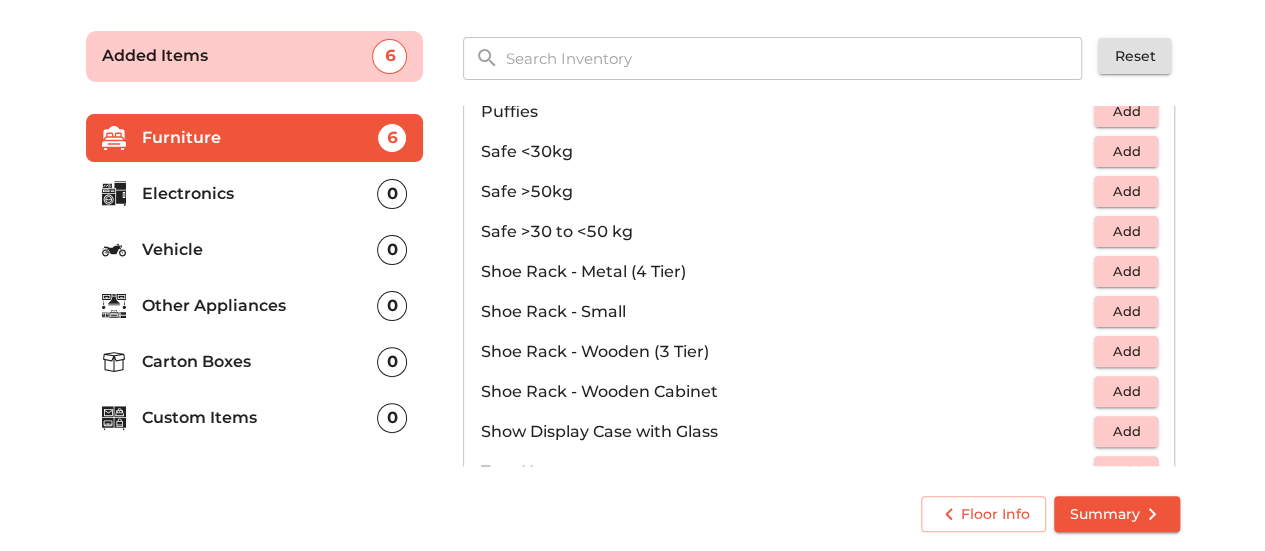 scroll, scrollTop: 1070, scrollLeft: 0, axis: vertical 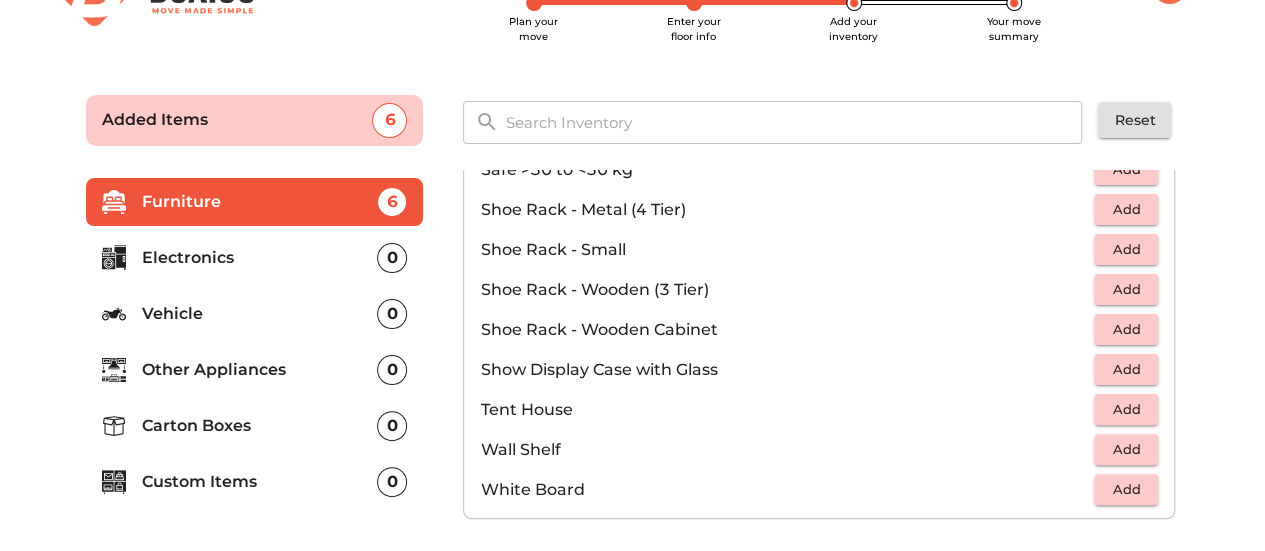 click on "Electronics" at bounding box center (260, 258) 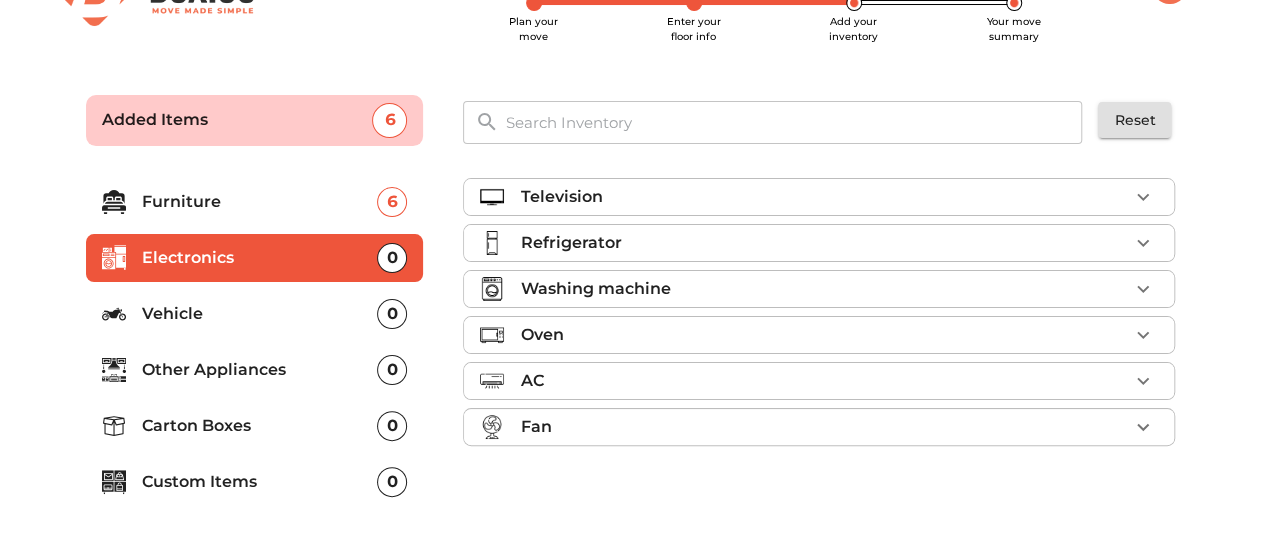 scroll, scrollTop: 0, scrollLeft: 0, axis: both 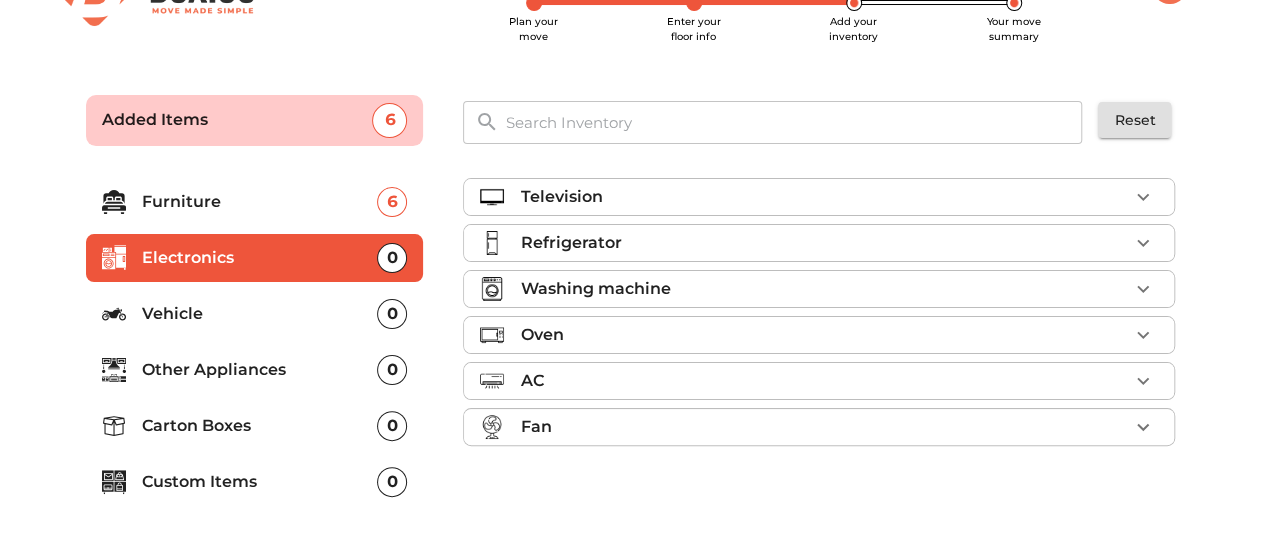 click on "Refrigerator" at bounding box center (819, 243) 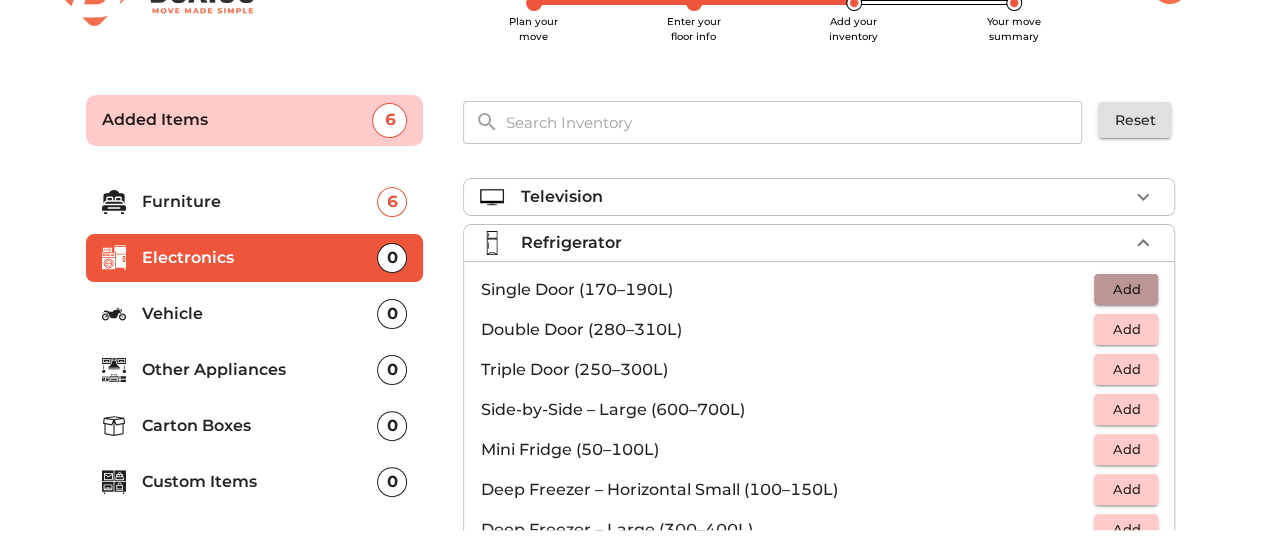 click on "Add" at bounding box center (1126, 289) 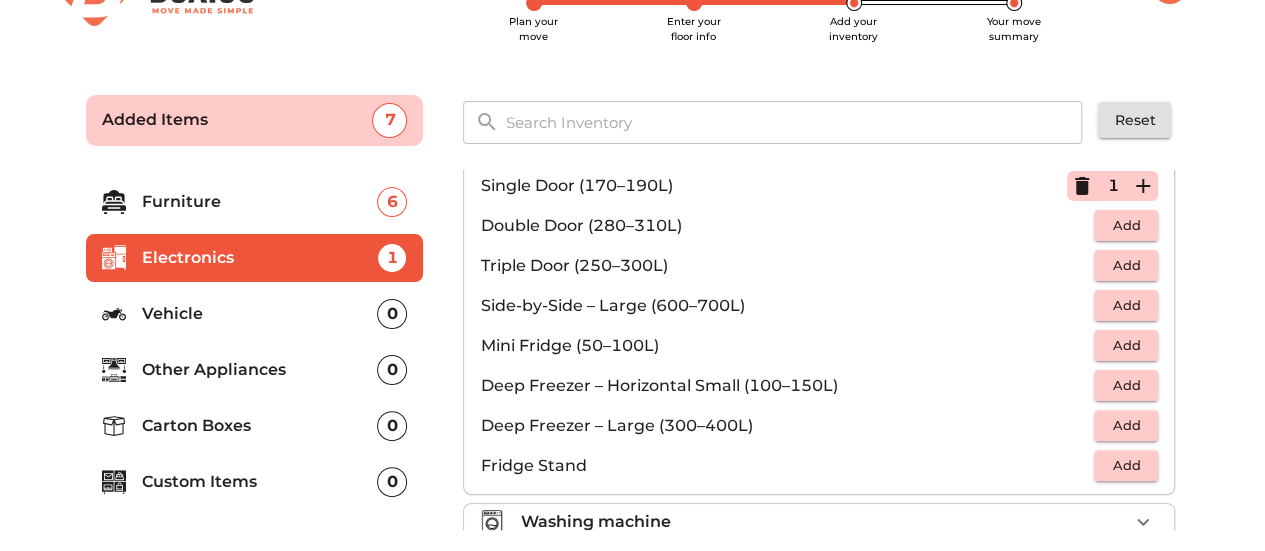 scroll, scrollTop: 264, scrollLeft: 0, axis: vertical 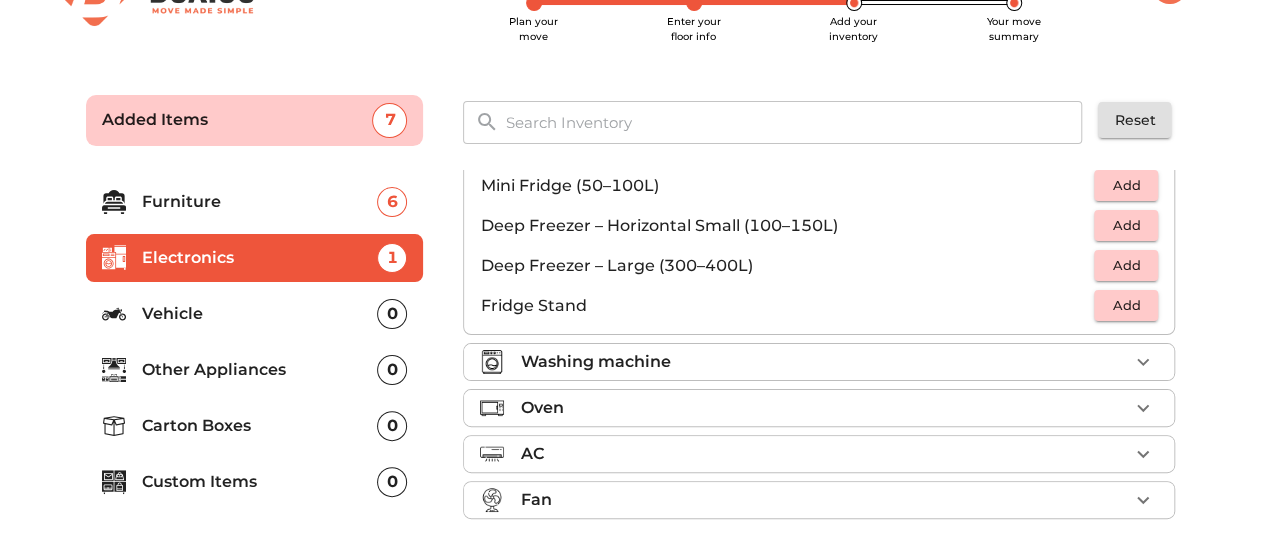 click on "Vehicle" at bounding box center (260, 314) 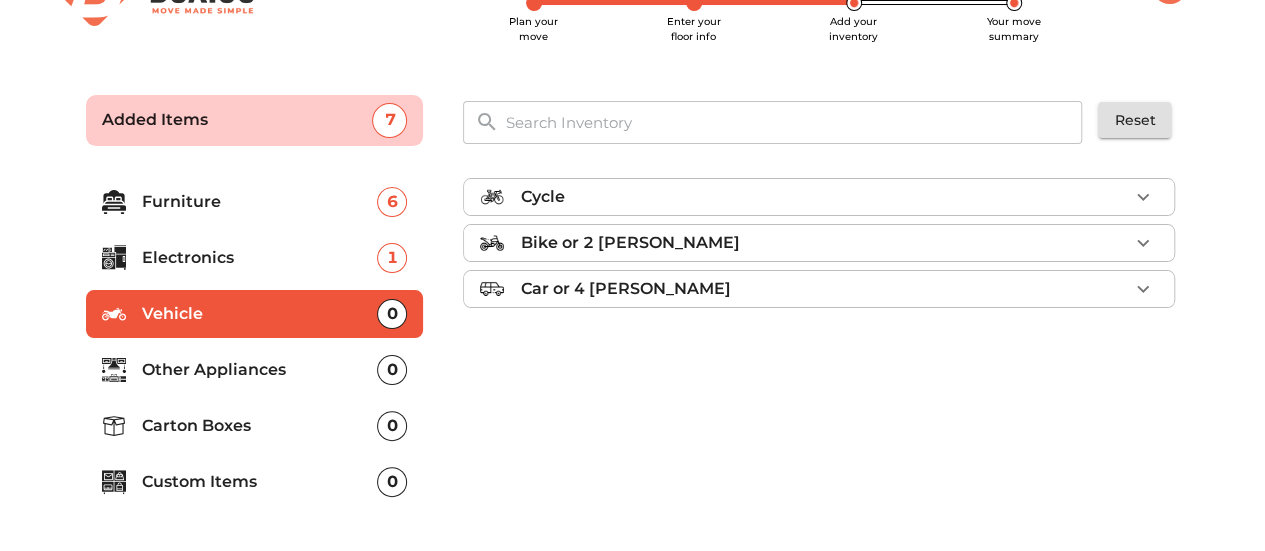 click on "Other Appliances" at bounding box center (260, 370) 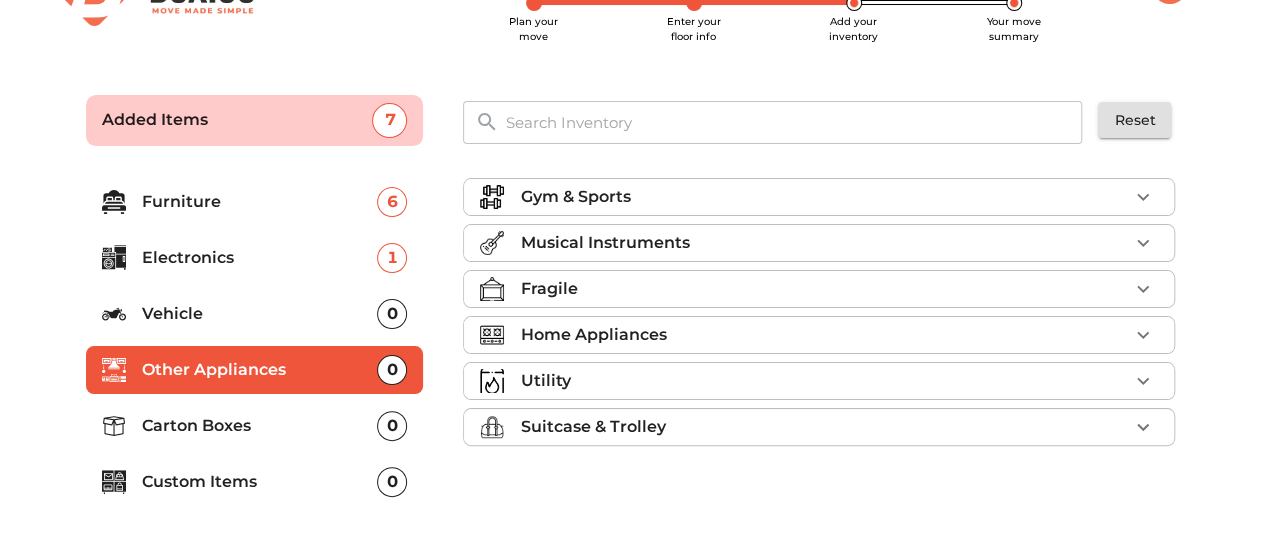 click on "Home Appliances" at bounding box center (593, 335) 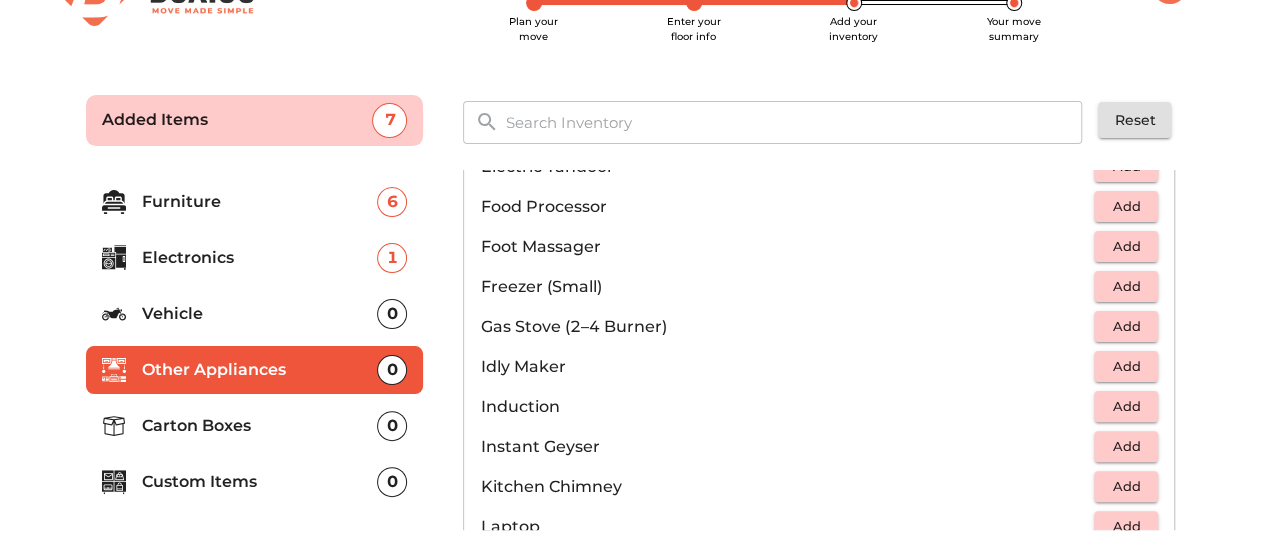 scroll, scrollTop: 736, scrollLeft: 0, axis: vertical 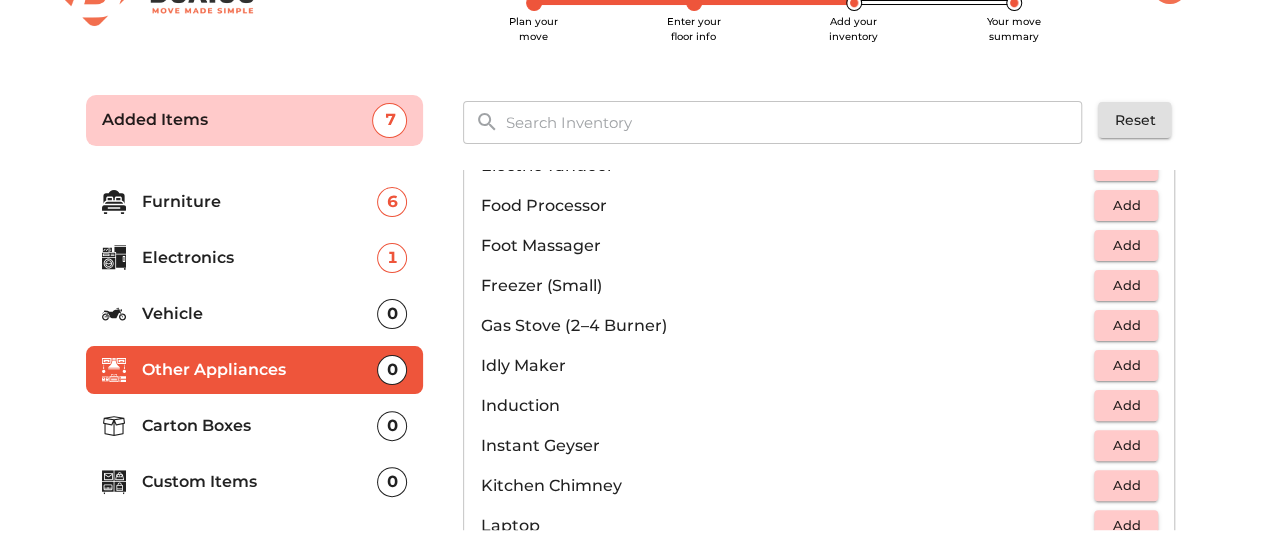 click on "Add" at bounding box center [1126, 325] 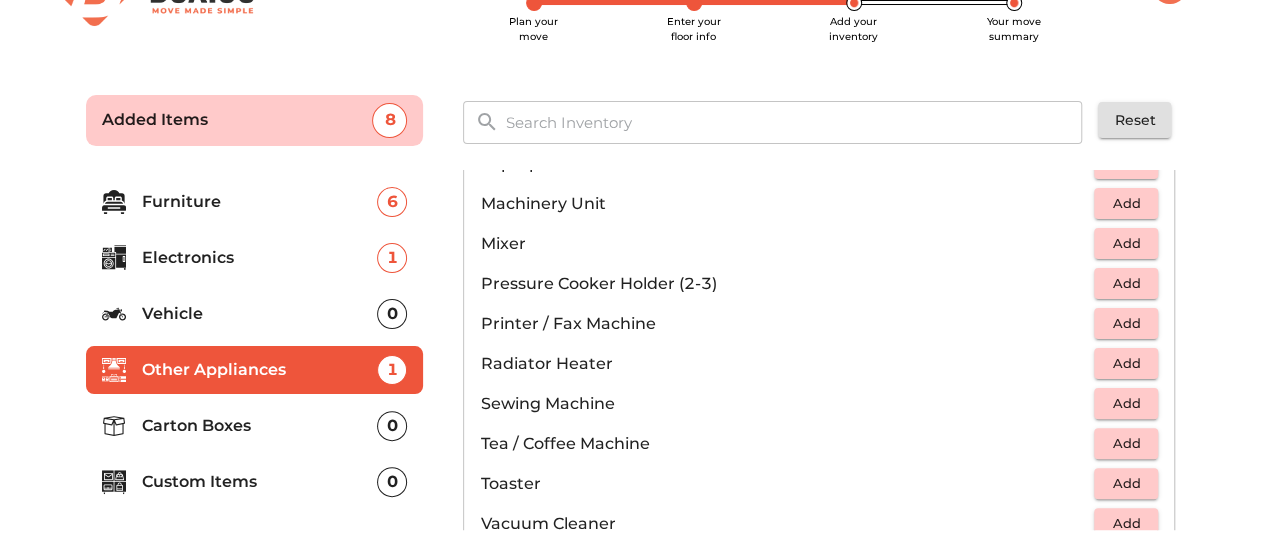 scroll, scrollTop: 1099, scrollLeft: 0, axis: vertical 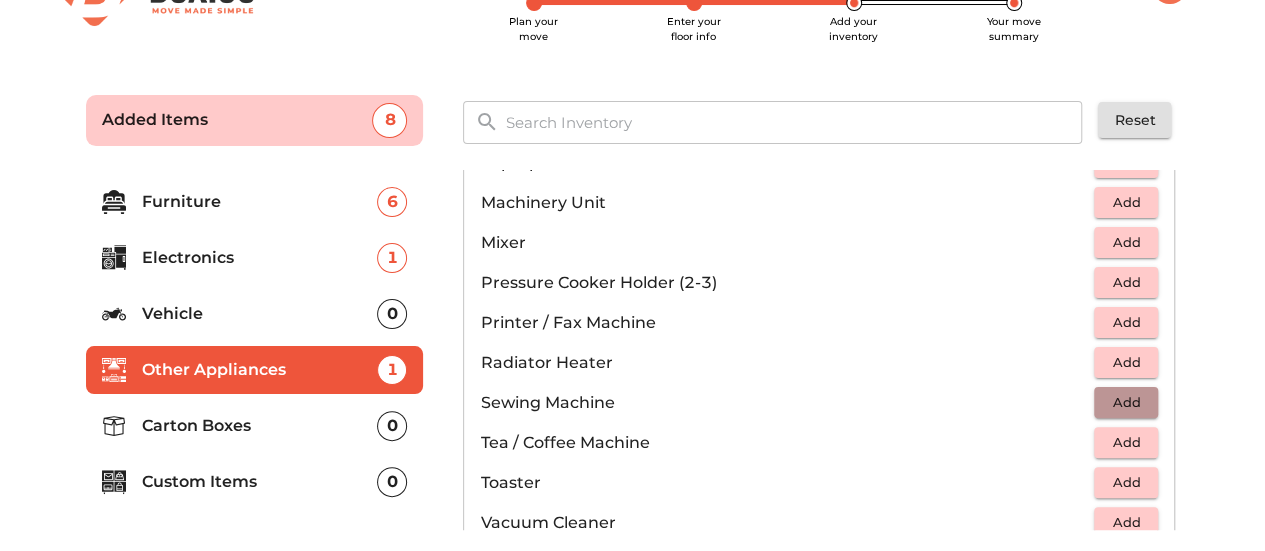 click on "Add" at bounding box center [1126, 402] 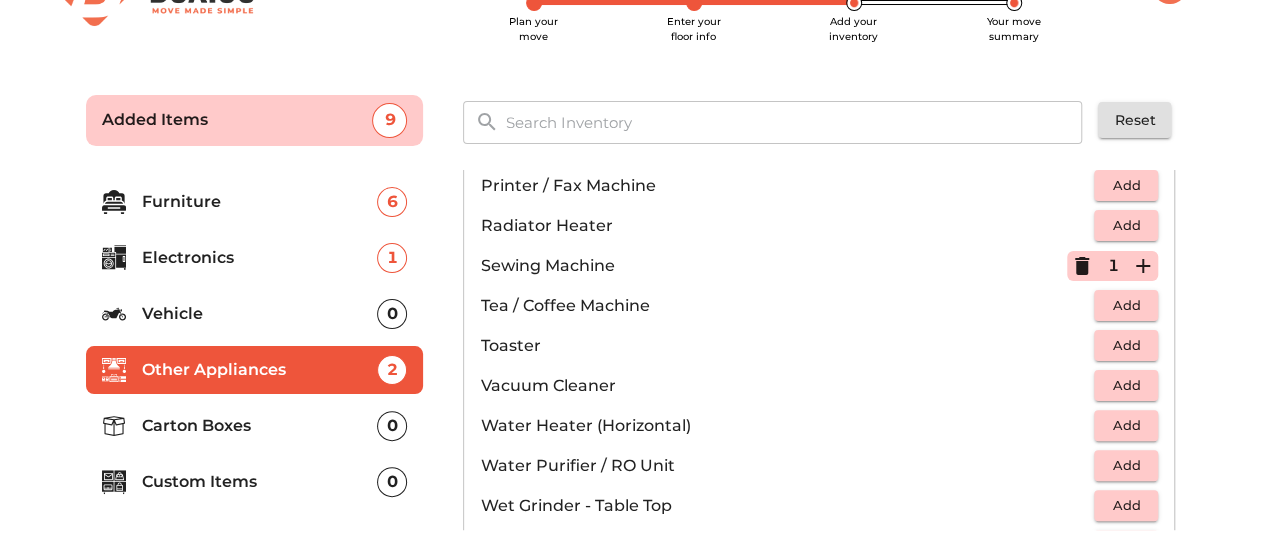 scroll, scrollTop: 1384, scrollLeft: 0, axis: vertical 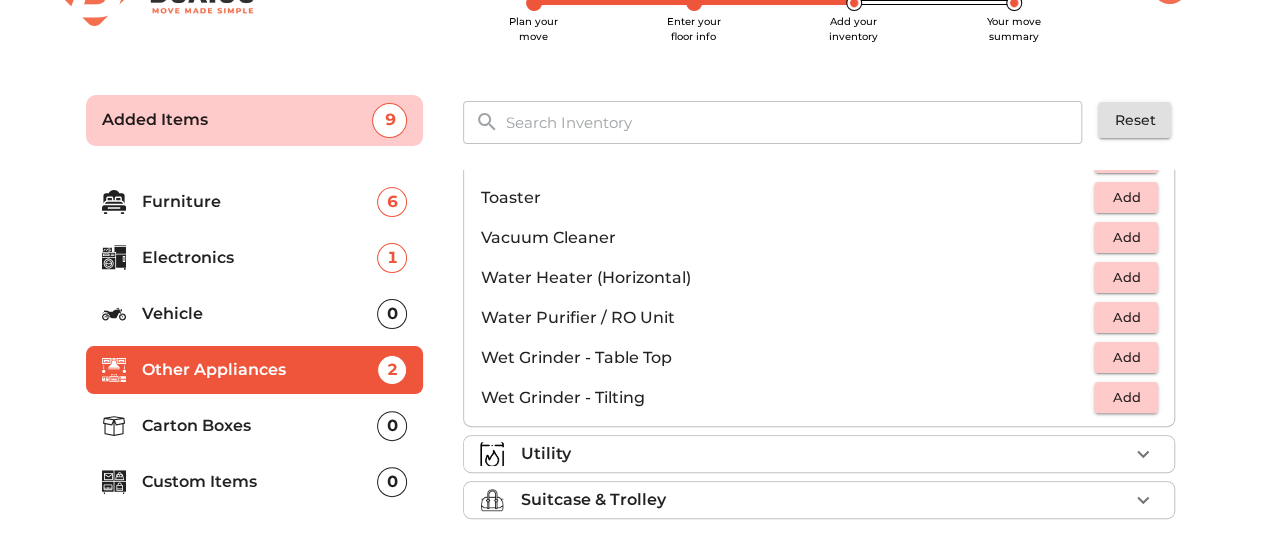 click on "Utility" at bounding box center [824, 454] 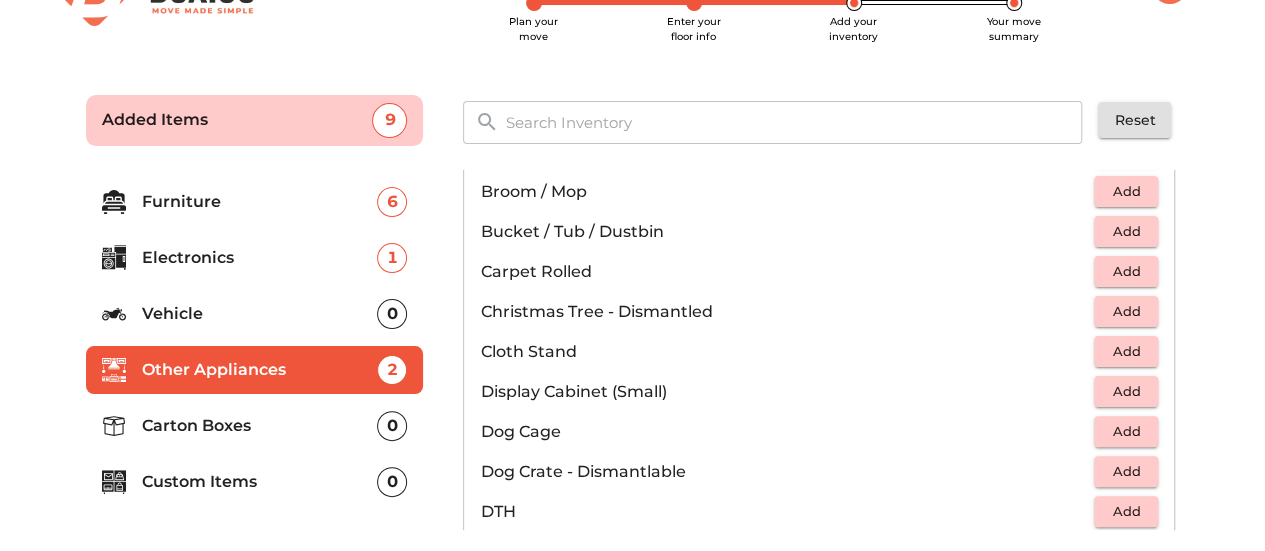 scroll, scrollTop: 434, scrollLeft: 0, axis: vertical 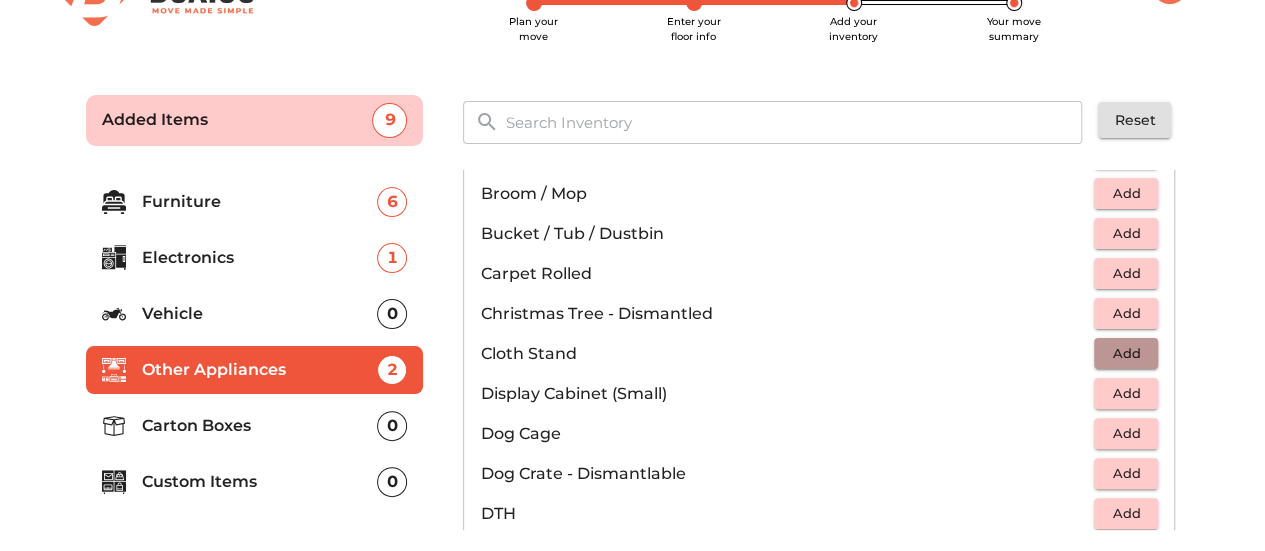 click on "Add" at bounding box center (1126, 353) 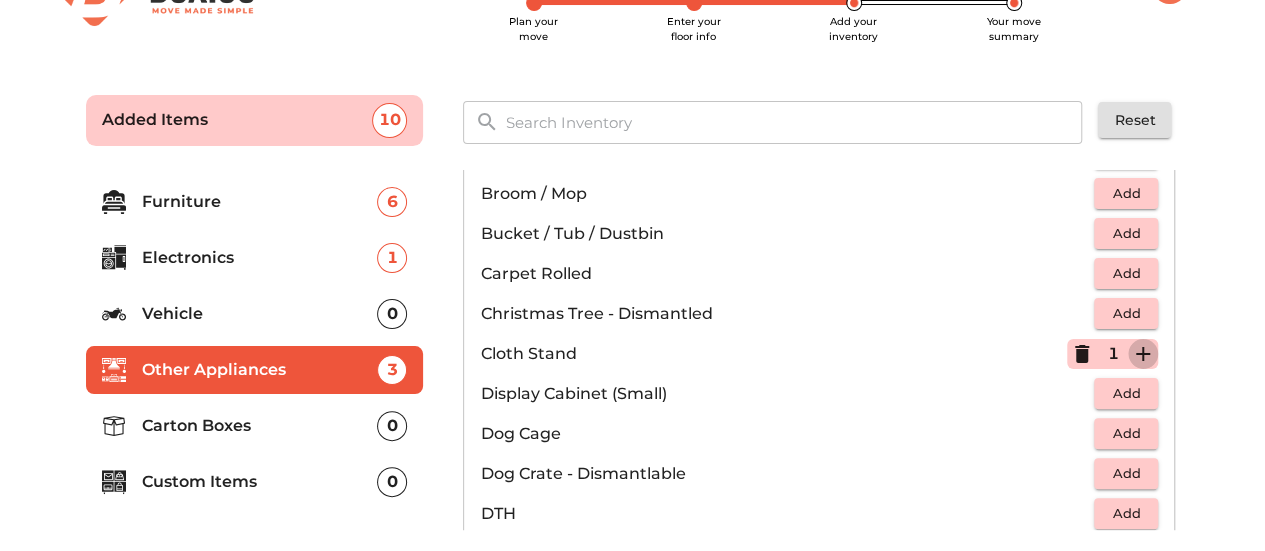 click 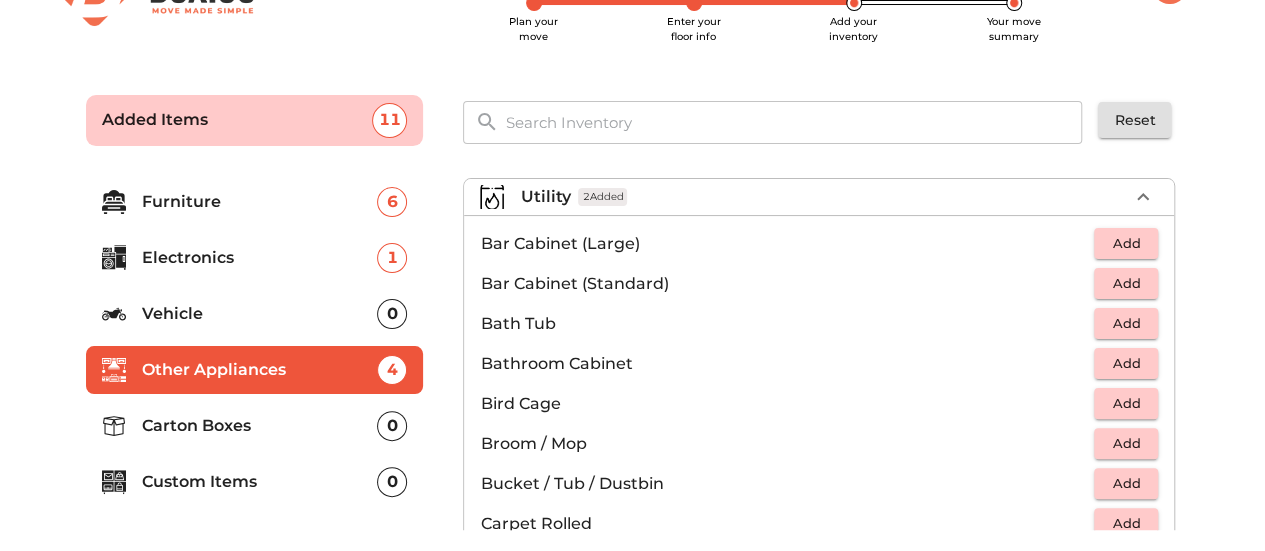 scroll, scrollTop: 182, scrollLeft: 0, axis: vertical 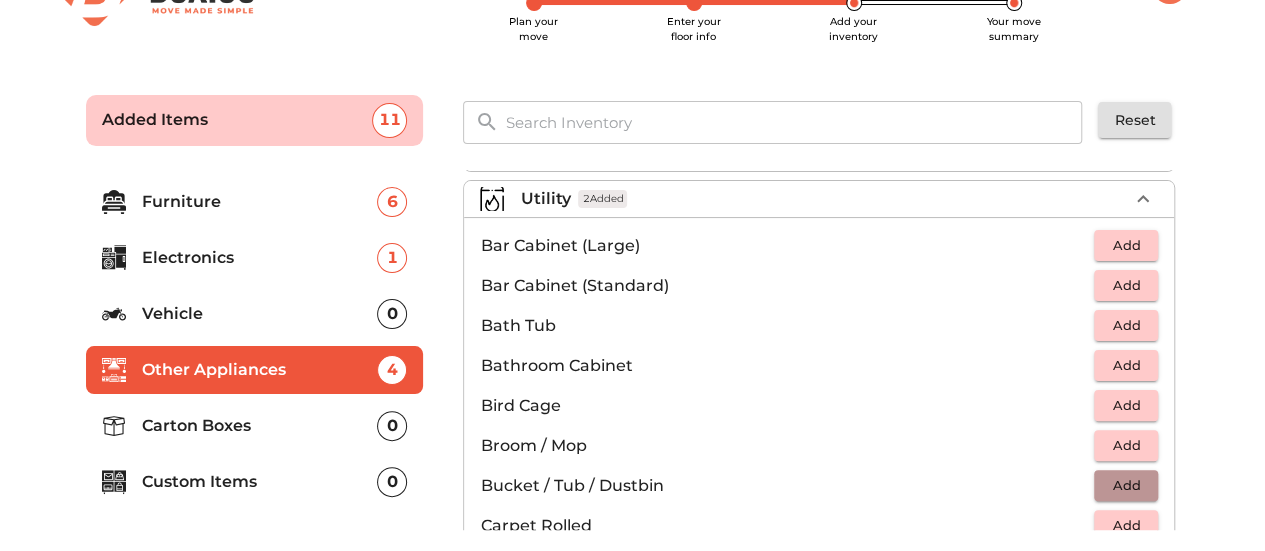 click on "Add" at bounding box center (1126, 485) 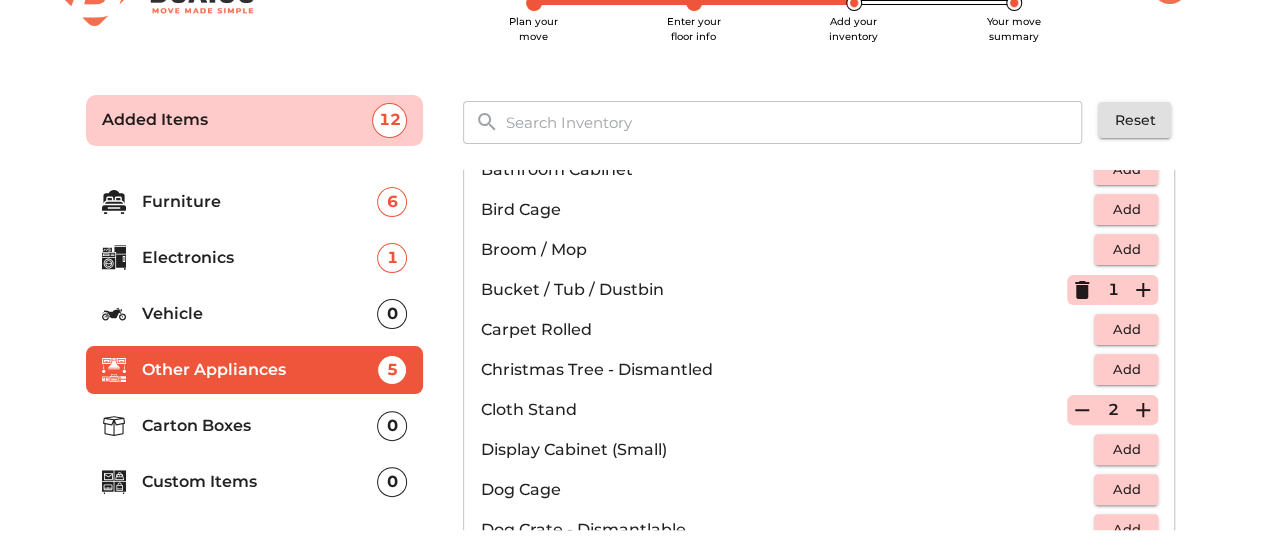 scroll, scrollTop: 368, scrollLeft: 0, axis: vertical 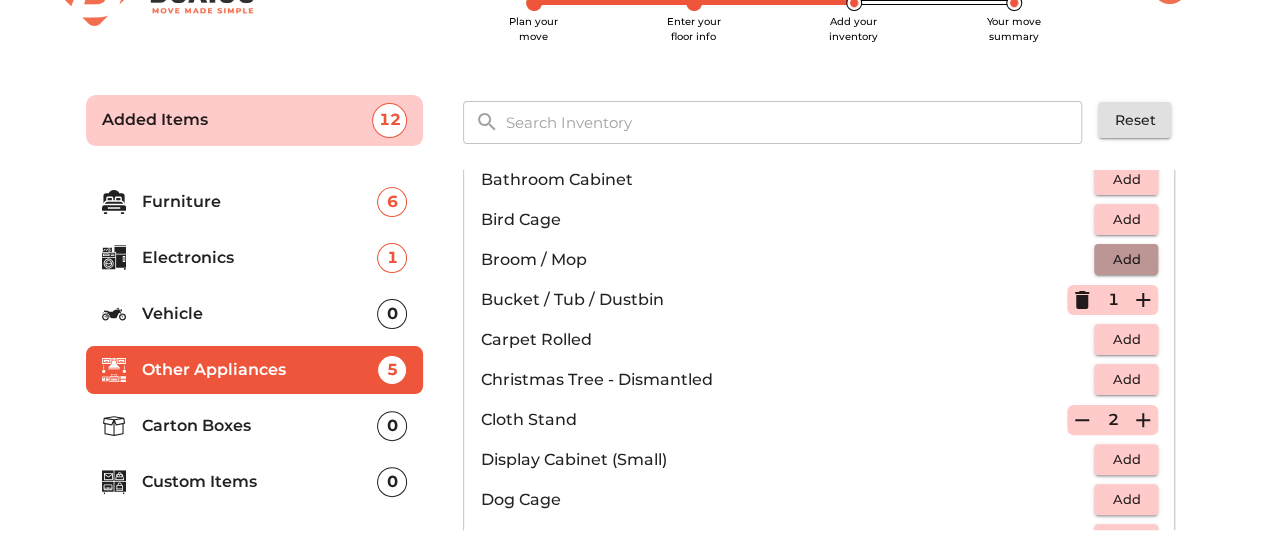 click on "Add" at bounding box center [1126, 259] 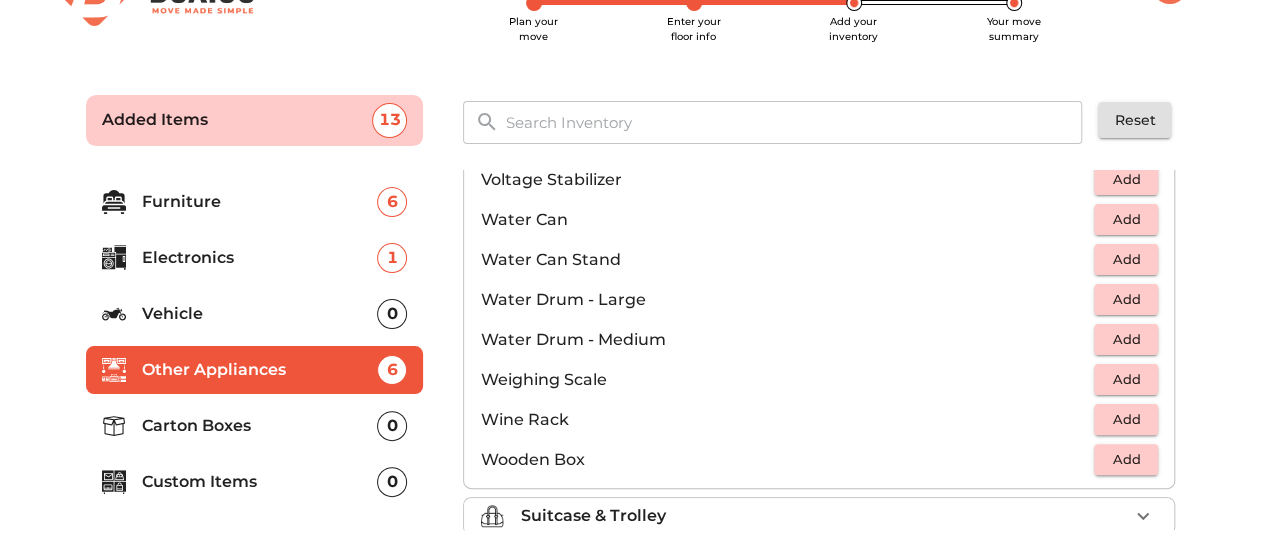 scroll, scrollTop: 1504, scrollLeft: 0, axis: vertical 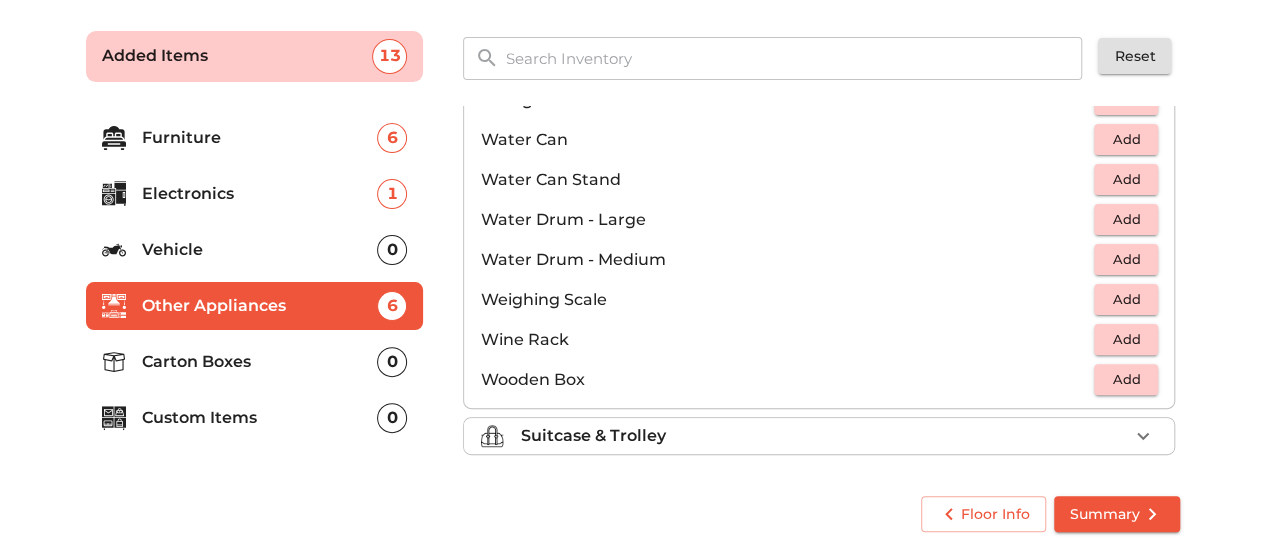 click on "Suitcase & Trolley" at bounding box center (819, 436) 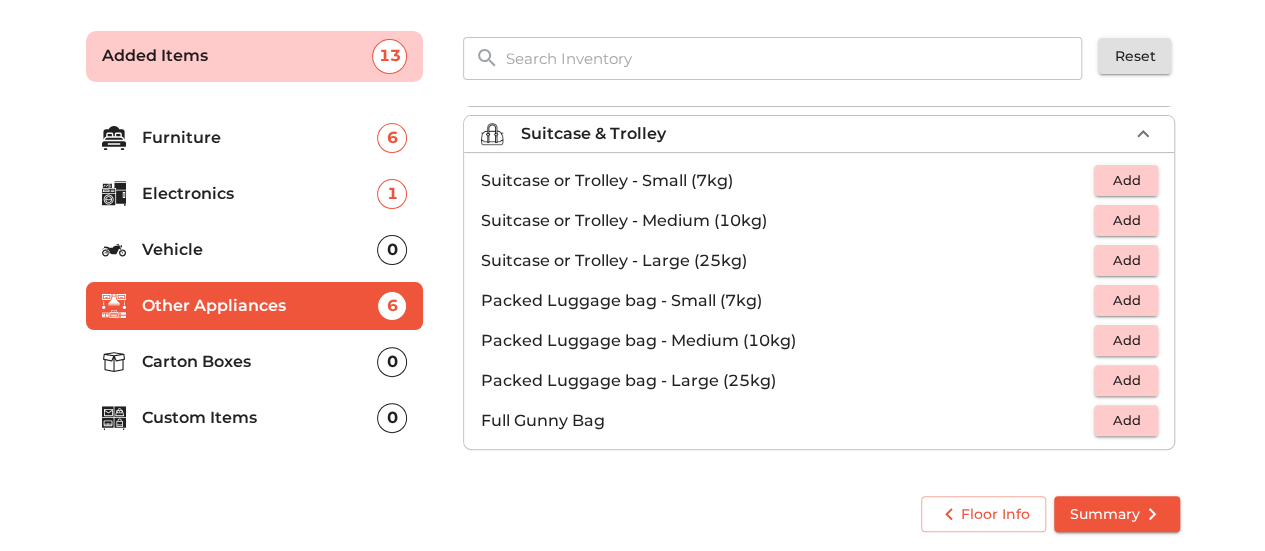 scroll, scrollTop: 224, scrollLeft: 0, axis: vertical 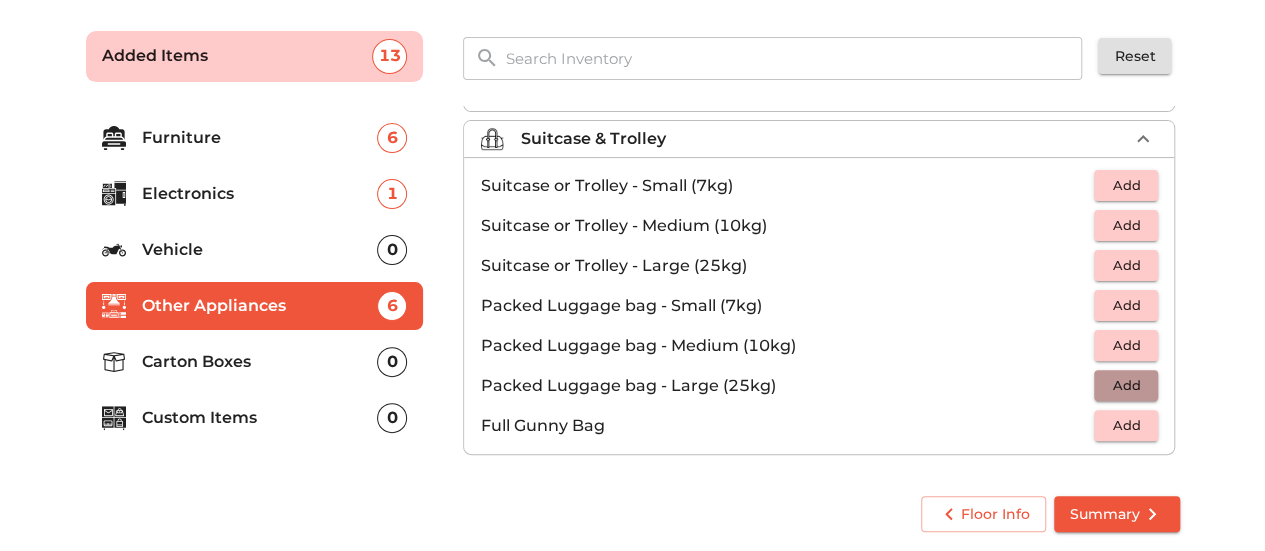 click on "Add" at bounding box center (1126, 385) 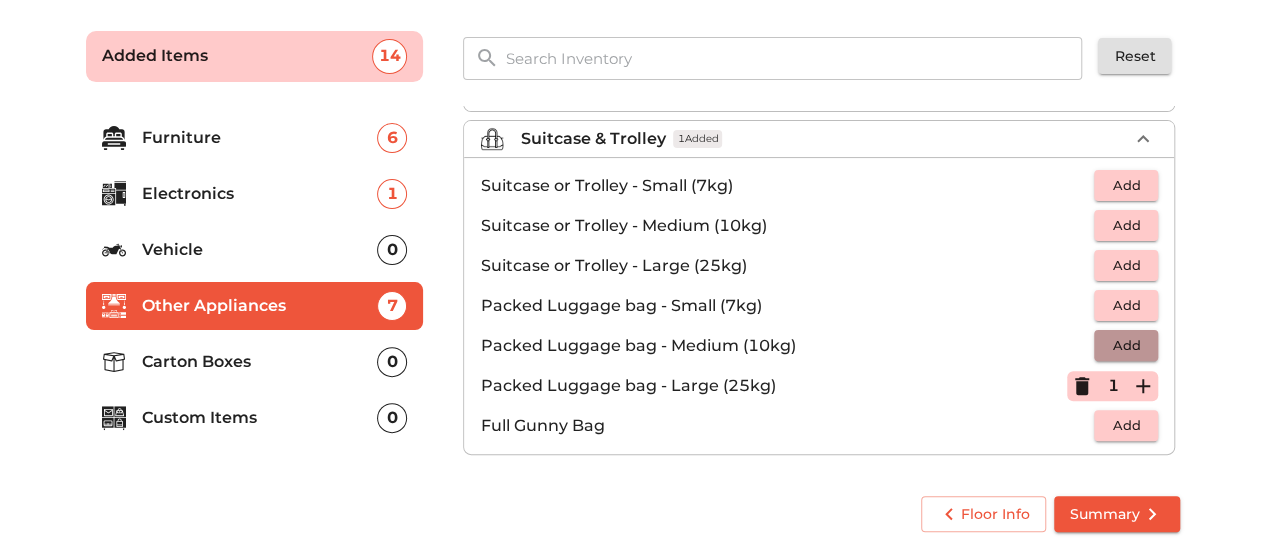 click on "Add" at bounding box center (1126, 345) 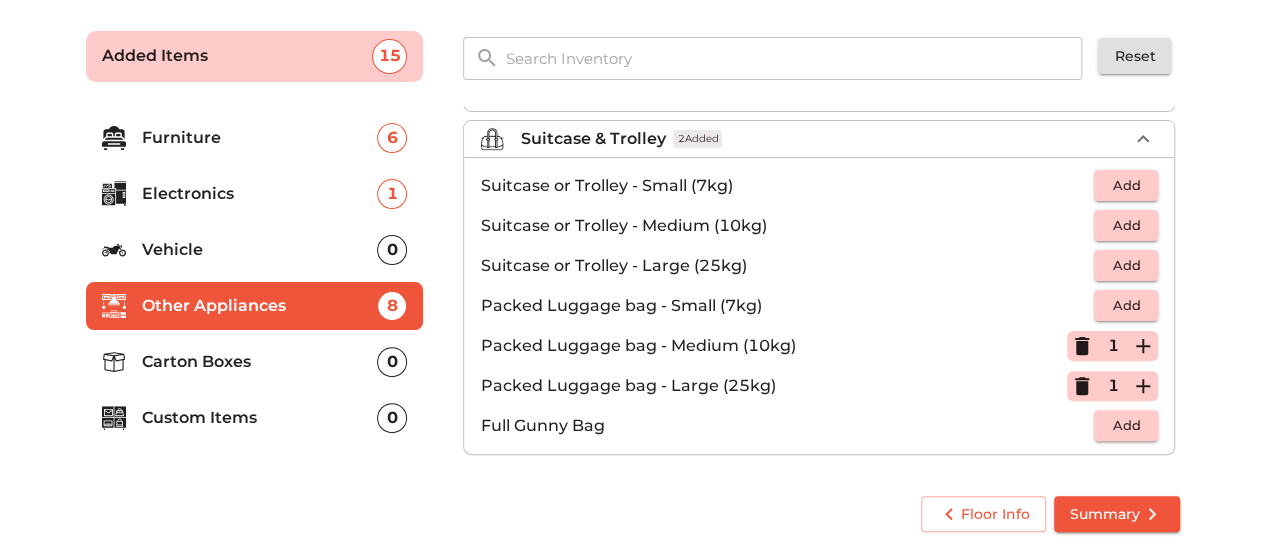 click on "Add" at bounding box center (1126, 185) 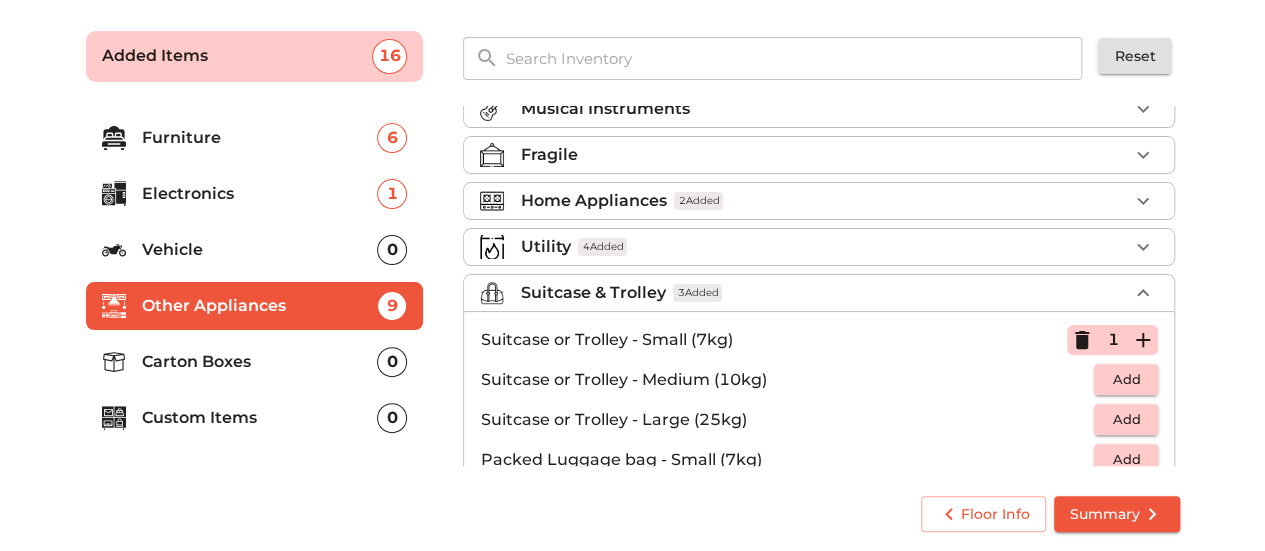scroll, scrollTop: 224, scrollLeft: 0, axis: vertical 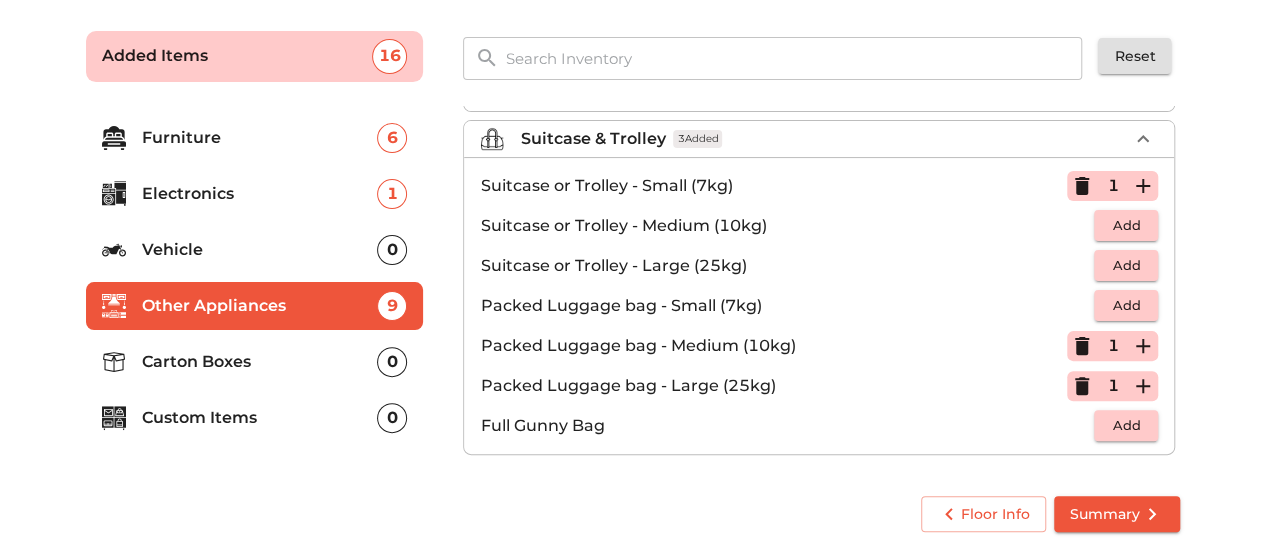click on "Carton Boxes" at bounding box center (260, 362) 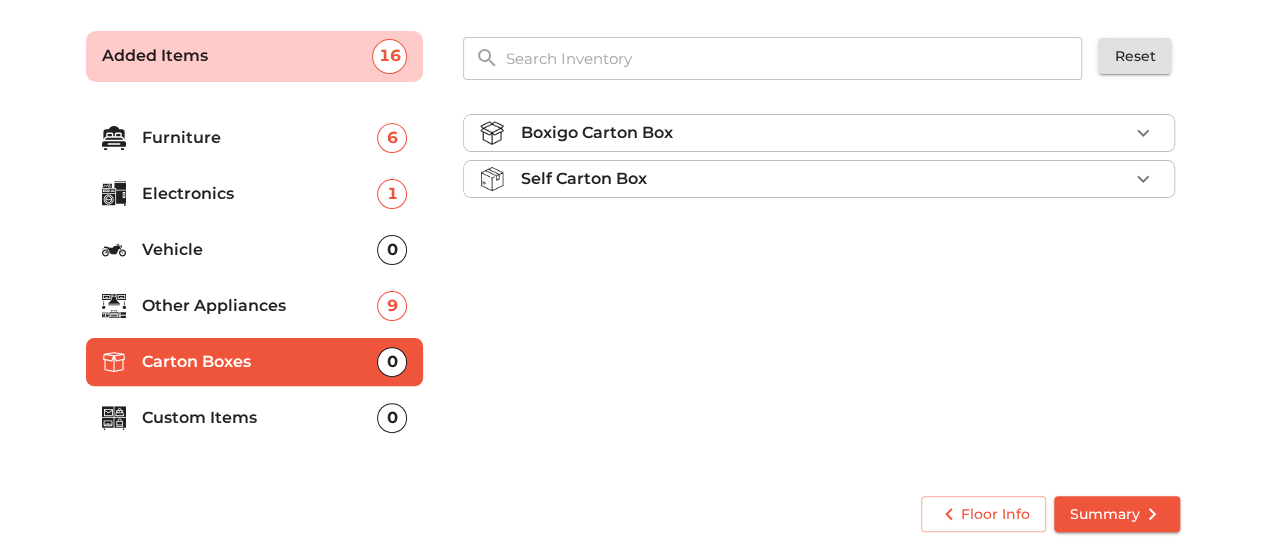 scroll, scrollTop: 0, scrollLeft: 0, axis: both 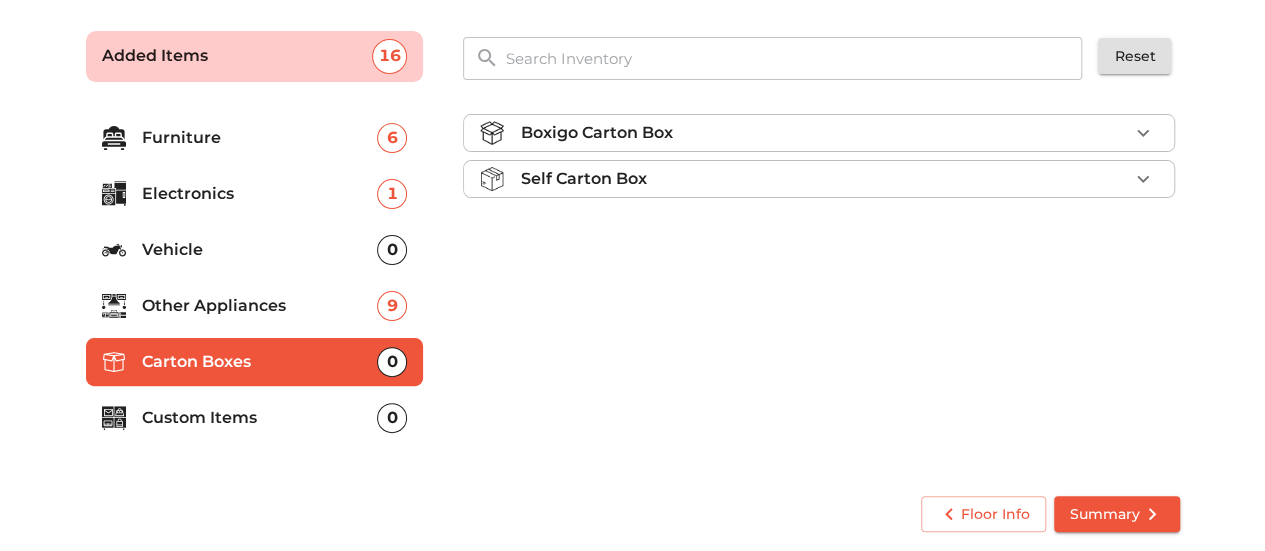 click on "Custom Items" at bounding box center (260, 418) 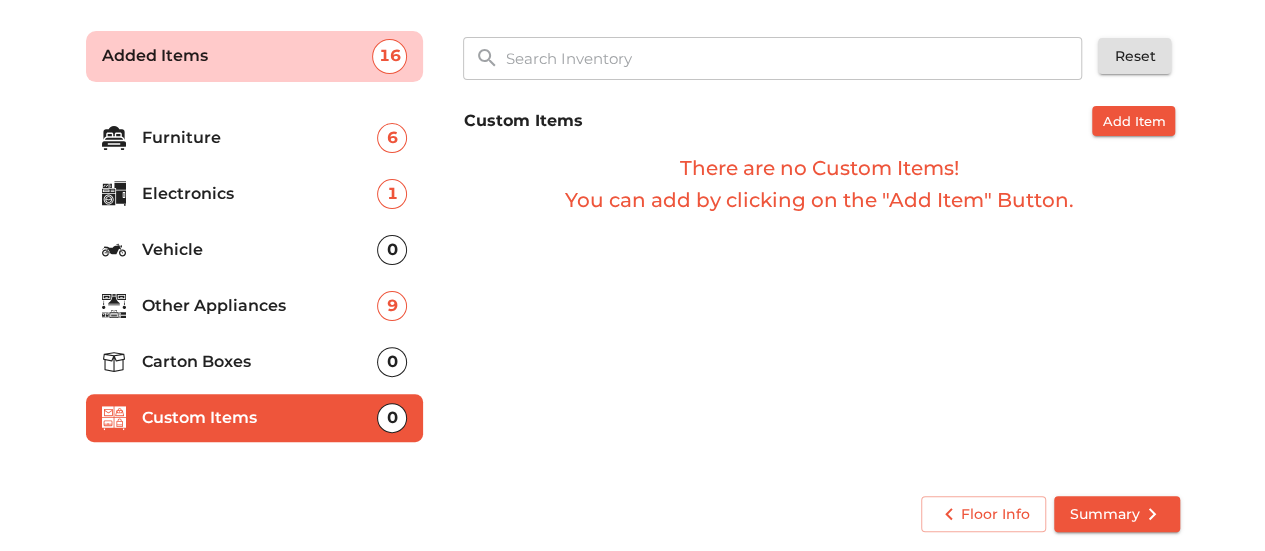 click on "Carton Boxes" at bounding box center [260, 362] 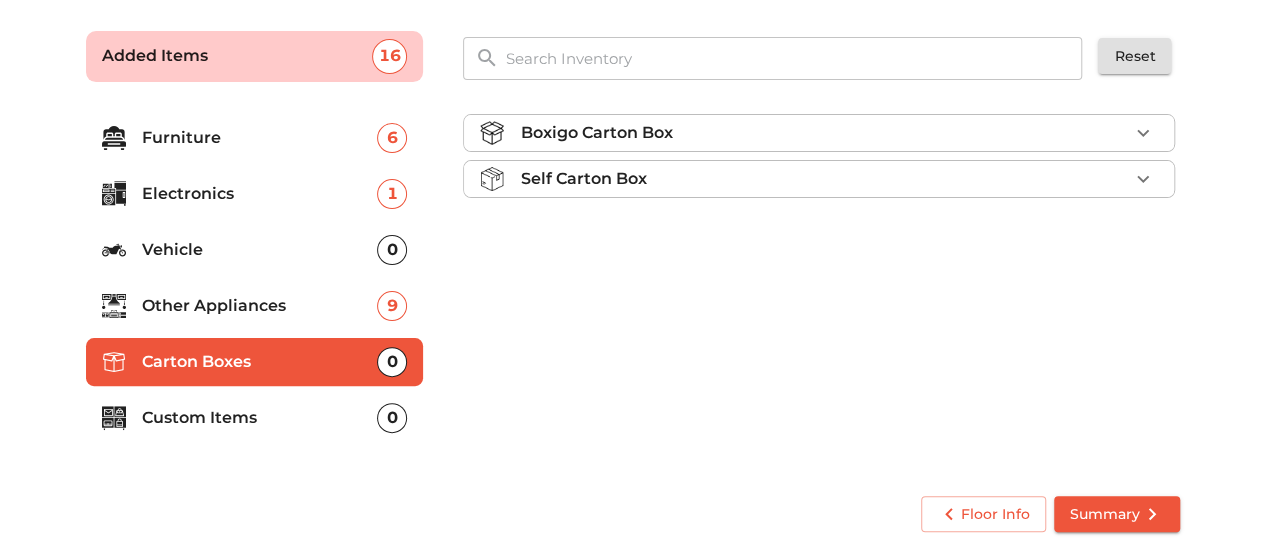 click on "Boxigo Carton Box" at bounding box center (596, 133) 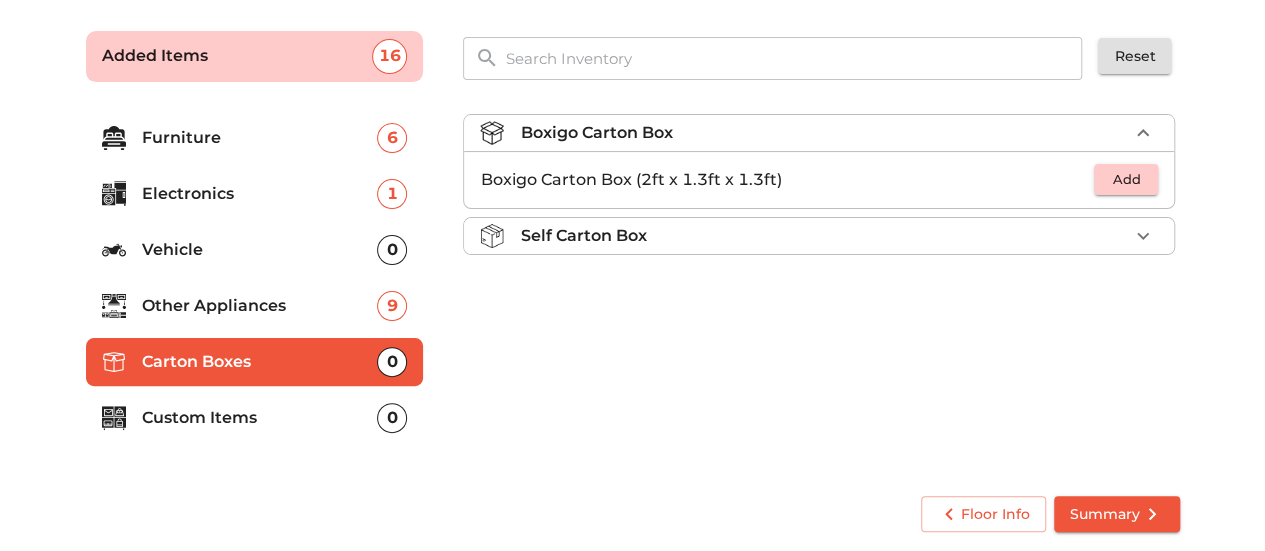 click on "Self Carton Box" at bounding box center (824, 236) 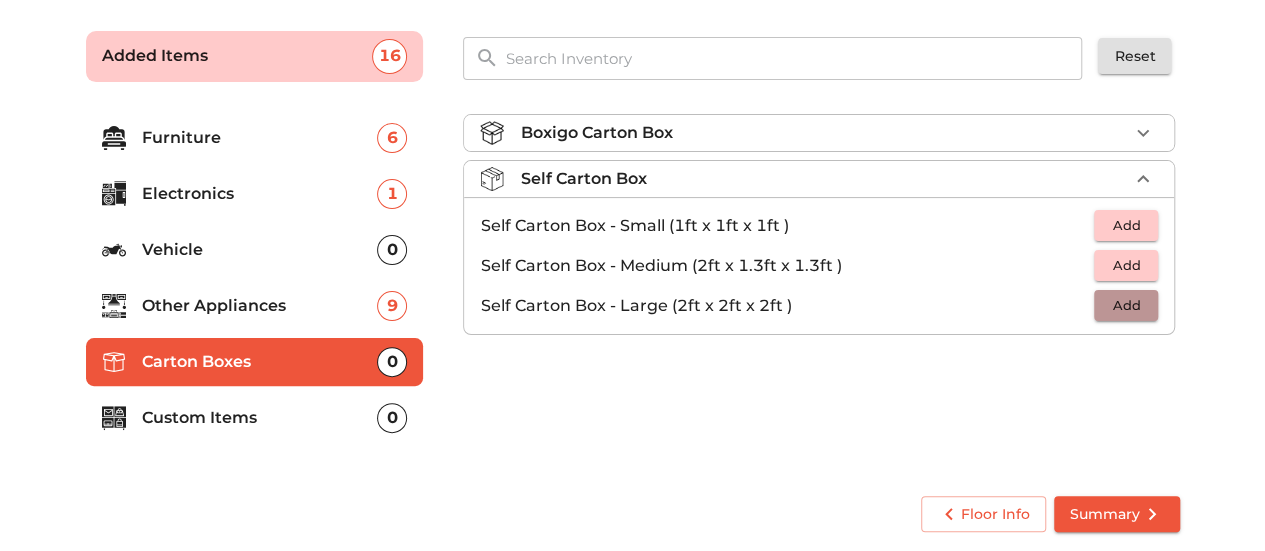 click on "Add" at bounding box center (1126, 305) 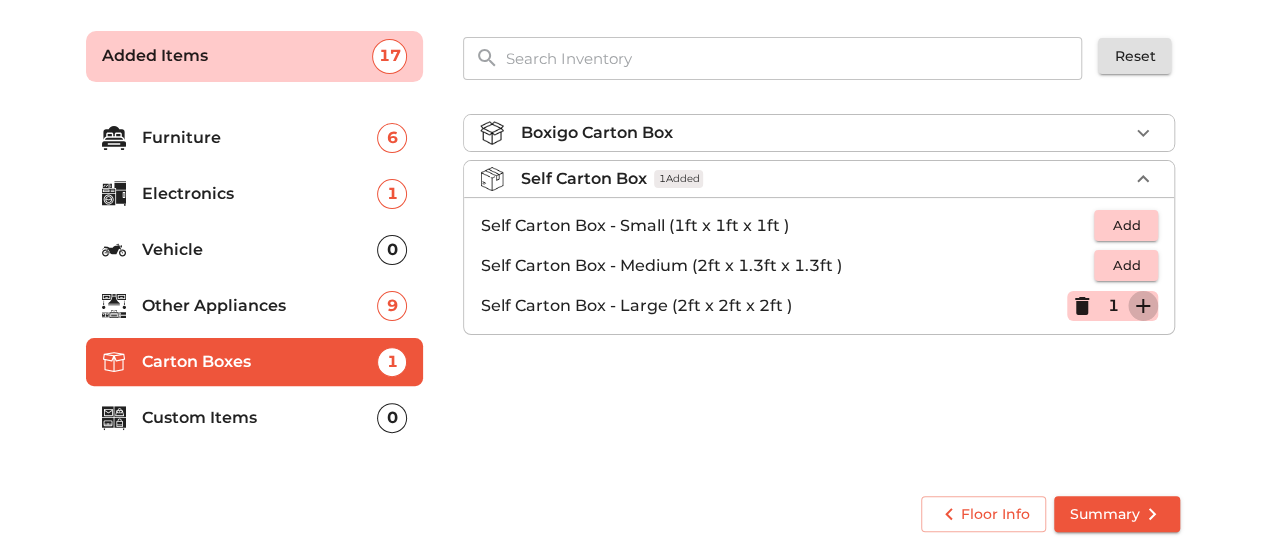 click 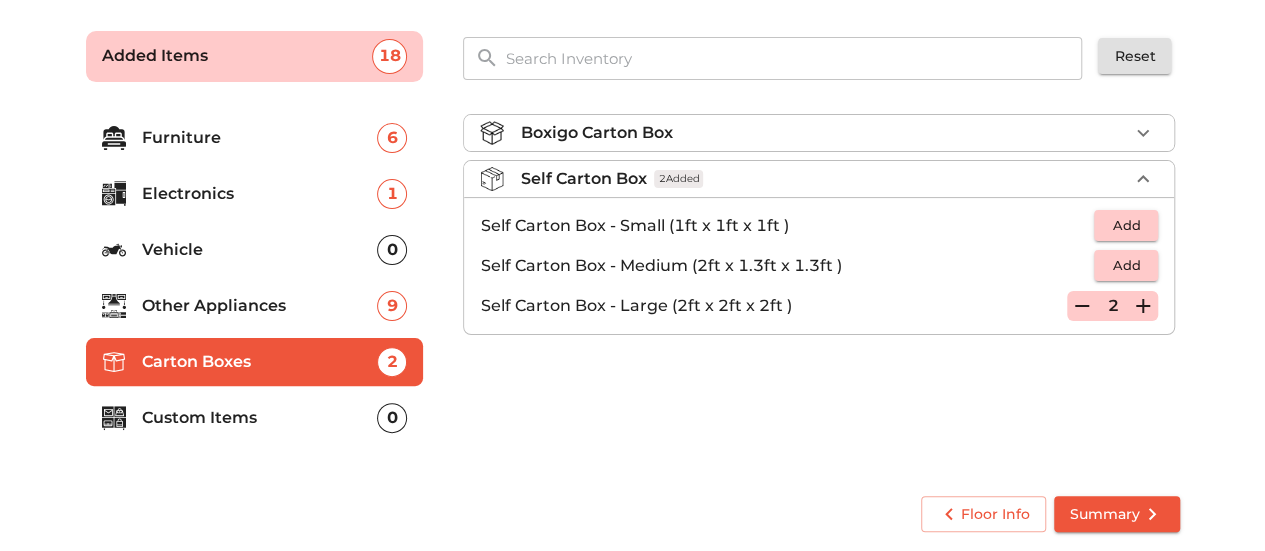 click on "Boxigo Carton Box" at bounding box center [824, 133] 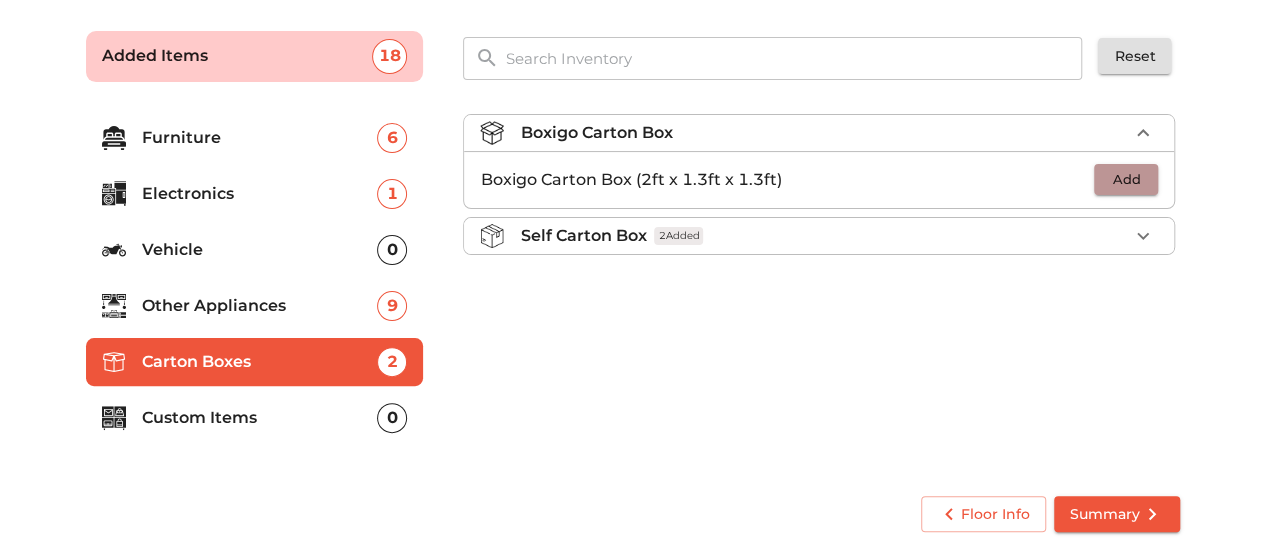 click on "Add" at bounding box center [1126, 179] 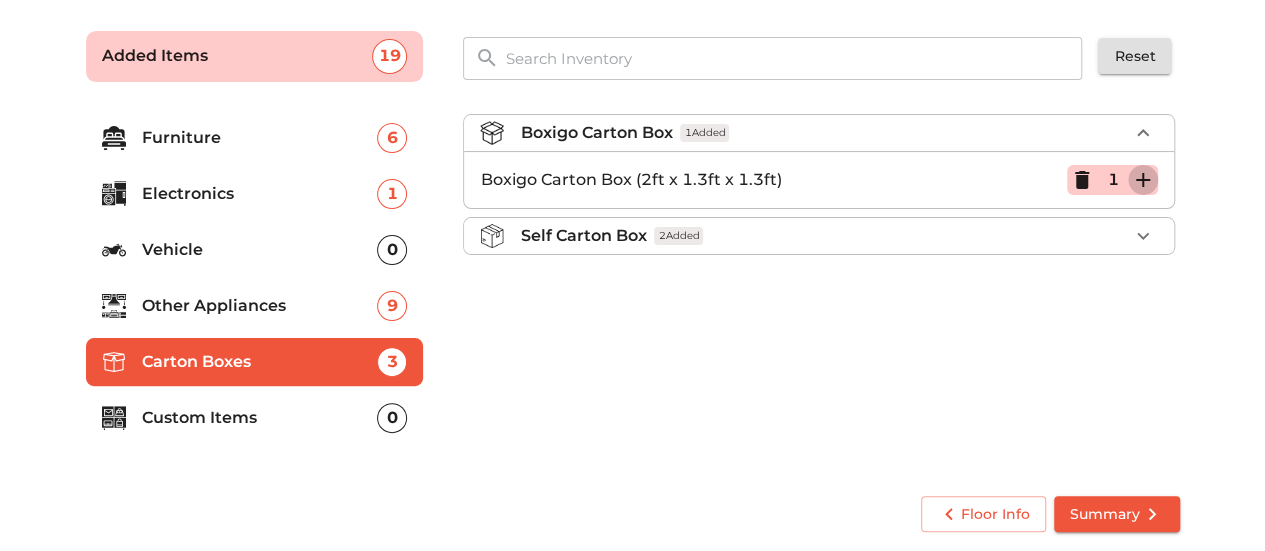 click 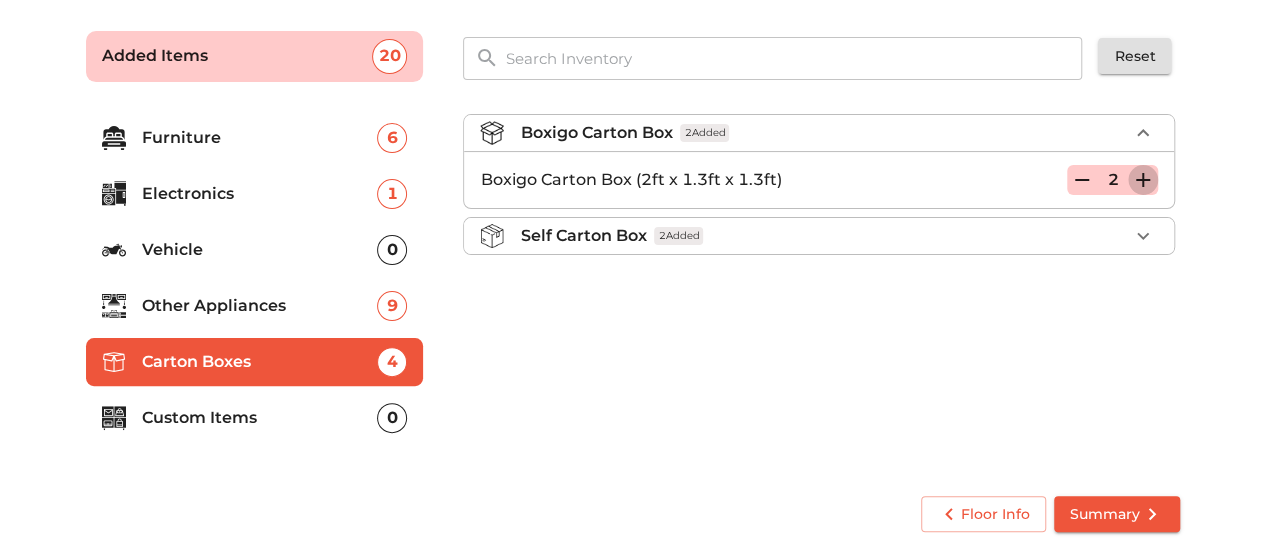 click 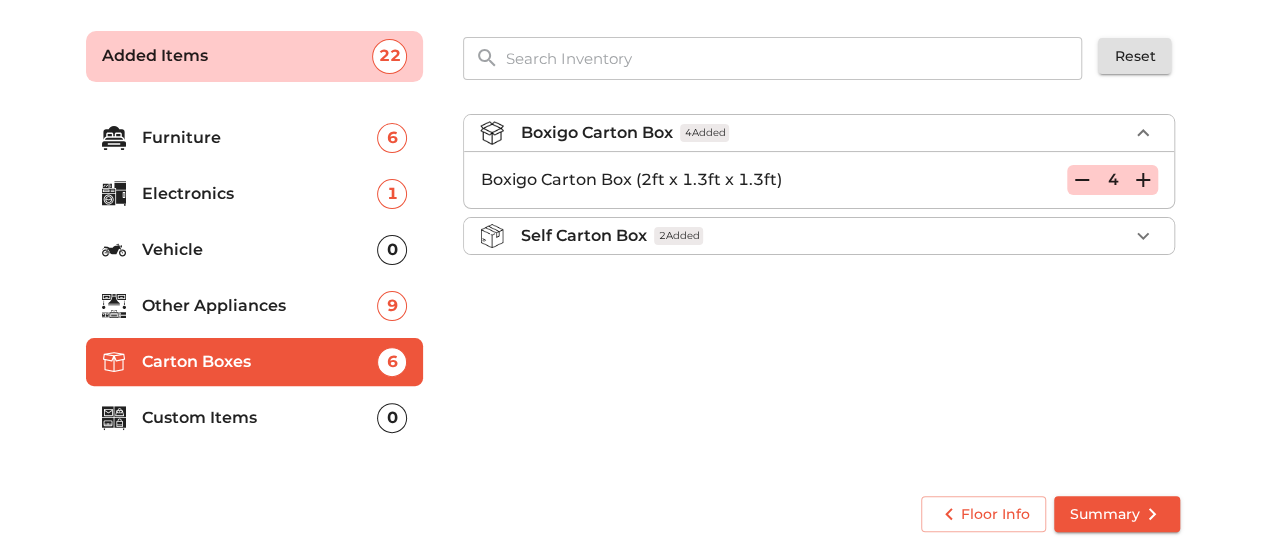 click 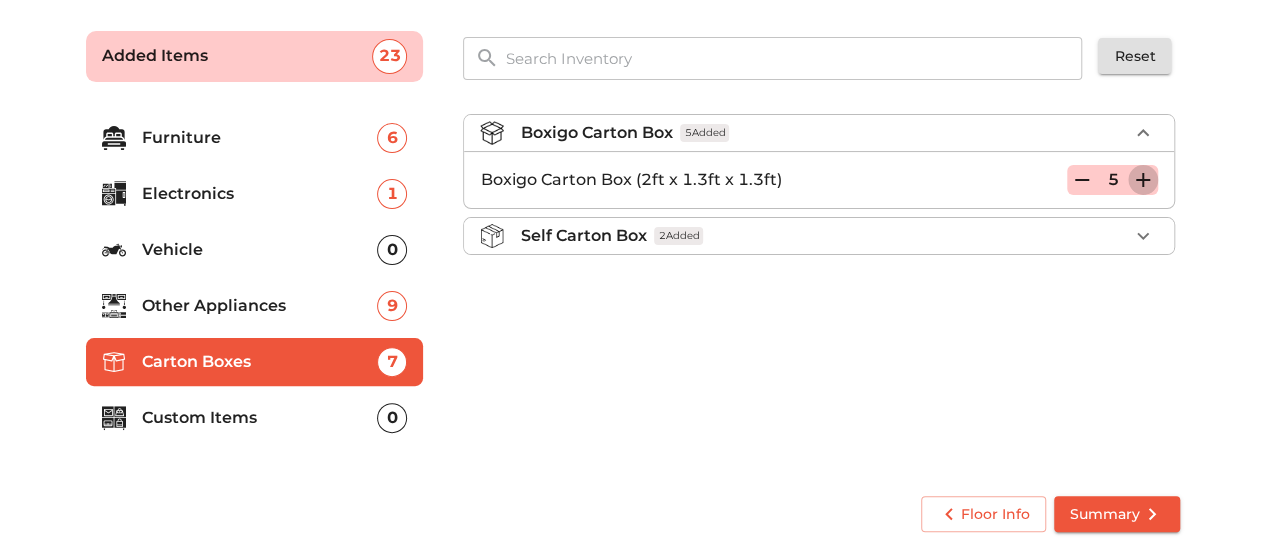 click 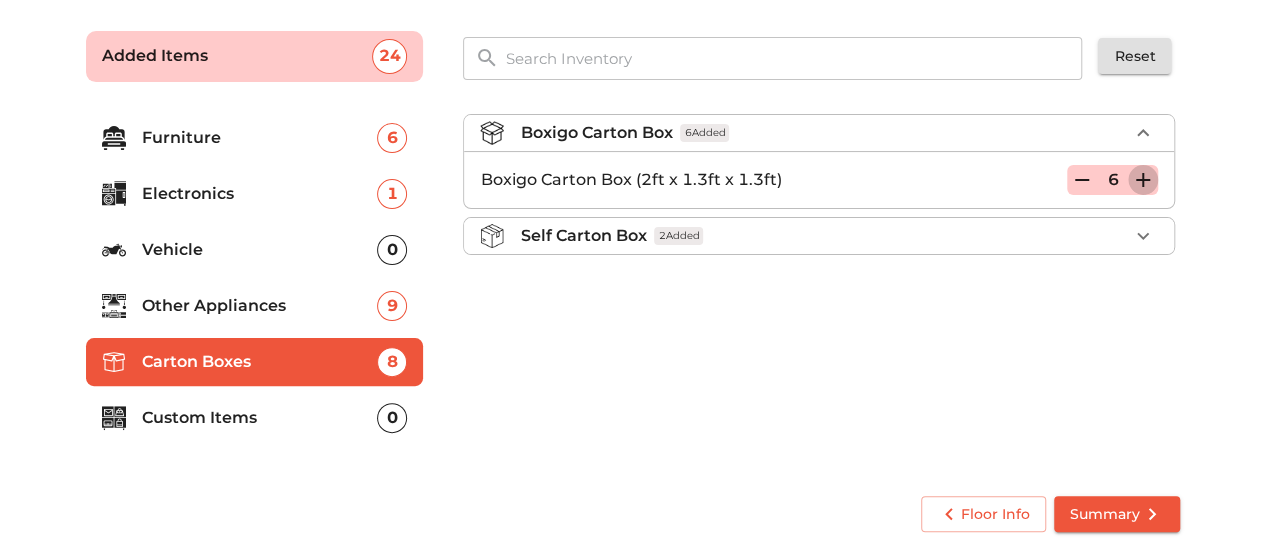 click 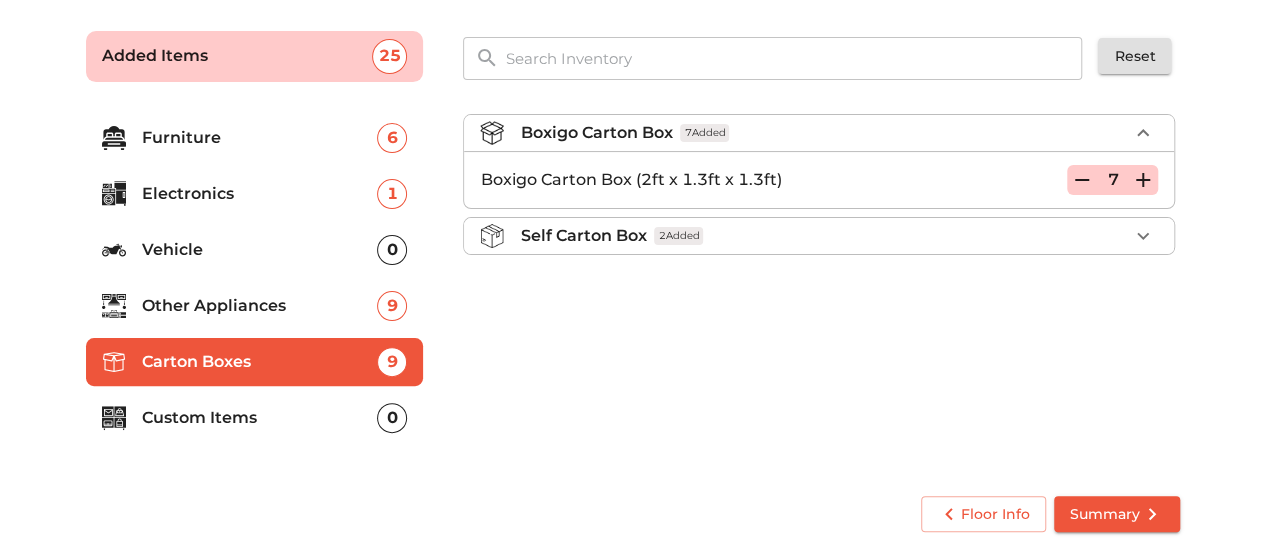 click on "Custom Items" at bounding box center [260, 418] 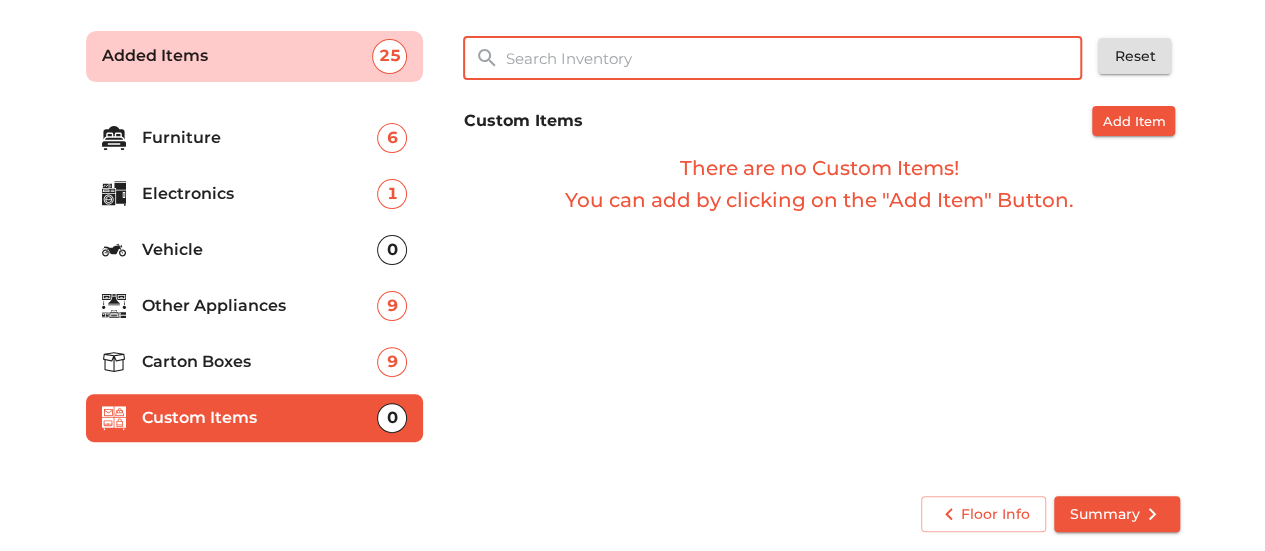 click at bounding box center (794, 58) 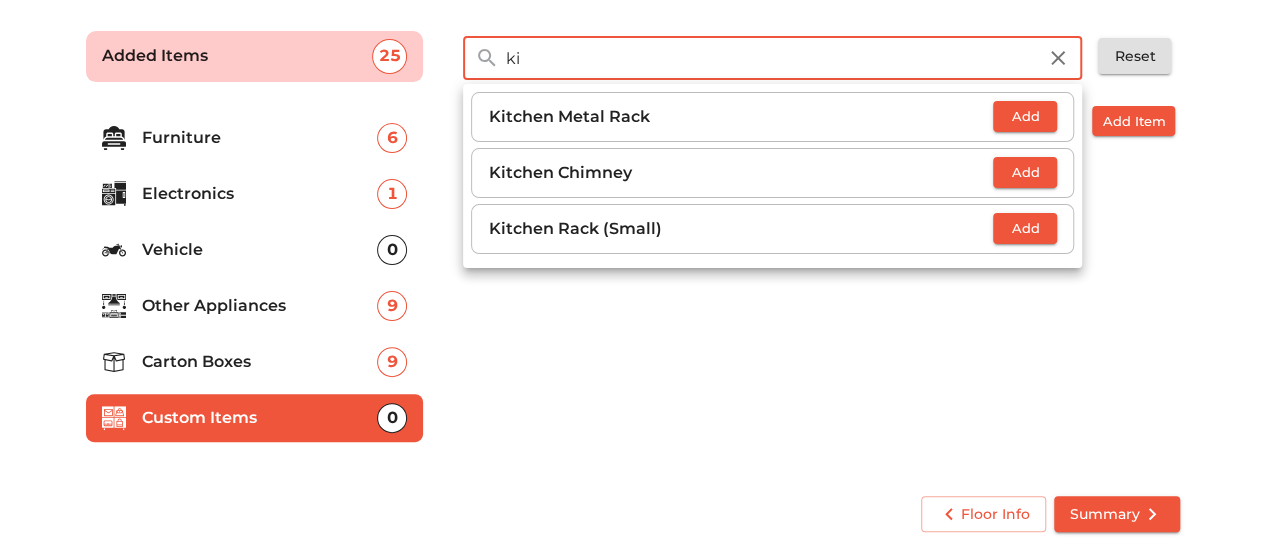 type on "k" 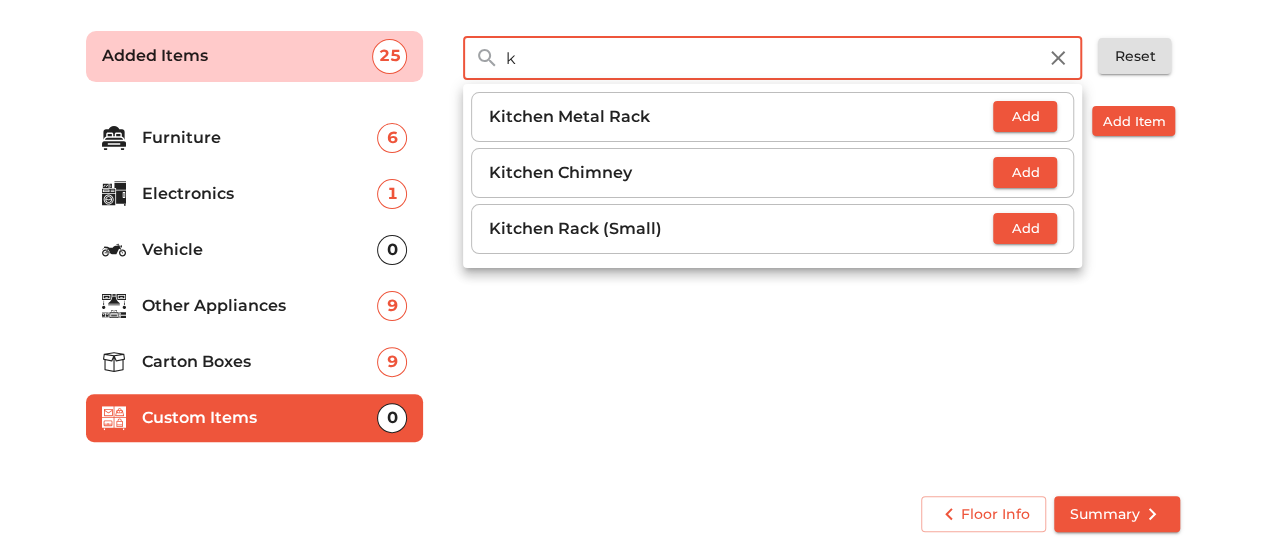 type 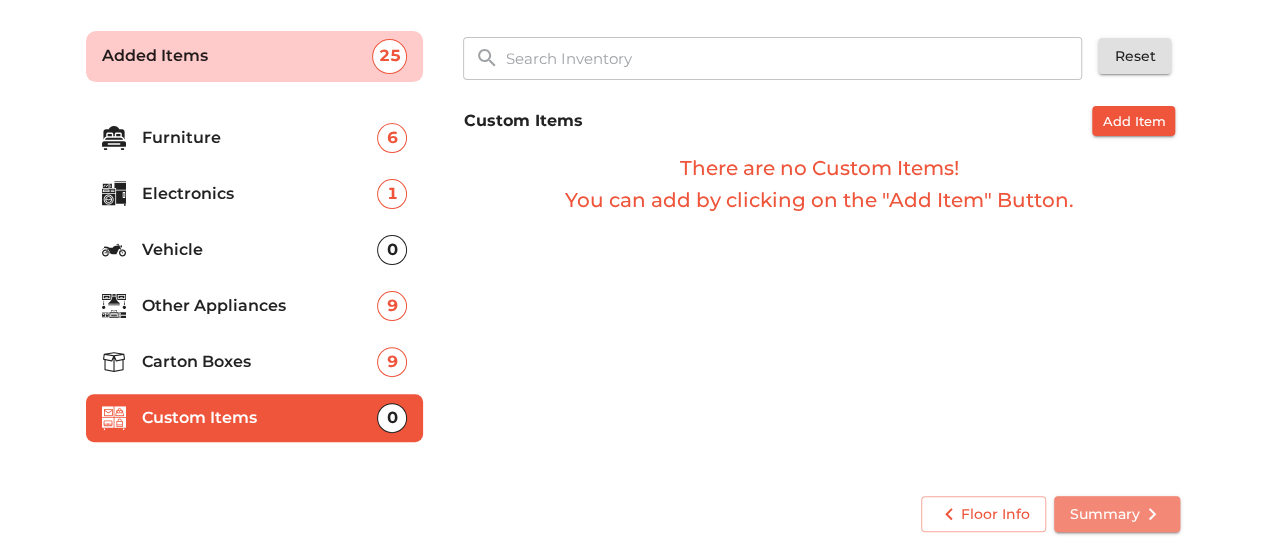 click on "Summary" at bounding box center [1117, 514] 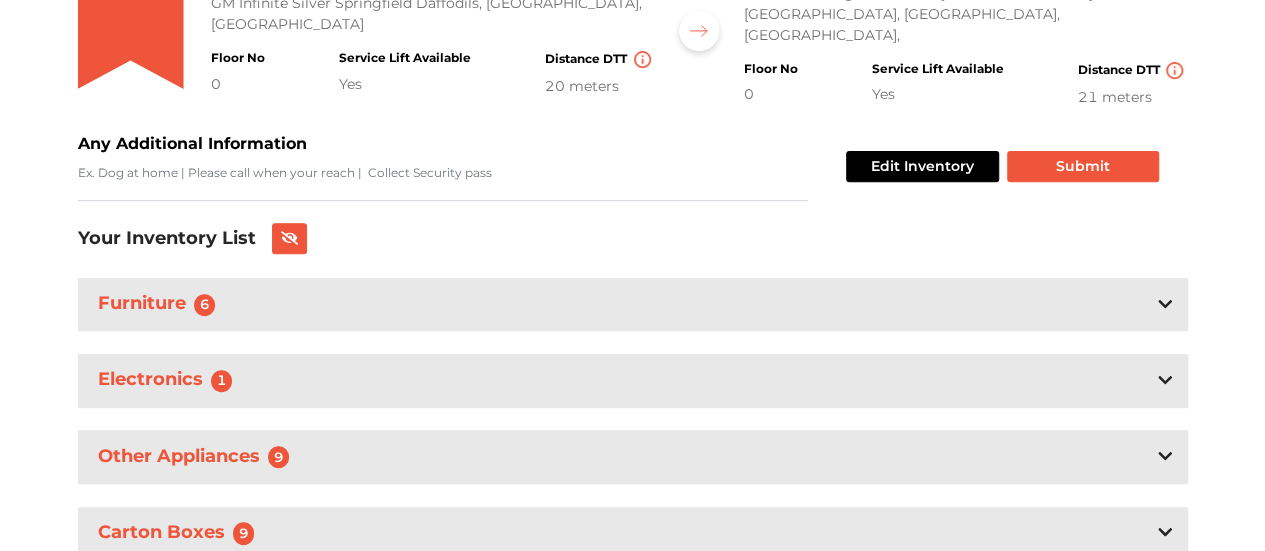 scroll, scrollTop: 371, scrollLeft: 0, axis: vertical 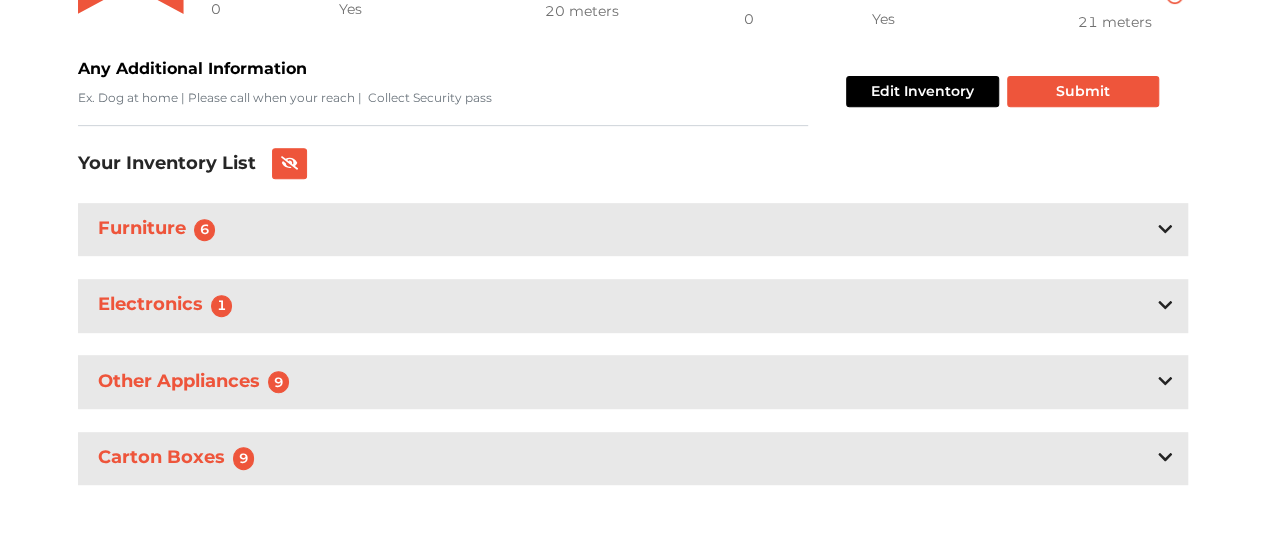 click on "Other Appliances 9" at bounding box center (633, 381) 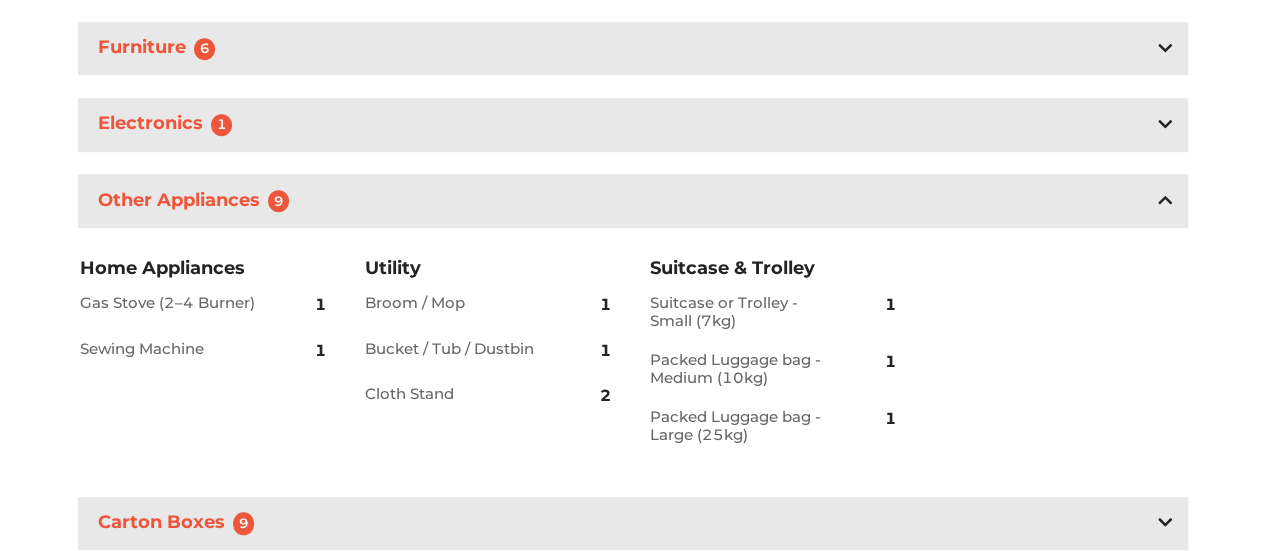 scroll, scrollTop: 617, scrollLeft: 0, axis: vertical 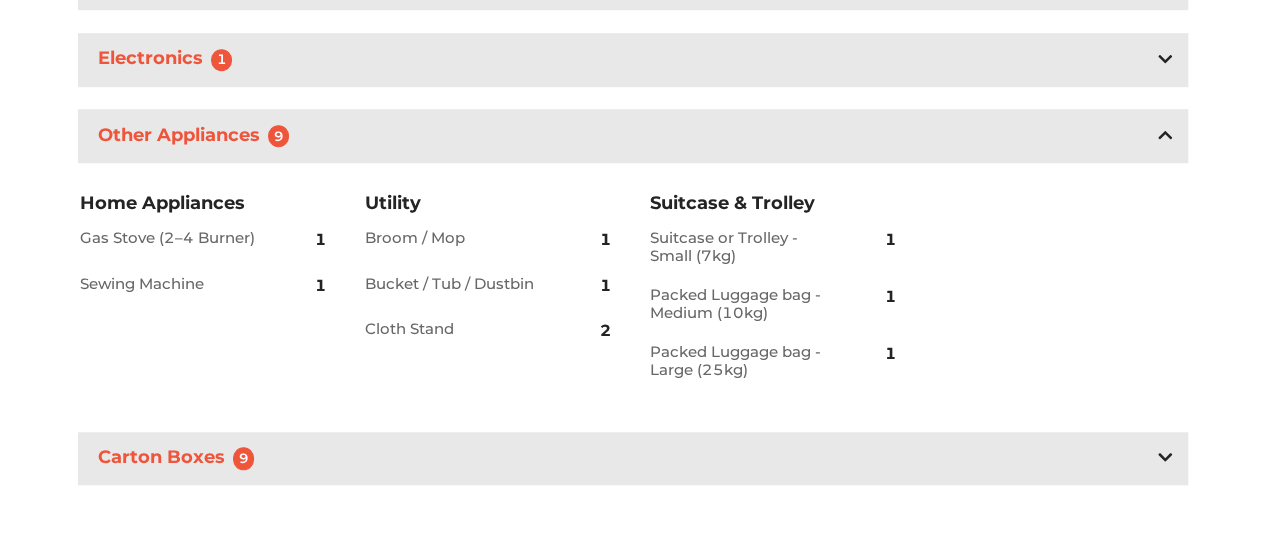 click on "Carton Boxes 9" at bounding box center (633, 458) 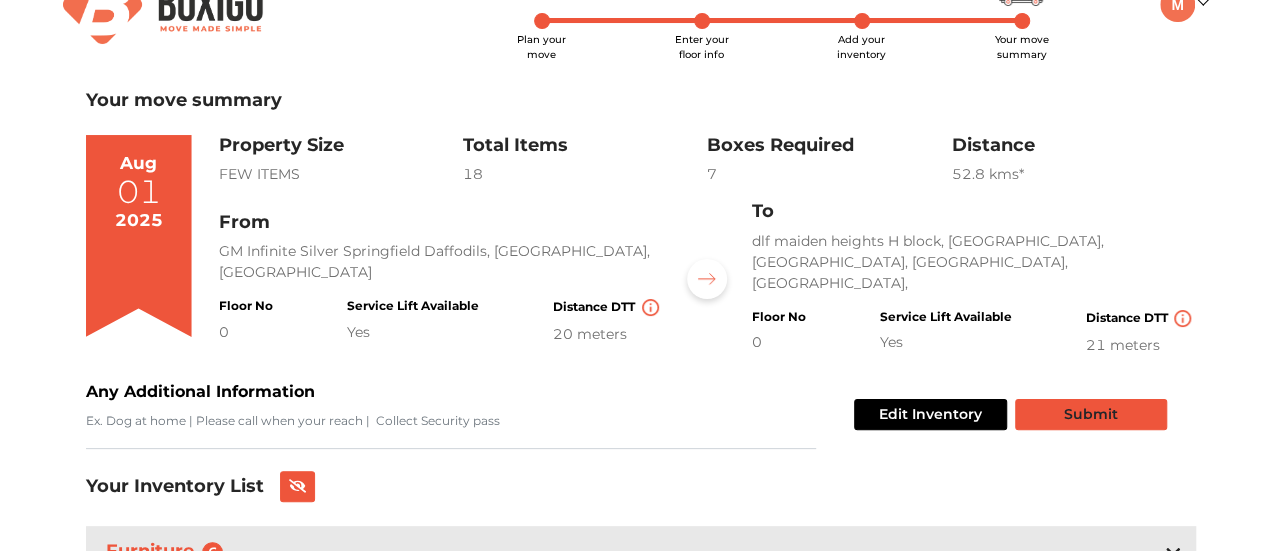 scroll, scrollTop: 49, scrollLeft: 0, axis: vertical 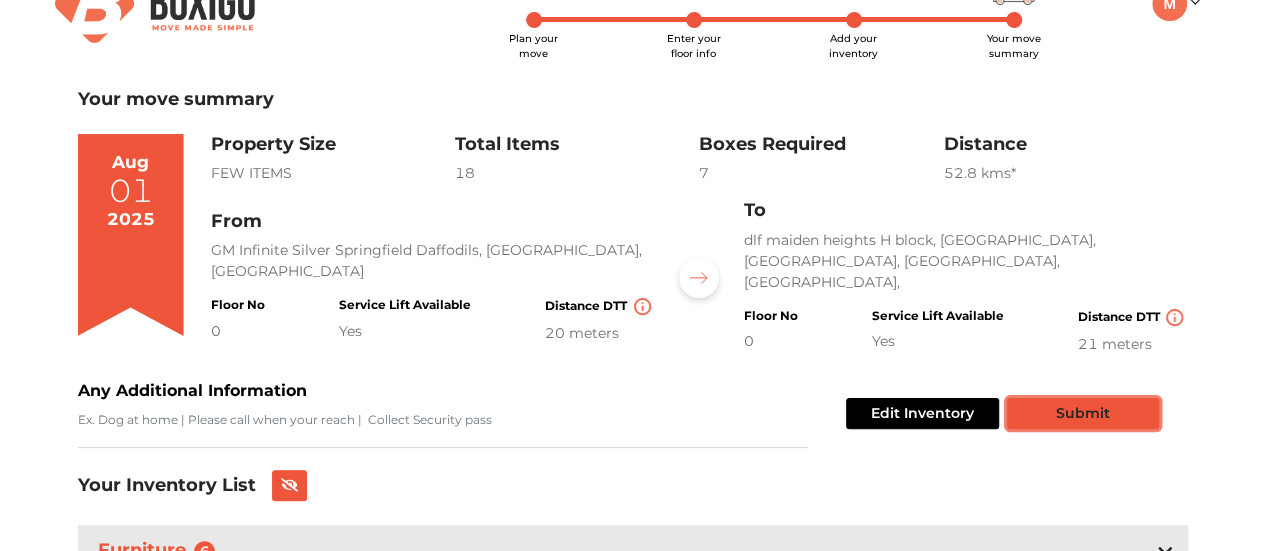 click on "Submit" at bounding box center [1083, 413] 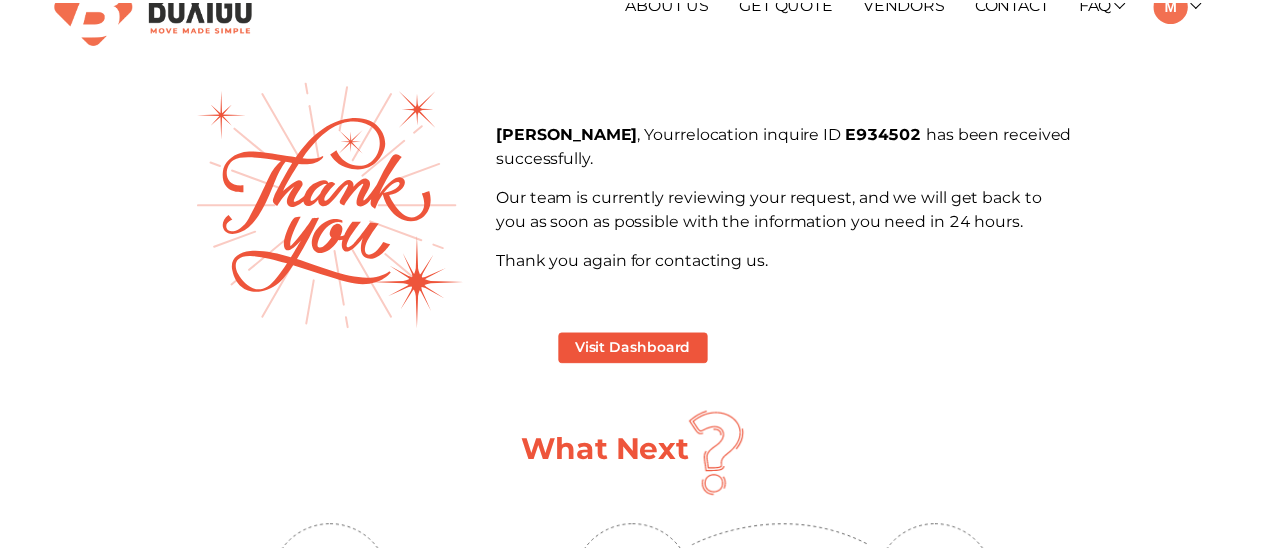 scroll, scrollTop: 0, scrollLeft: 0, axis: both 